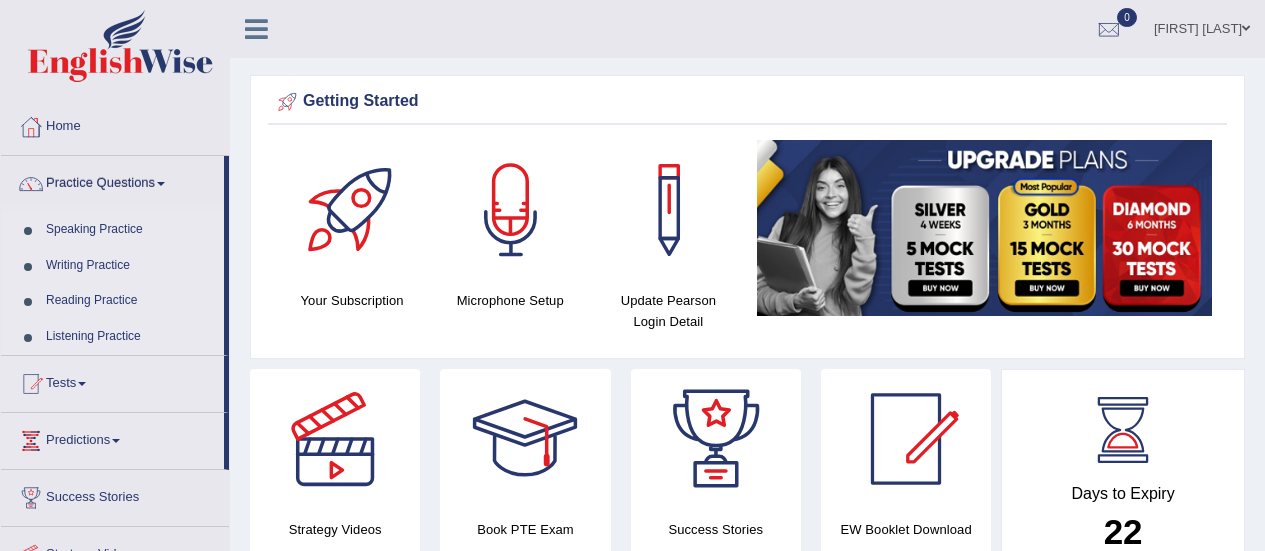 scroll, scrollTop: 0, scrollLeft: 0, axis: both 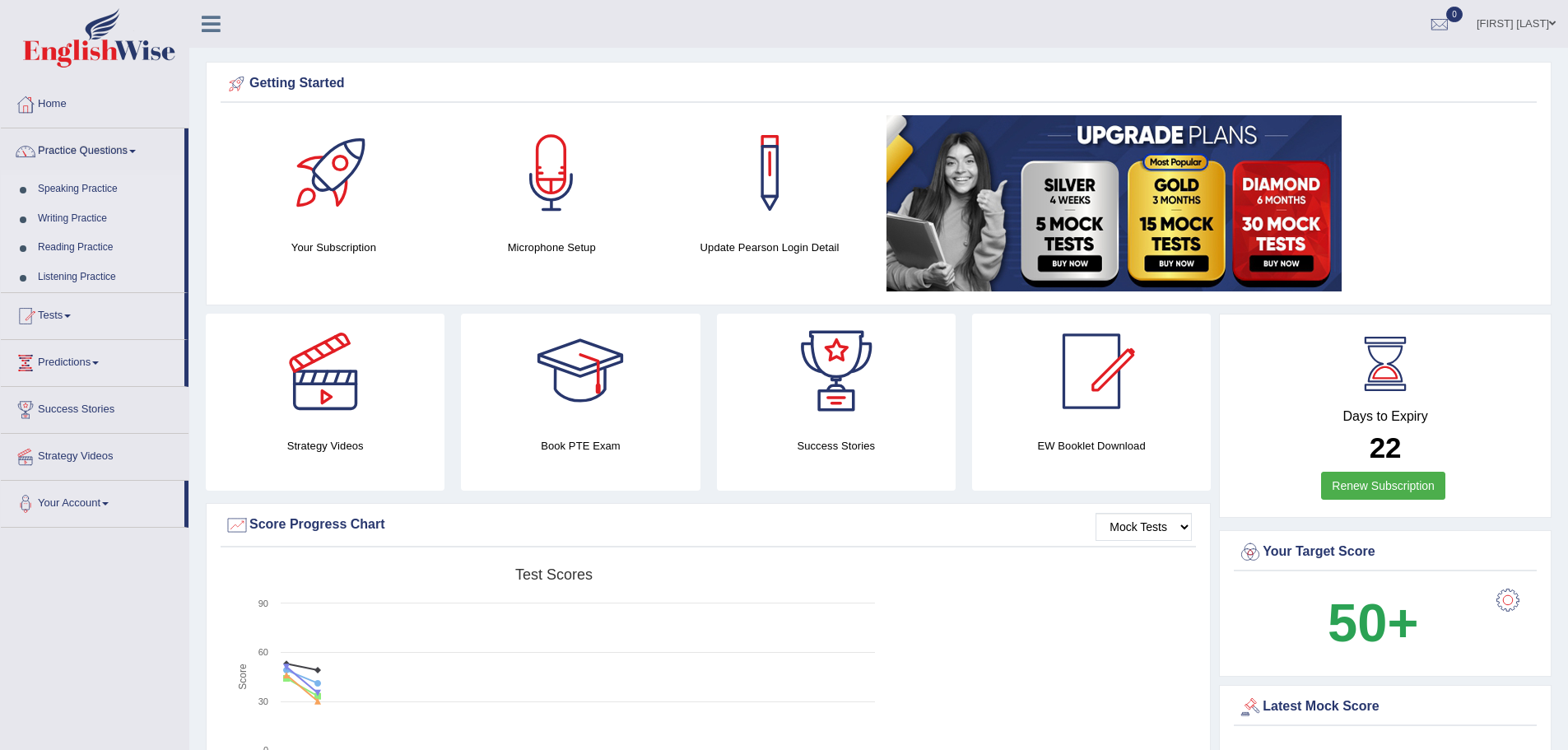 click on "Speaking Practice" at bounding box center [107, 189] 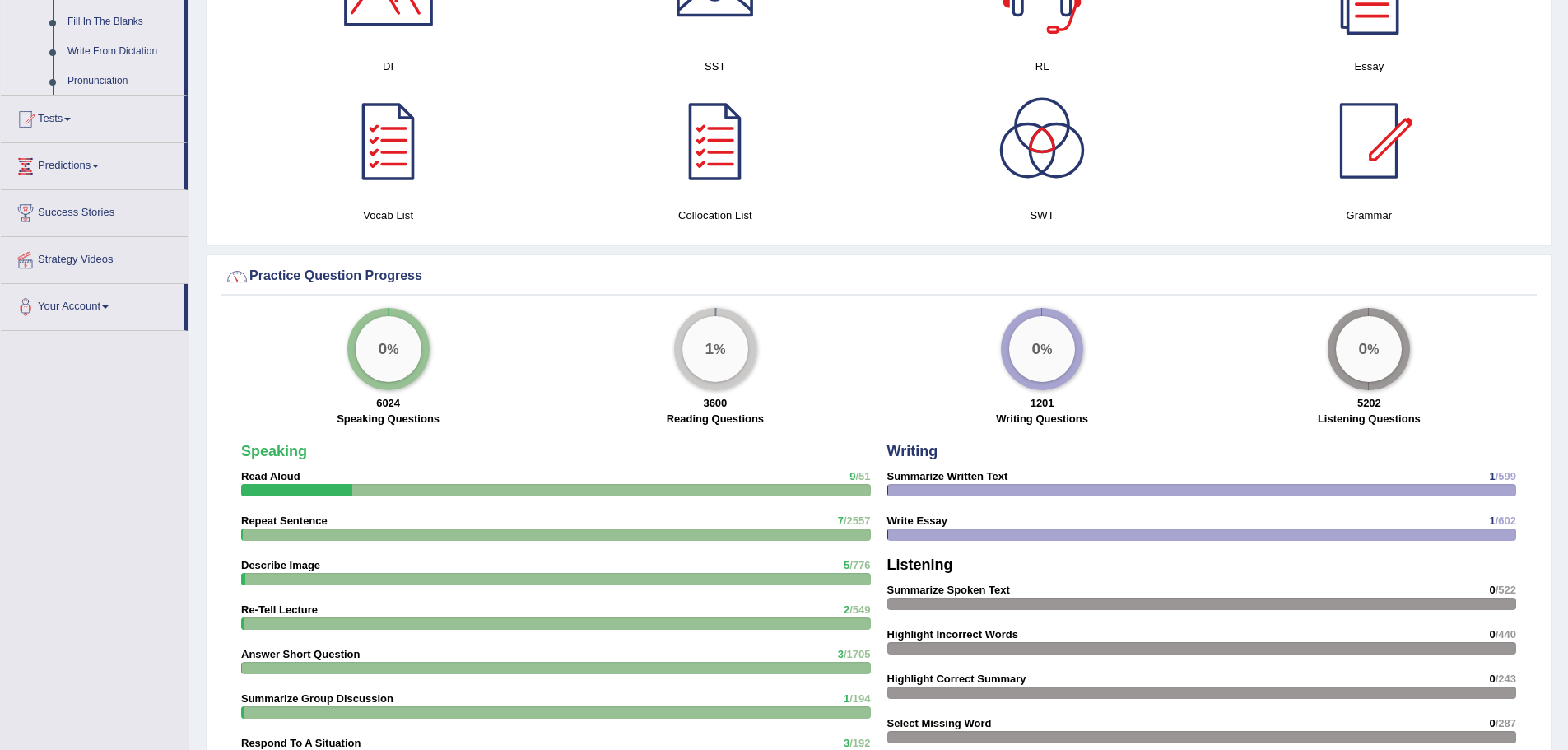 scroll, scrollTop: 988, scrollLeft: 0, axis: vertical 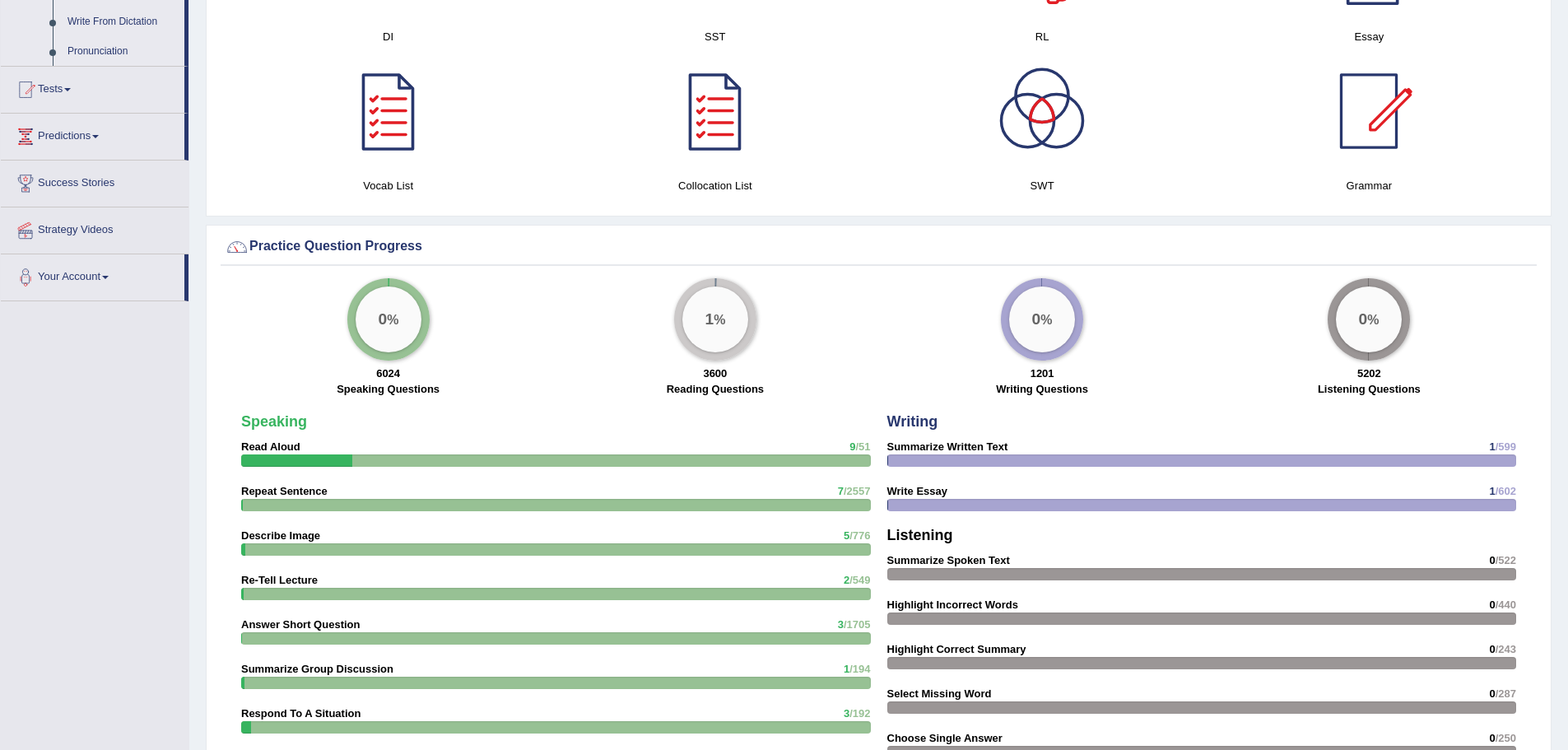 click at bounding box center (556, 460) 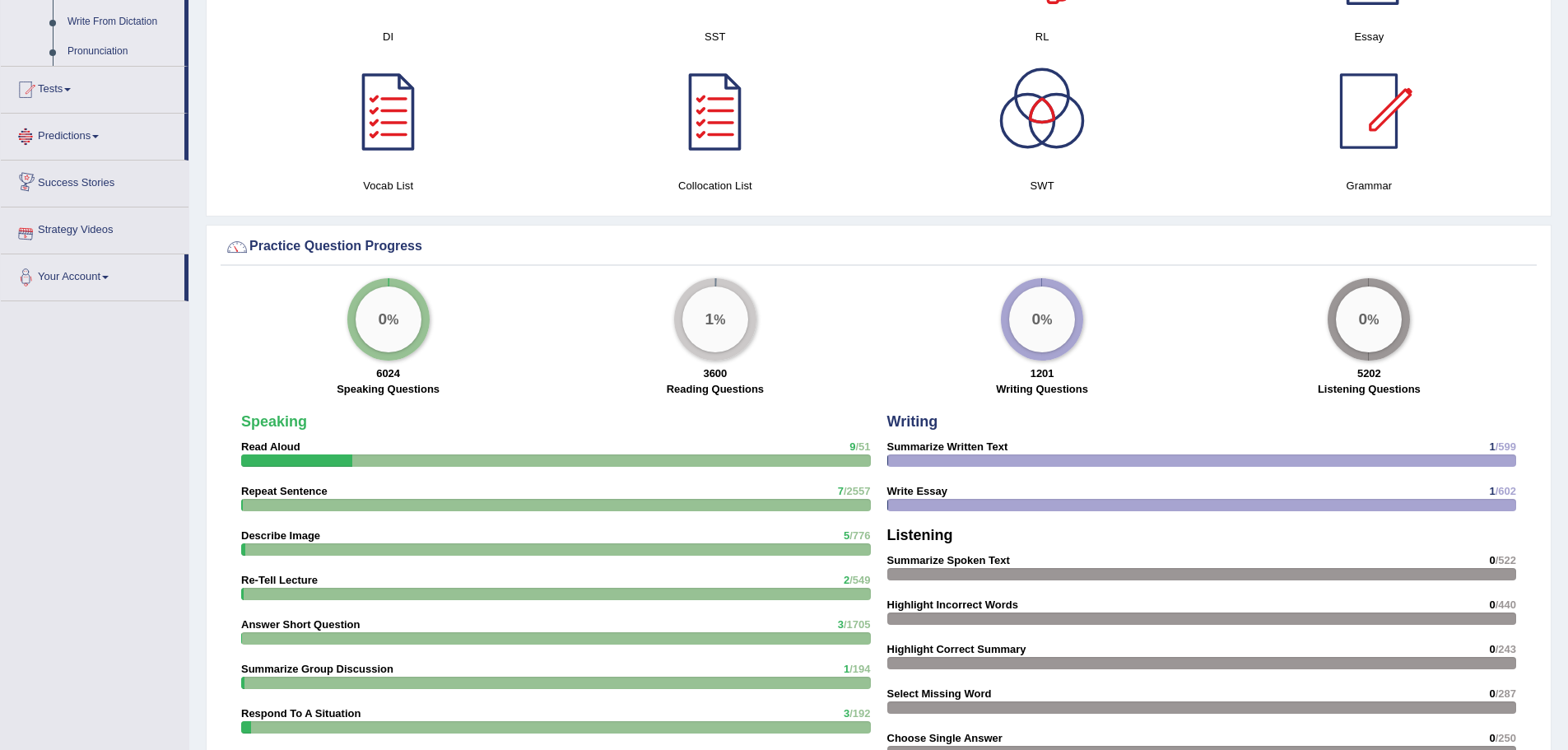 click at bounding box center (95, 137) 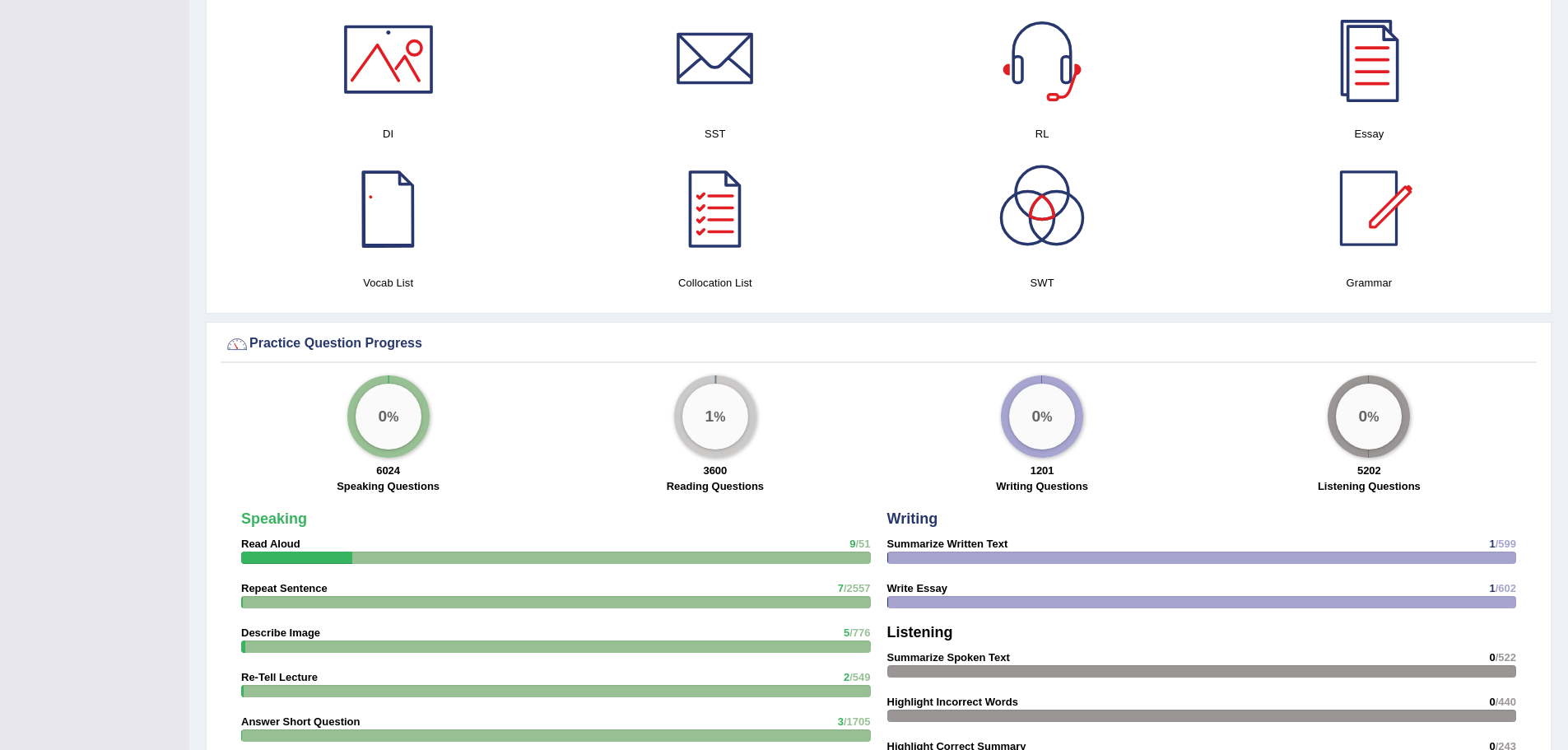 scroll, scrollTop: 1028, scrollLeft: 0, axis: vertical 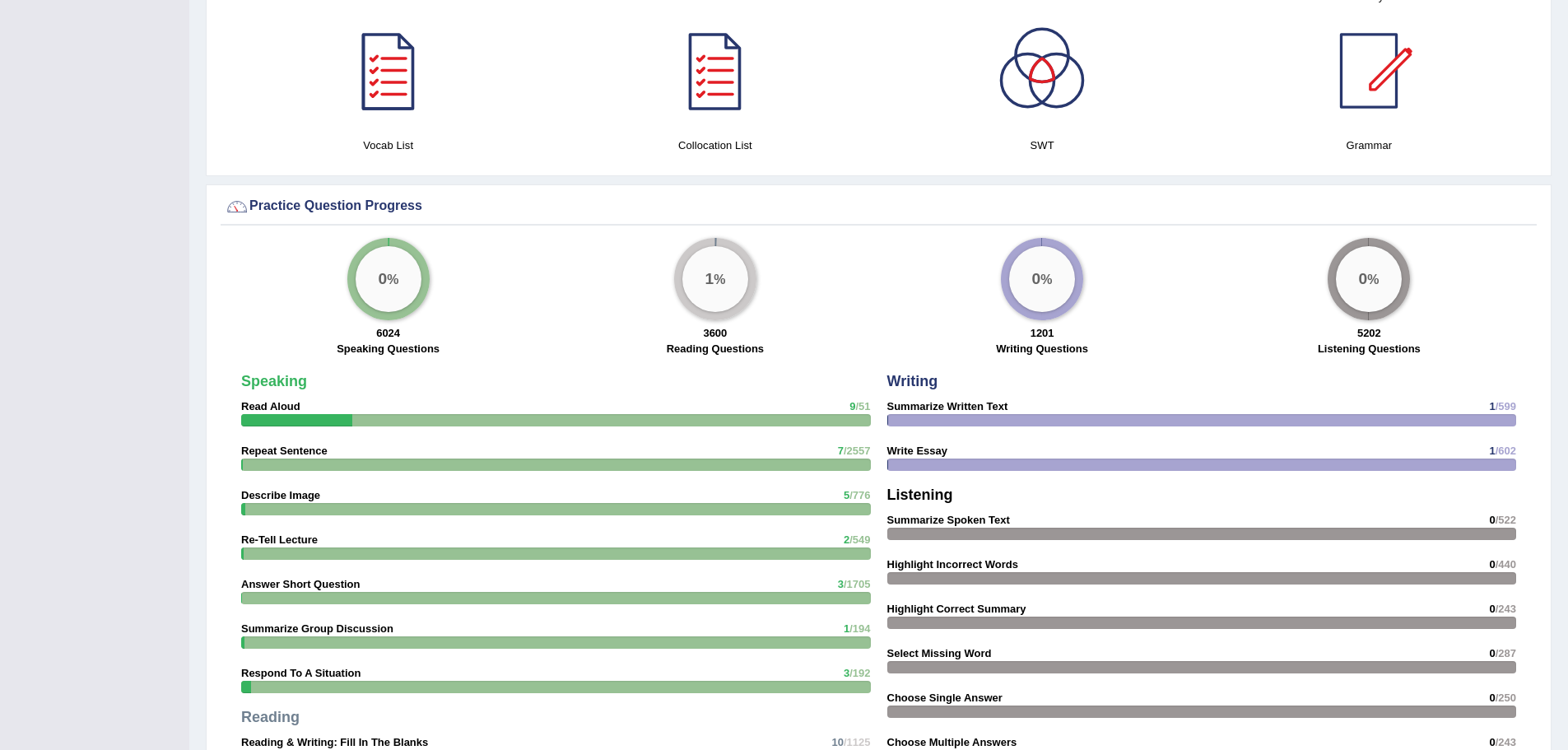 click at bounding box center [556, 420] 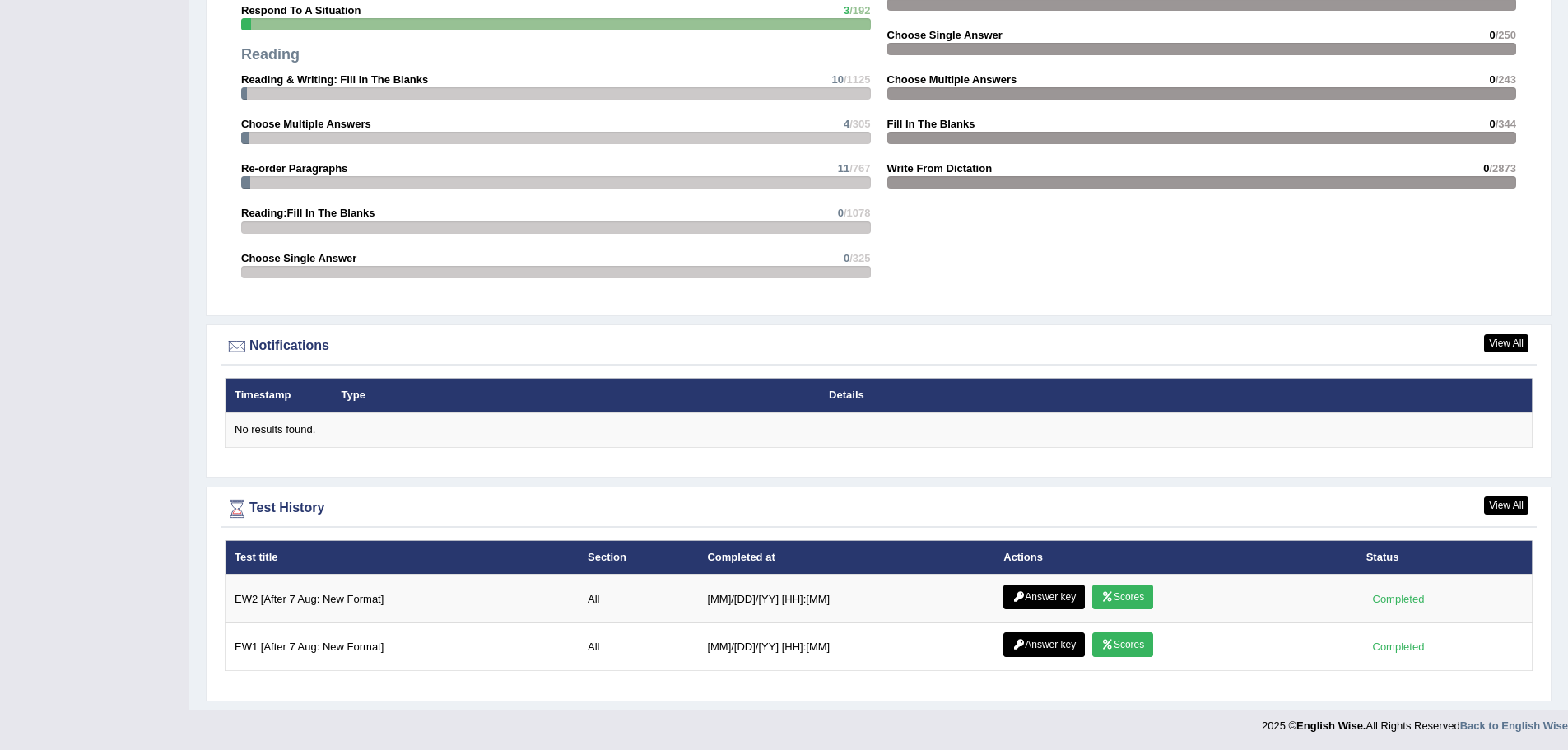 scroll, scrollTop: 1692, scrollLeft: 0, axis: vertical 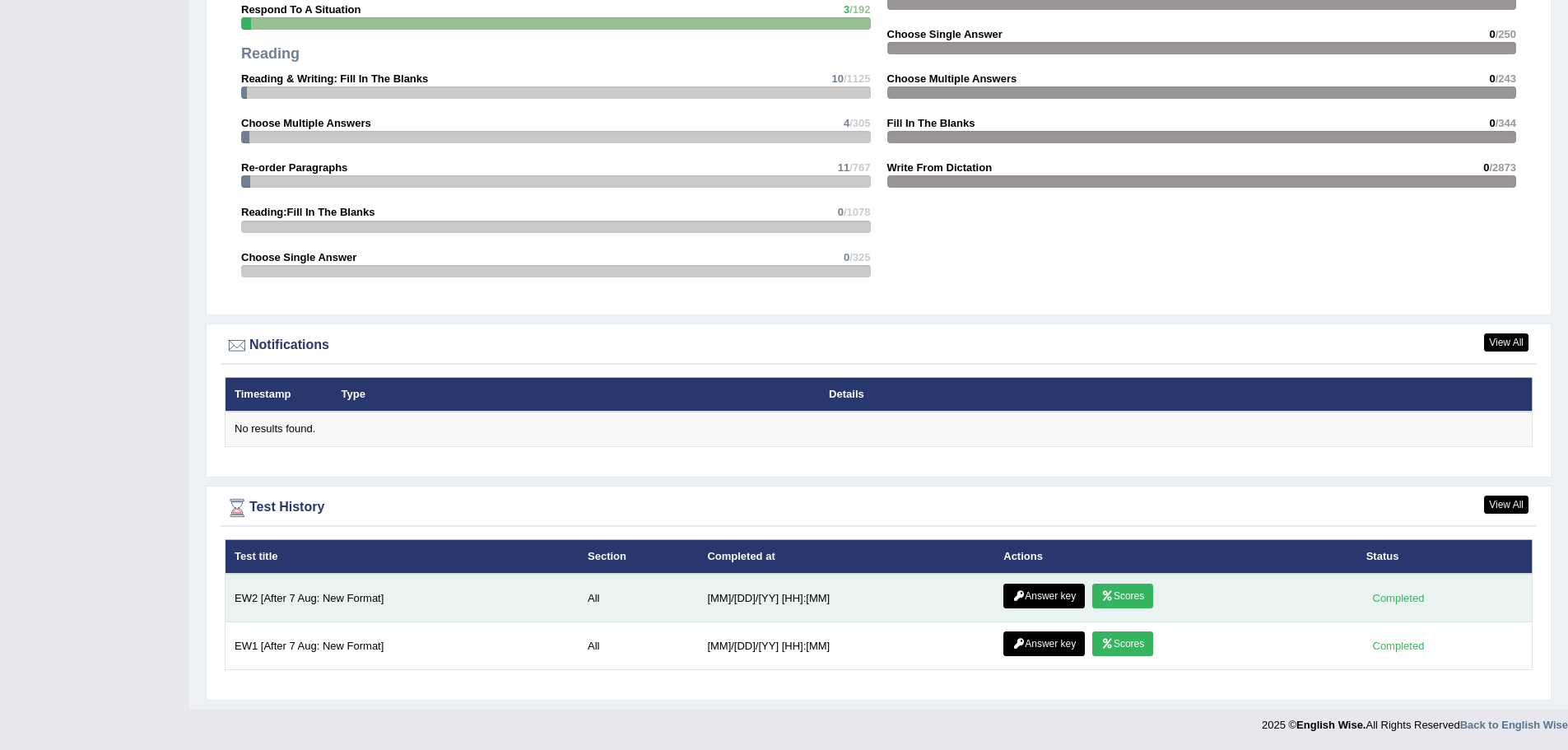 click on "Scores" at bounding box center [1123, 596] 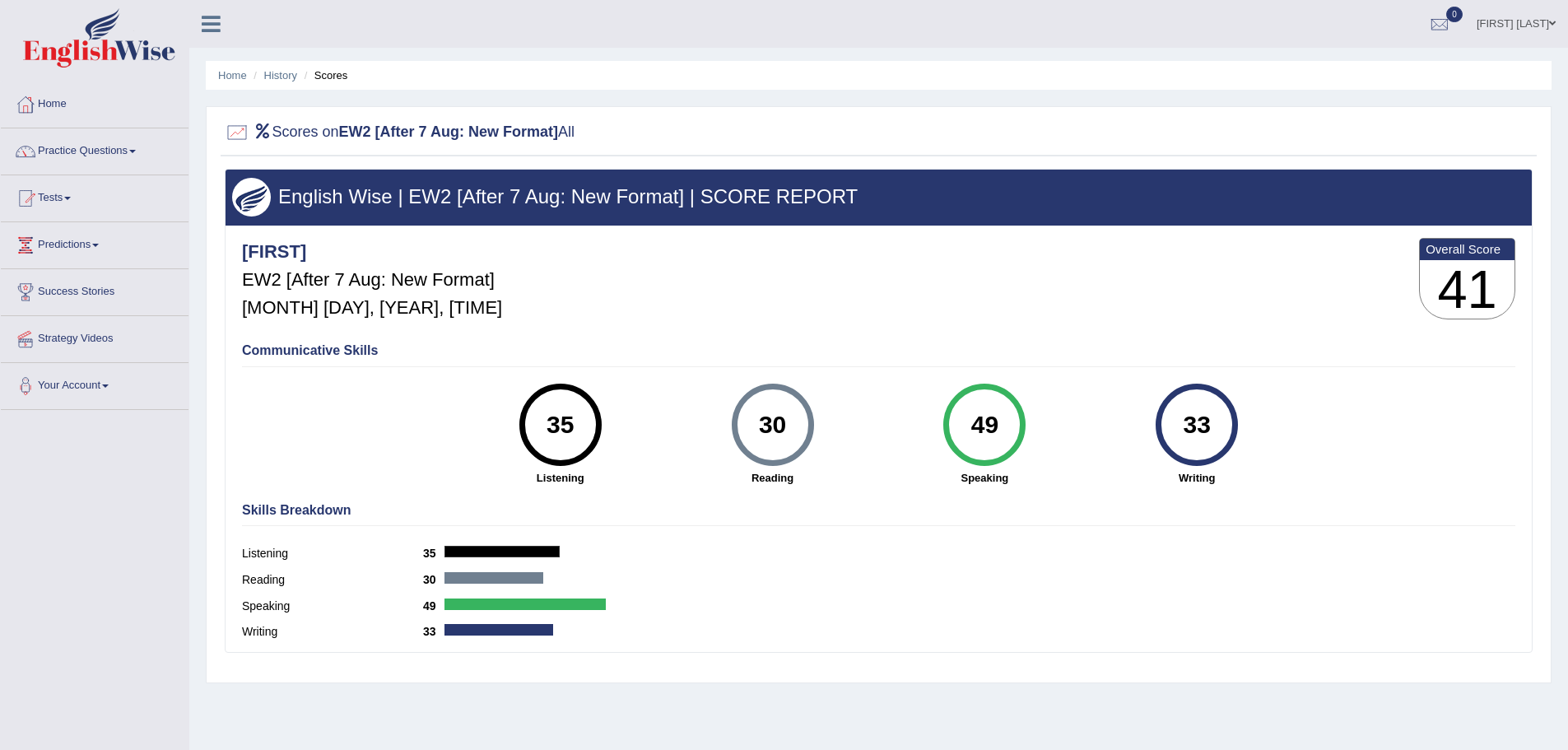 scroll, scrollTop: 0, scrollLeft: 0, axis: both 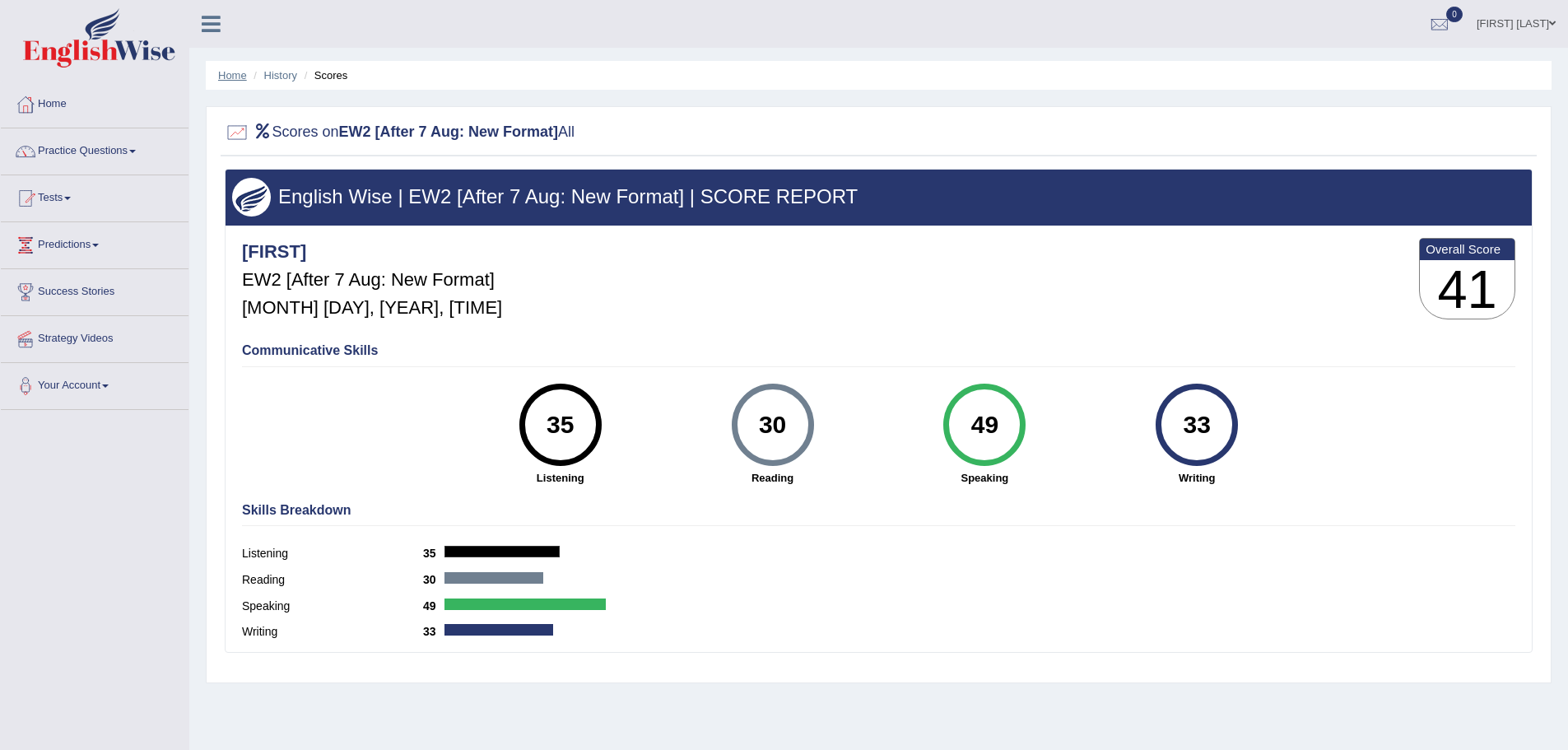 click on "Home" at bounding box center [232, 75] 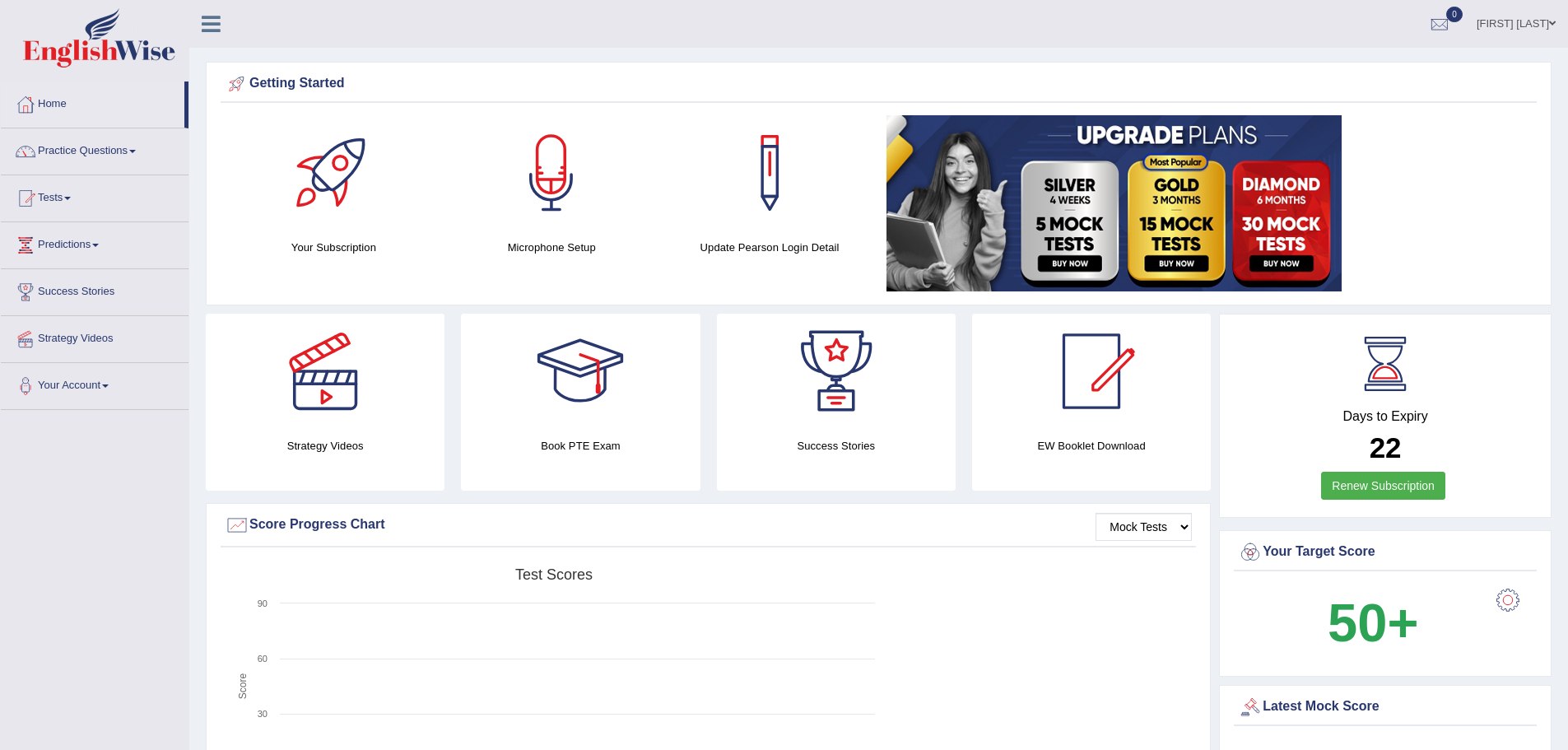 scroll, scrollTop: 0, scrollLeft: 0, axis: both 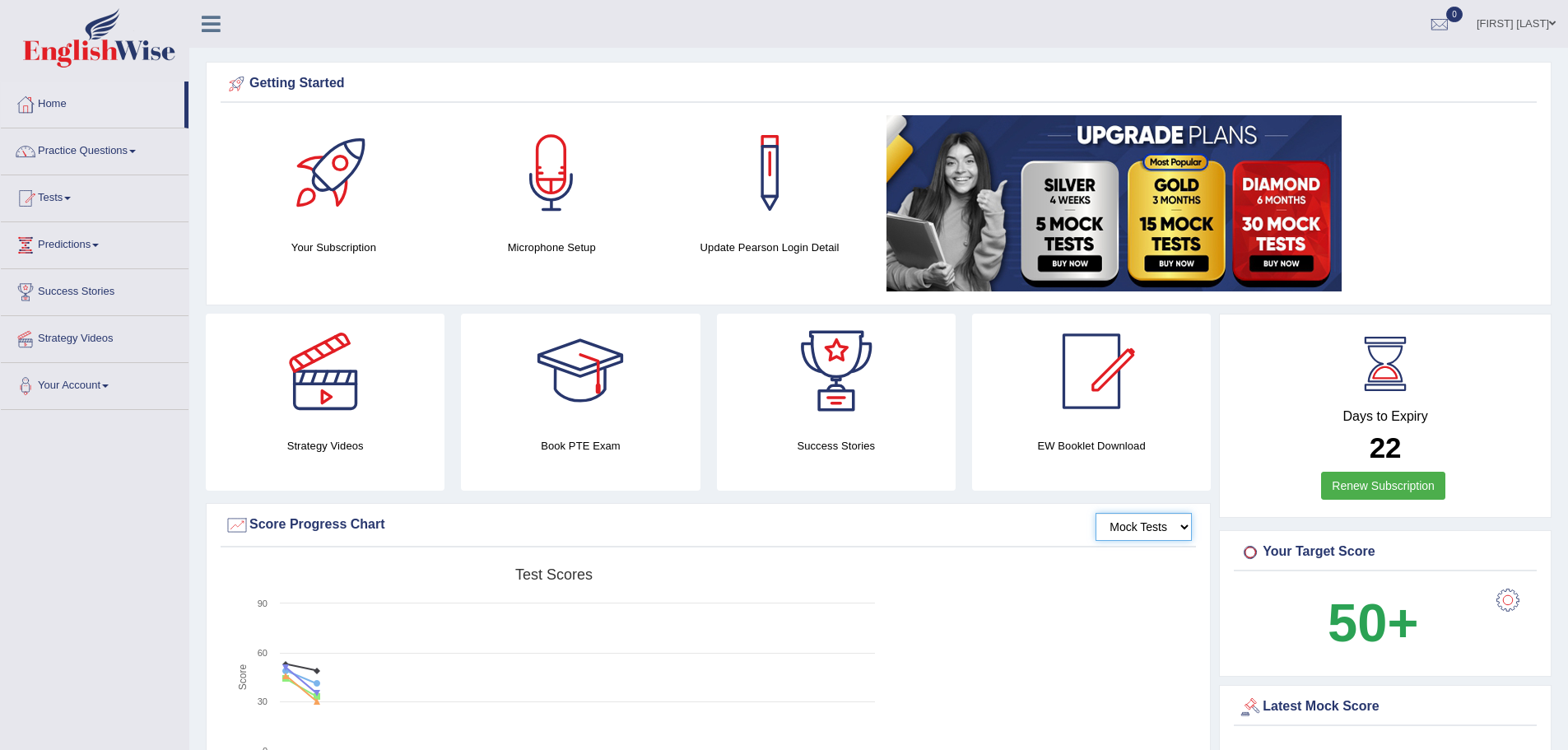 click on "Mock Tests" at bounding box center [1143, 527] 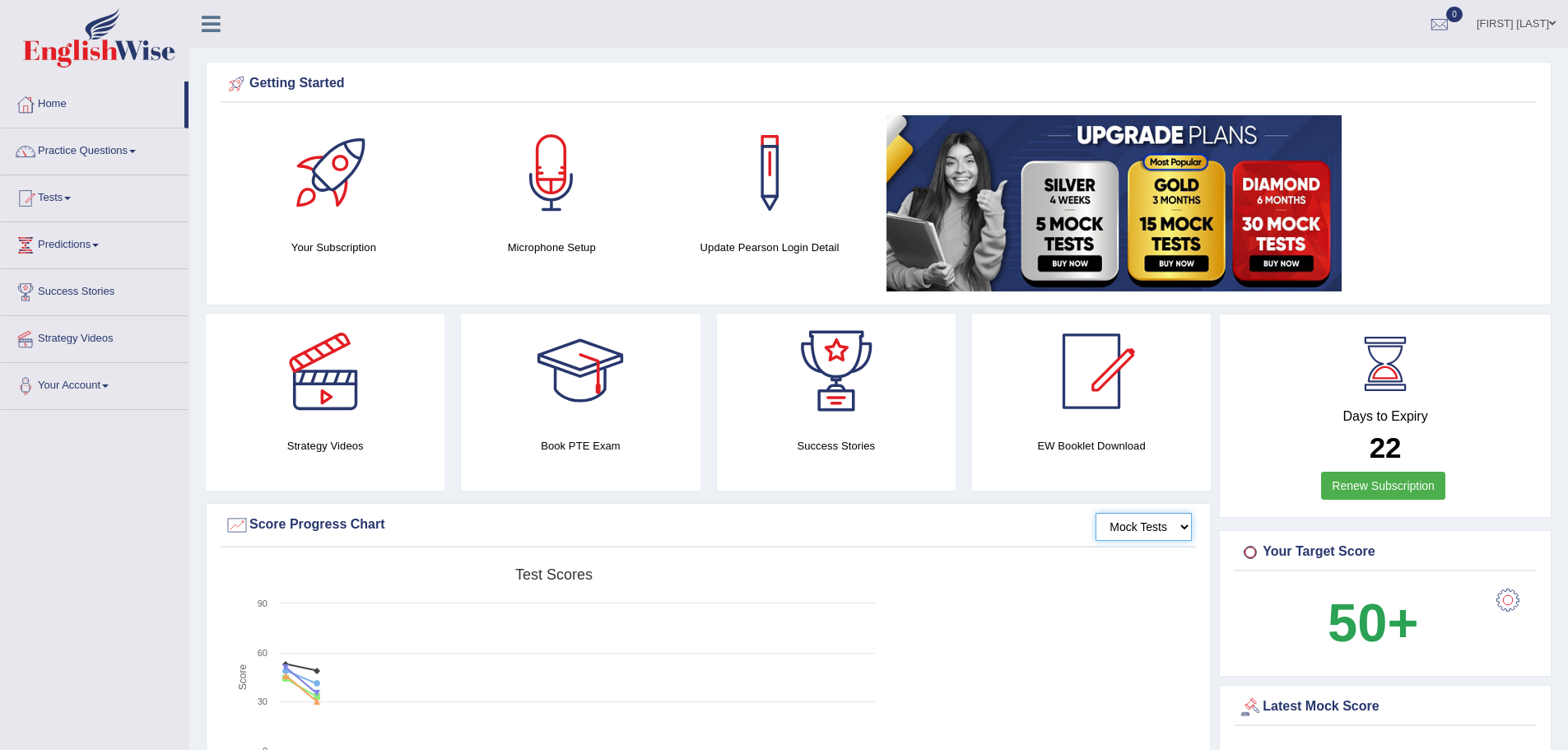 click on "Mock Tests" at bounding box center (1143, 527) 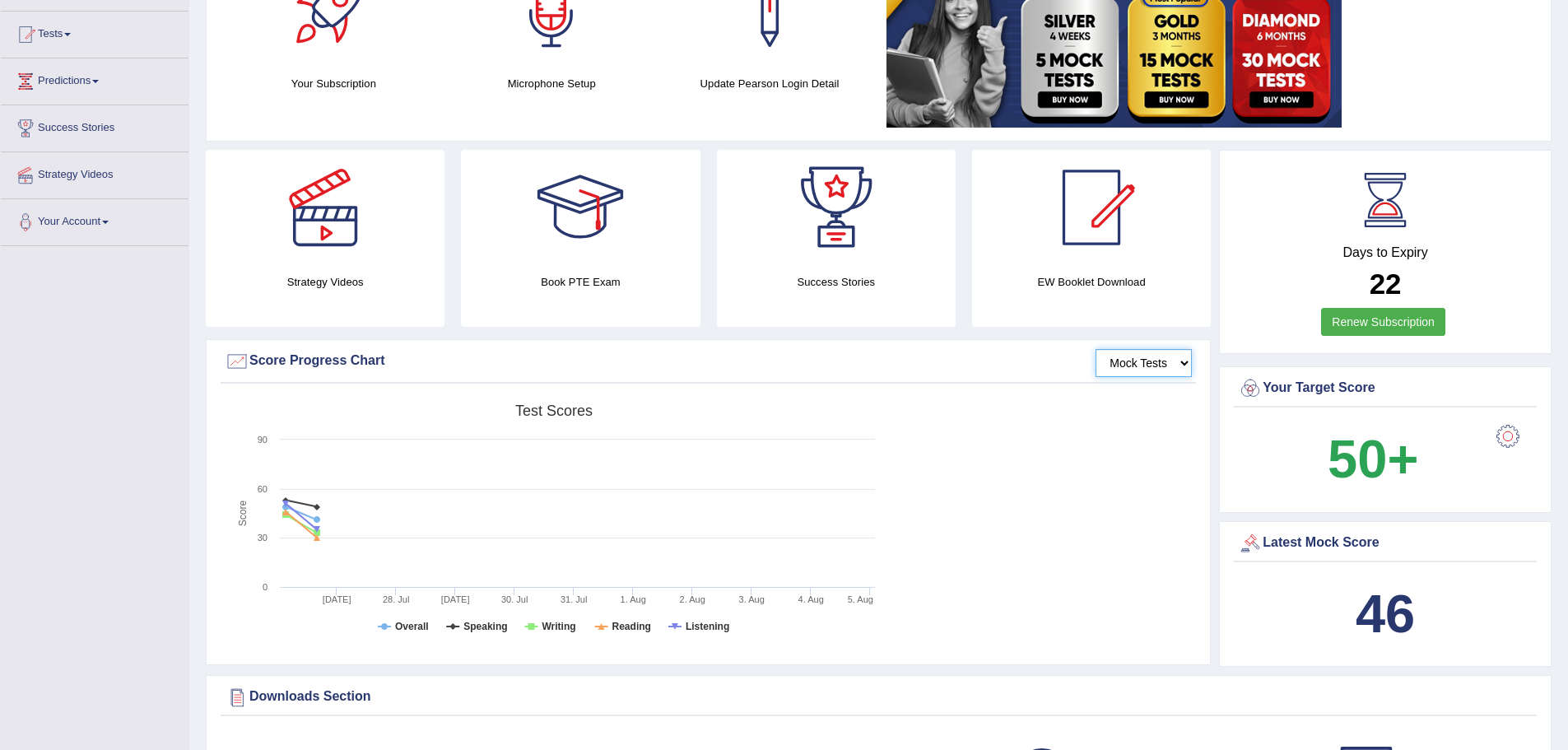 scroll, scrollTop: 165, scrollLeft: 0, axis: vertical 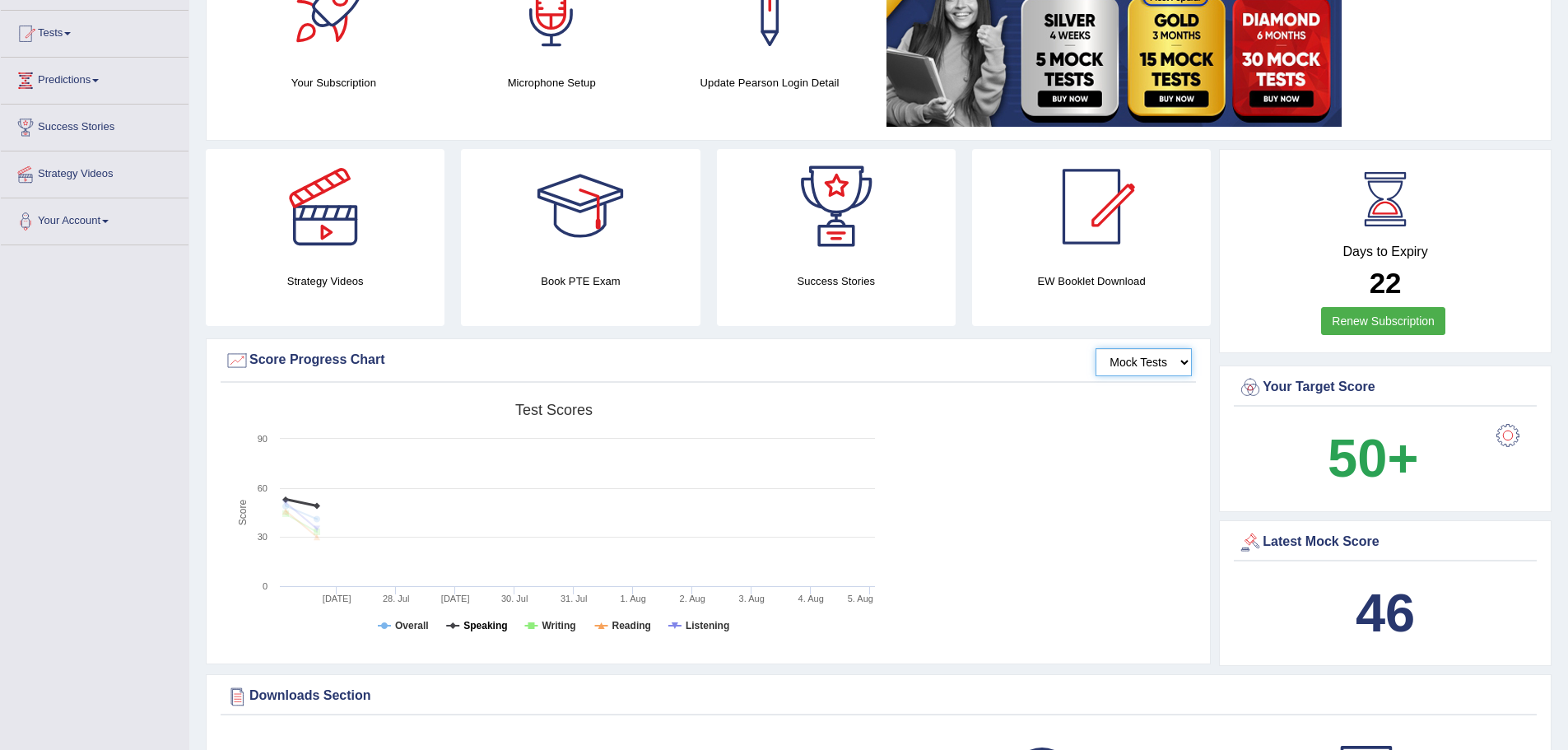 click on "Speaking" 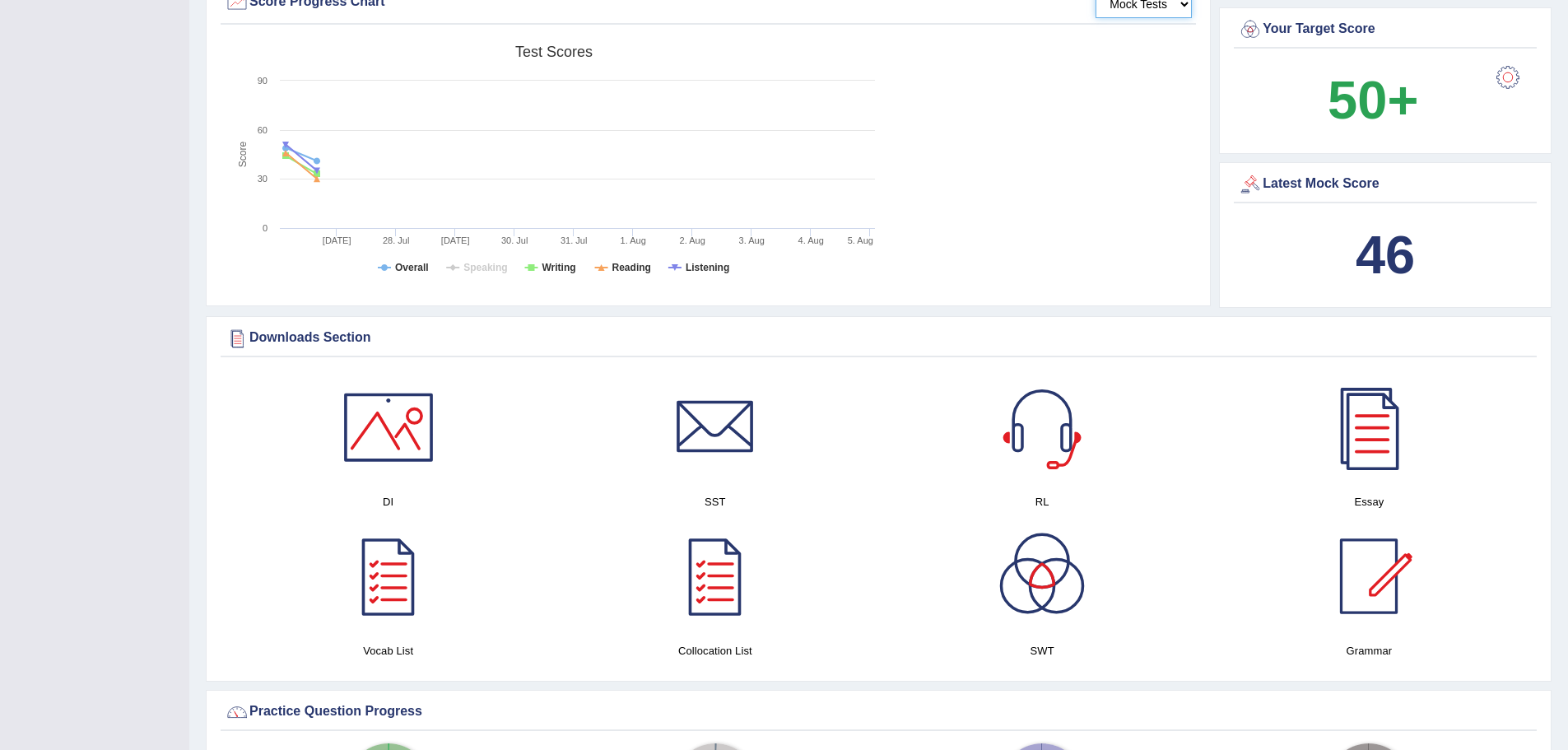 scroll, scrollTop: 741, scrollLeft: 0, axis: vertical 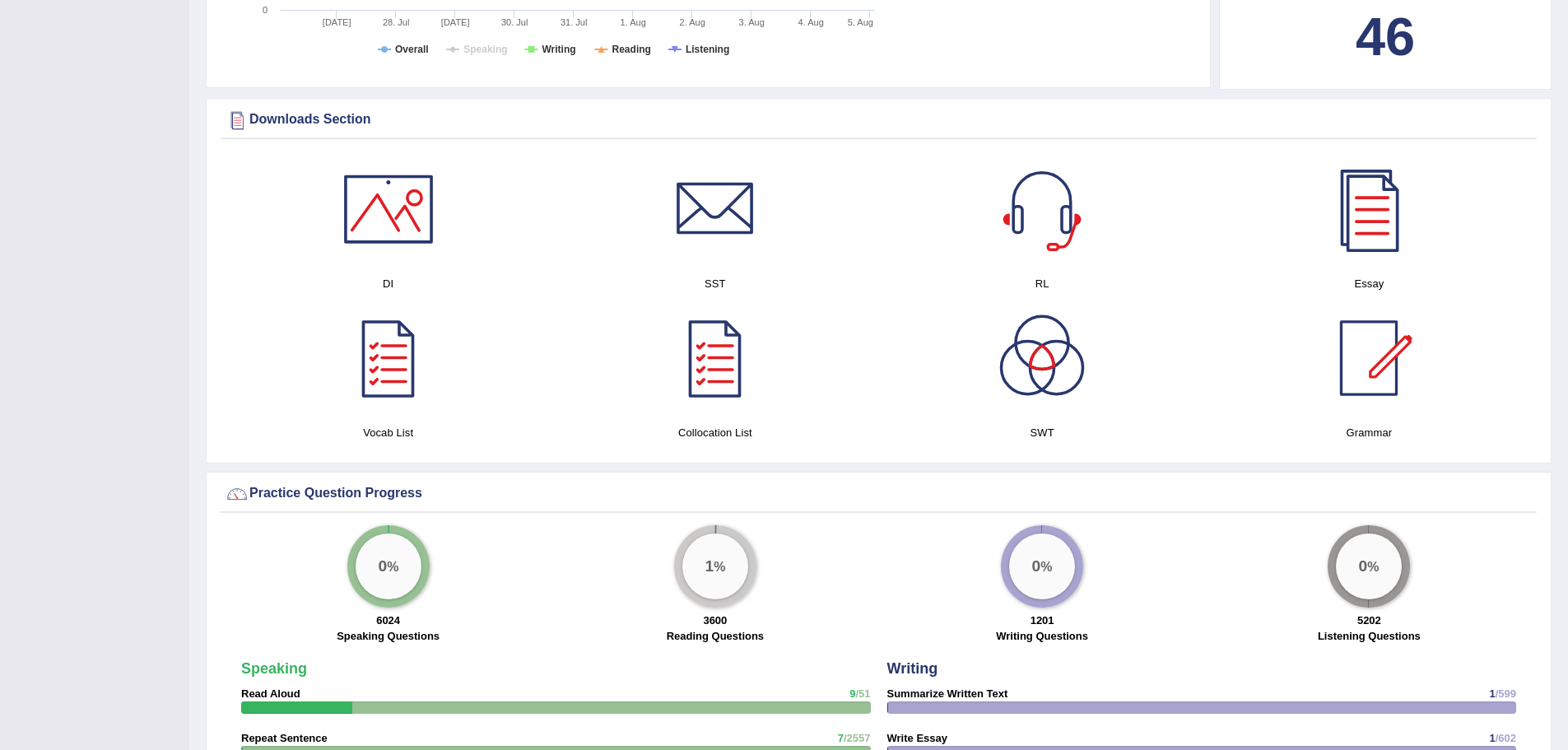click on "0  %" at bounding box center (389, 566) 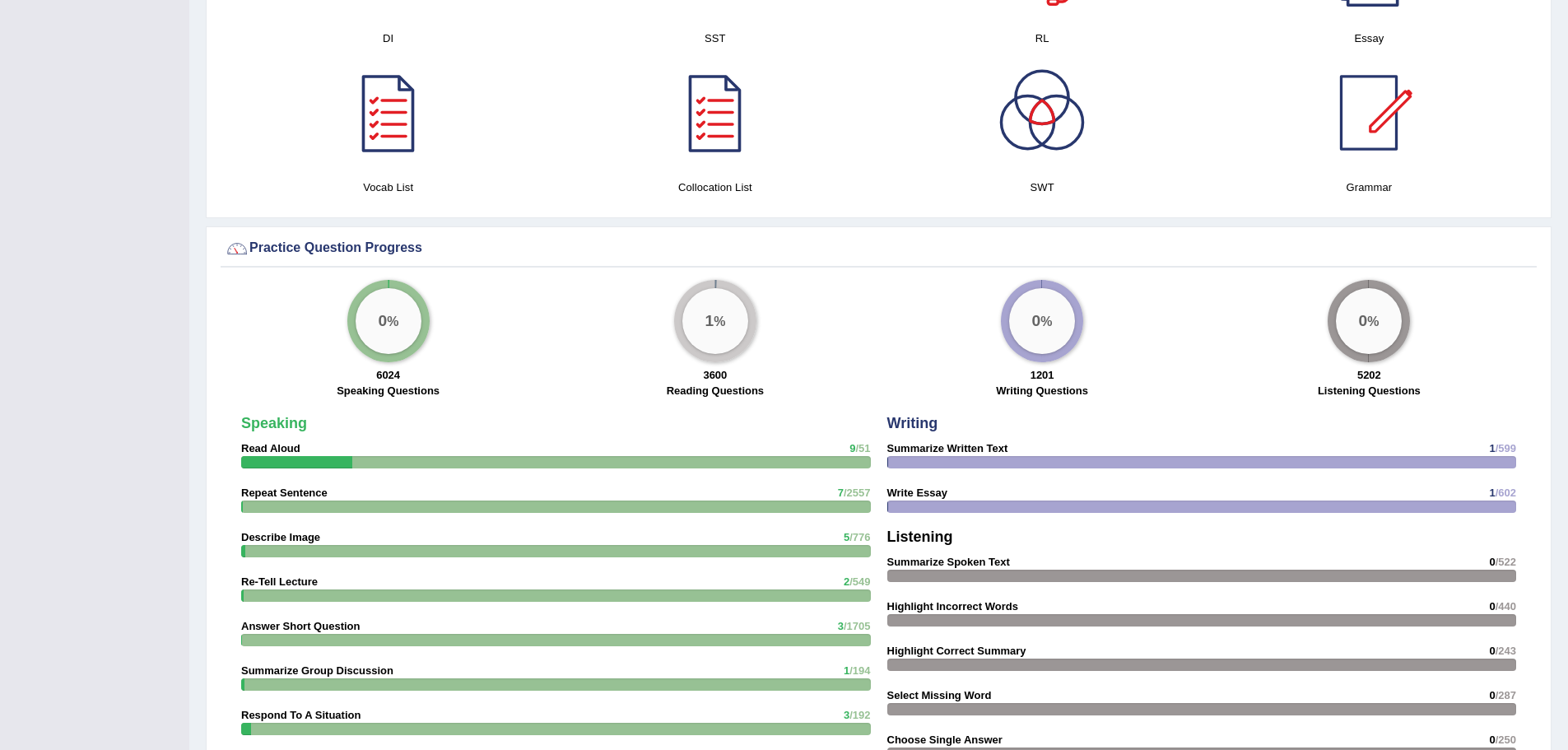 scroll, scrollTop: 1070, scrollLeft: 0, axis: vertical 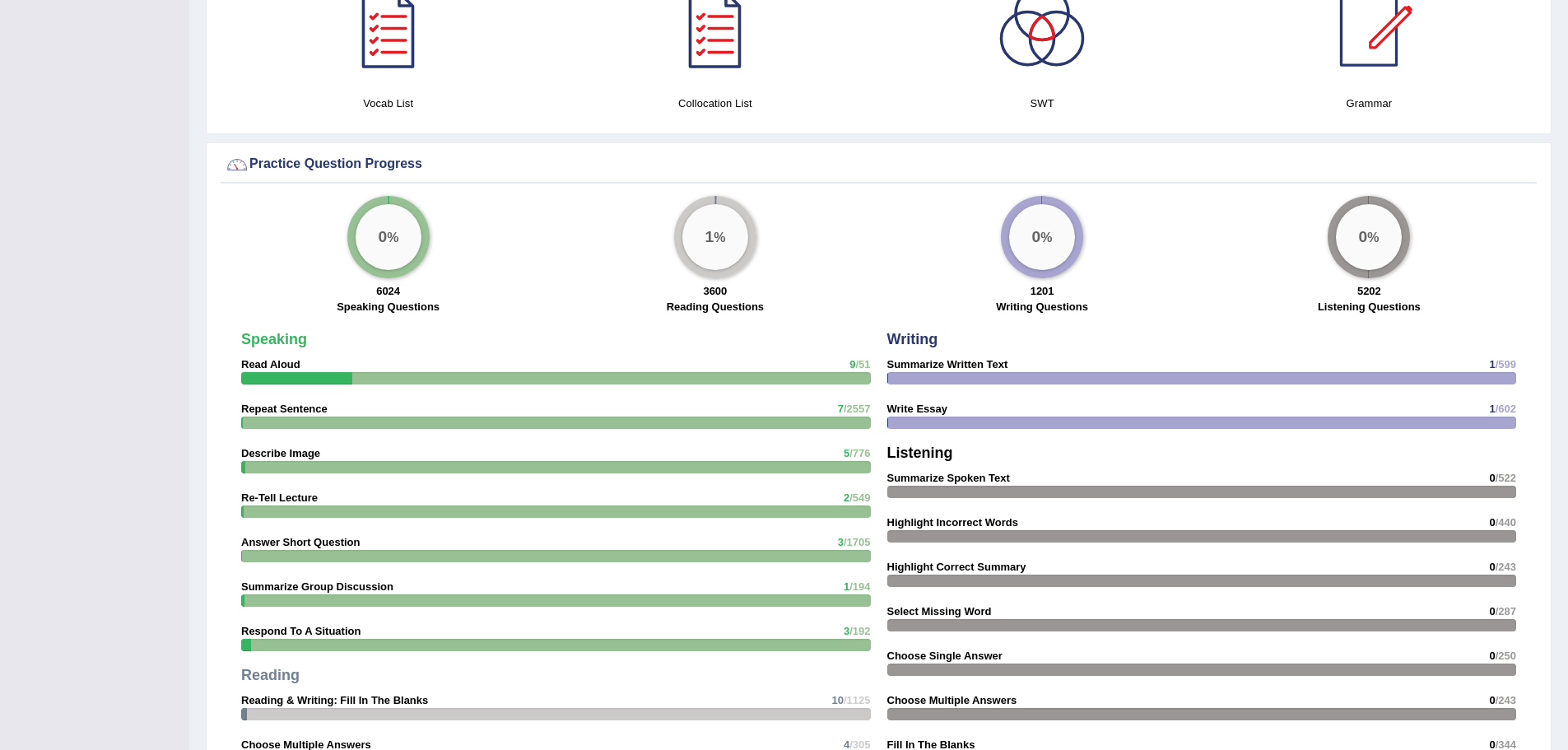click at bounding box center [296, 378] 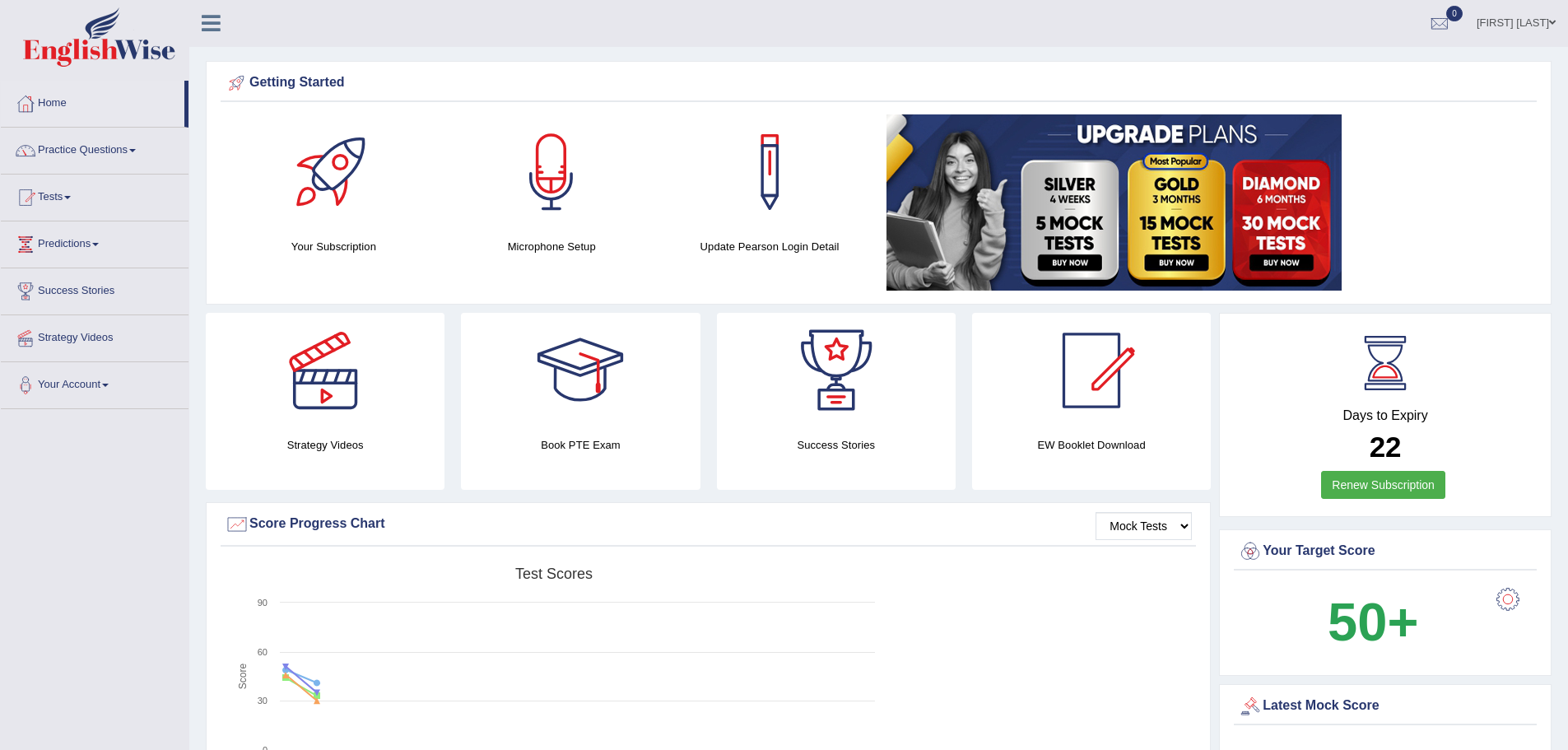 scroll, scrollTop: 0, scrollLeft: 0, axis: both 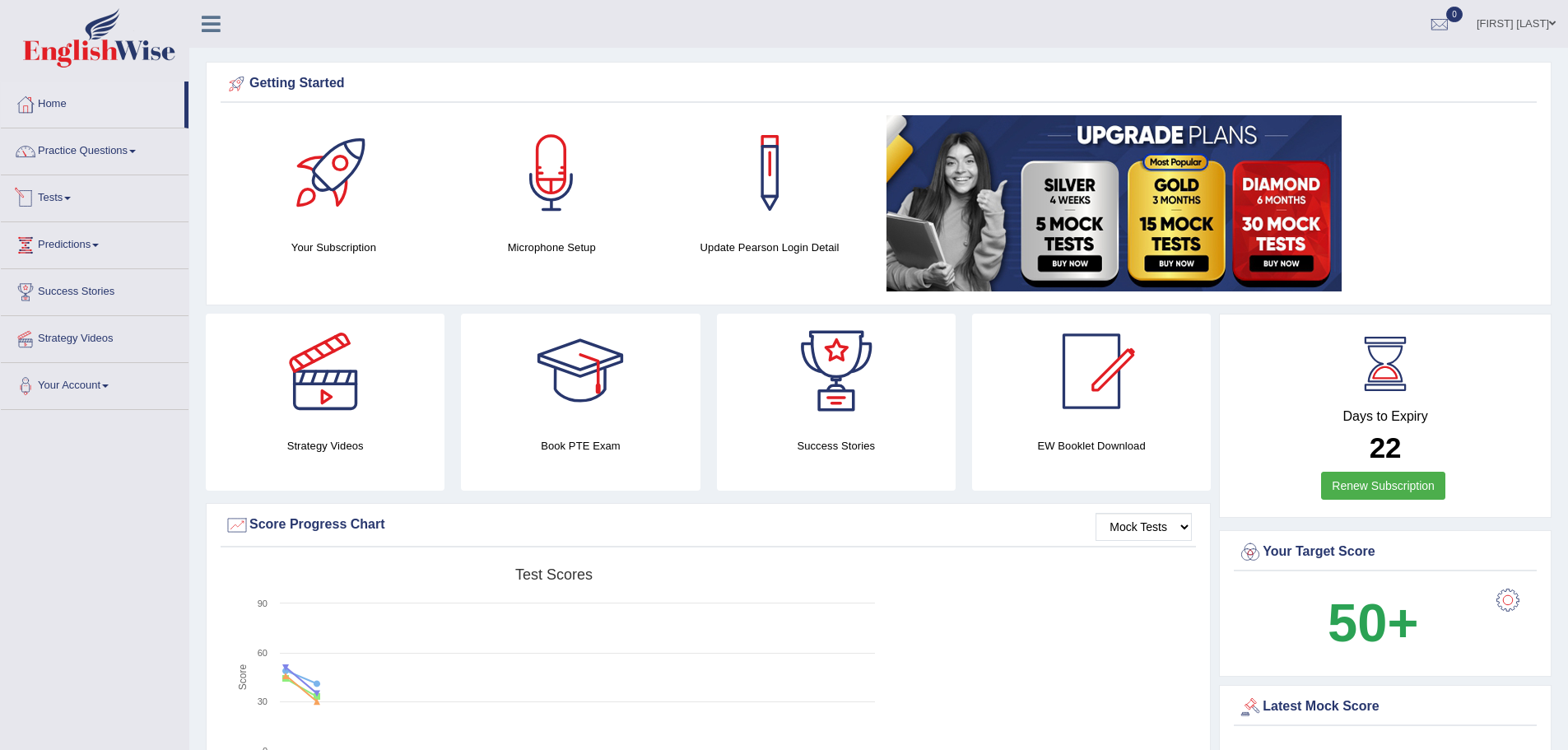 click at bounding box center (67, 198) 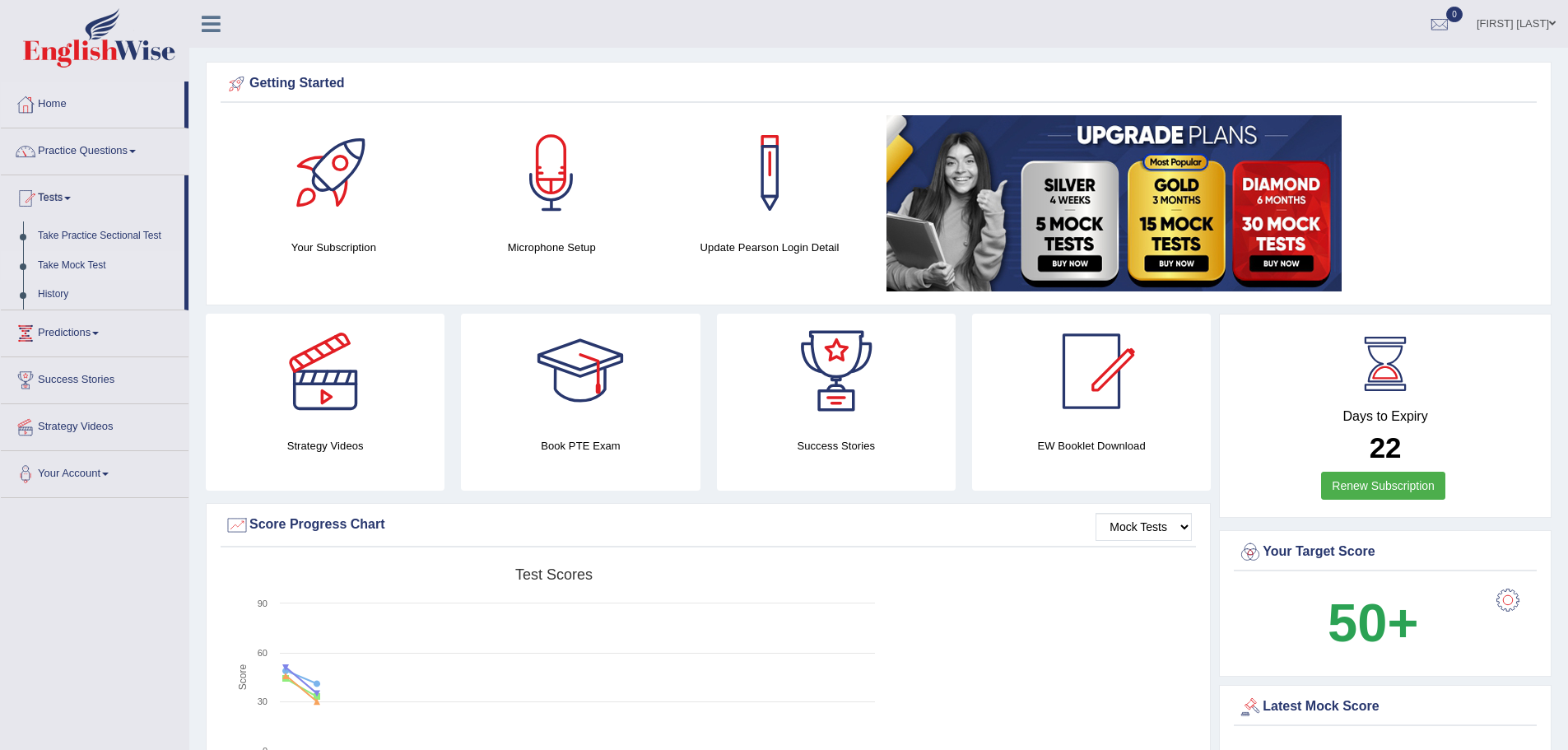 click on "Take Mock Test" at bounding box center (107, 266) 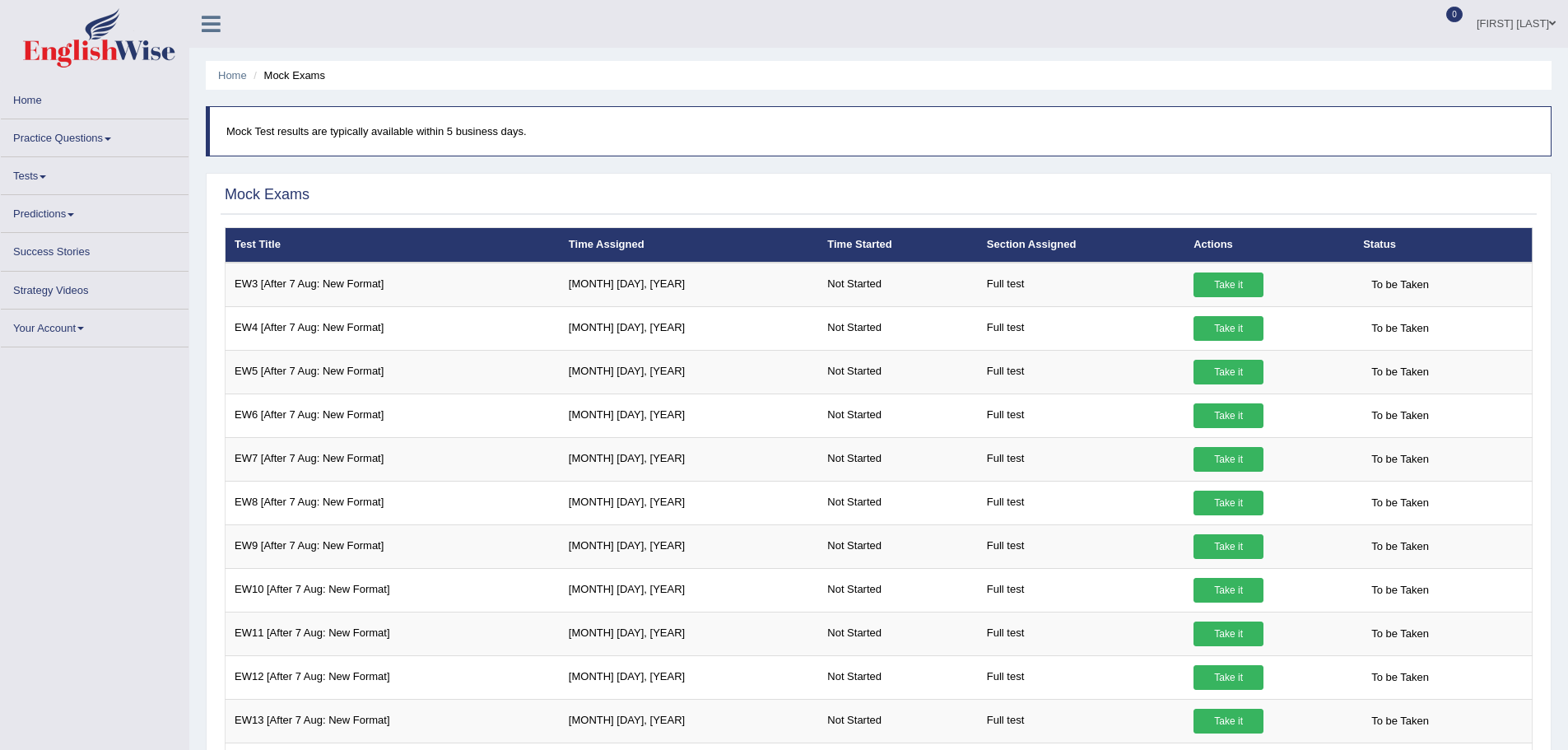 scroll, scrollTop: 0, scrollLeft: 0, axis: both 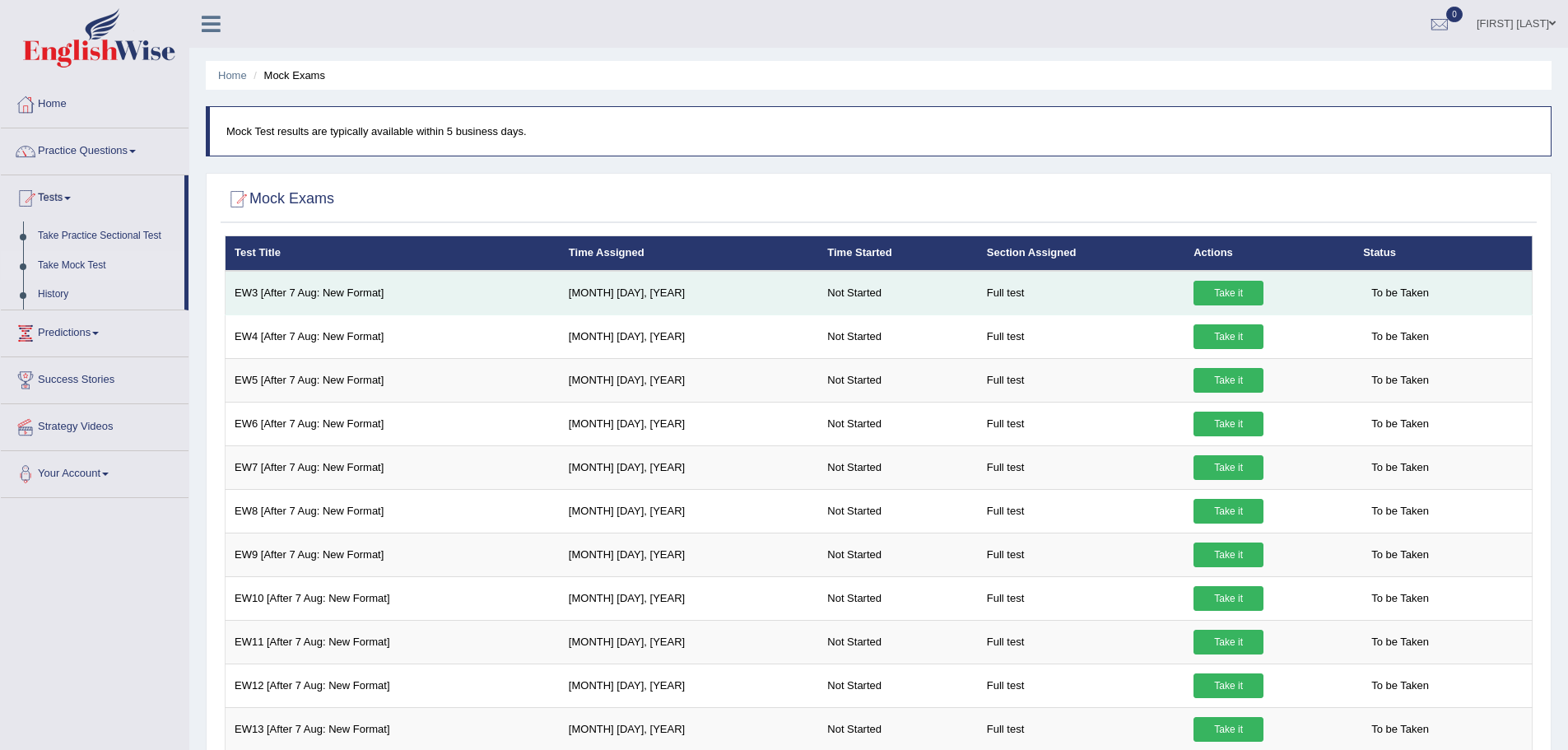 click on "Take it" at bounding box center (1228, 293) 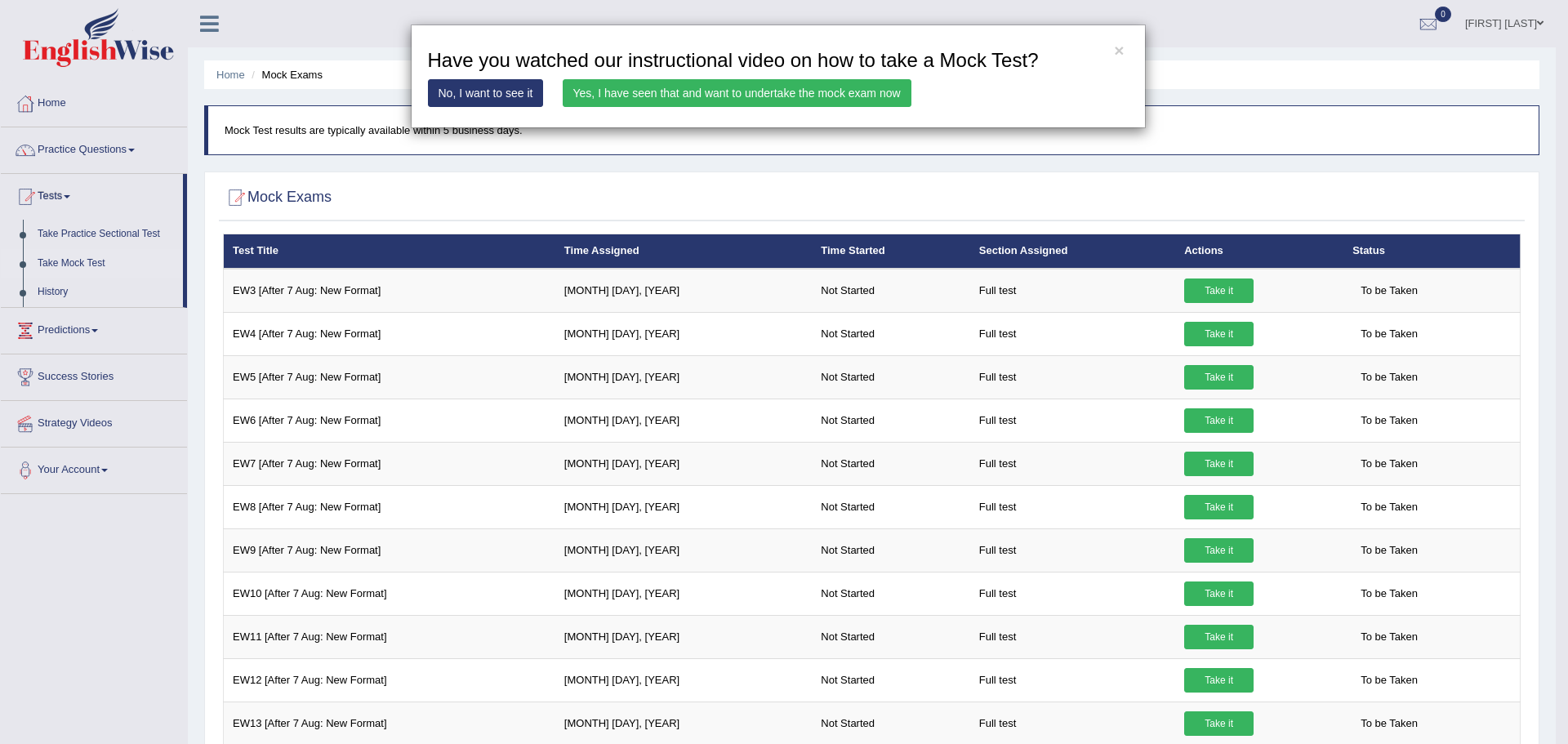 click on "No, I want to see it" at bounding box center [486, 93] 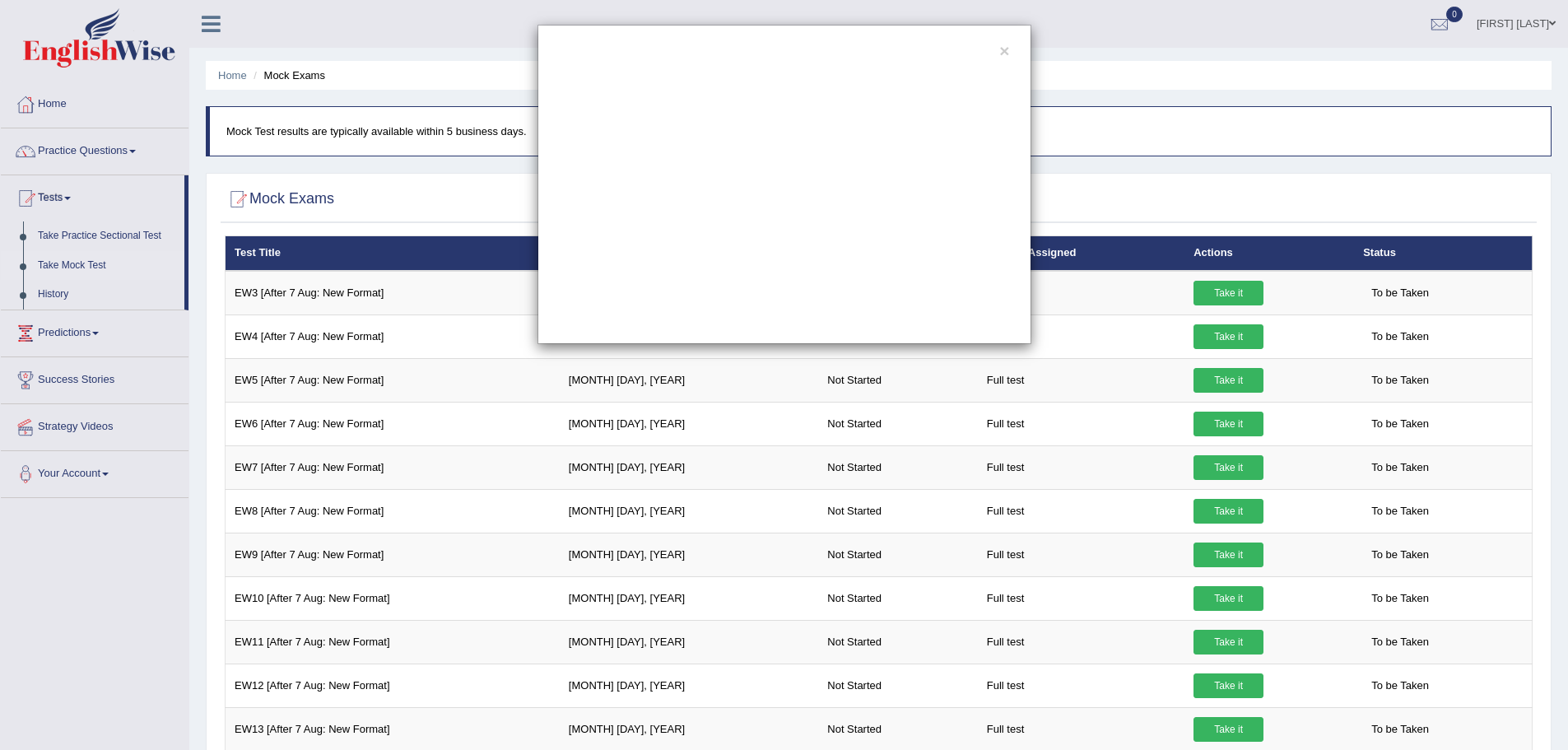 click on "×" at bounding box center (784, 184) 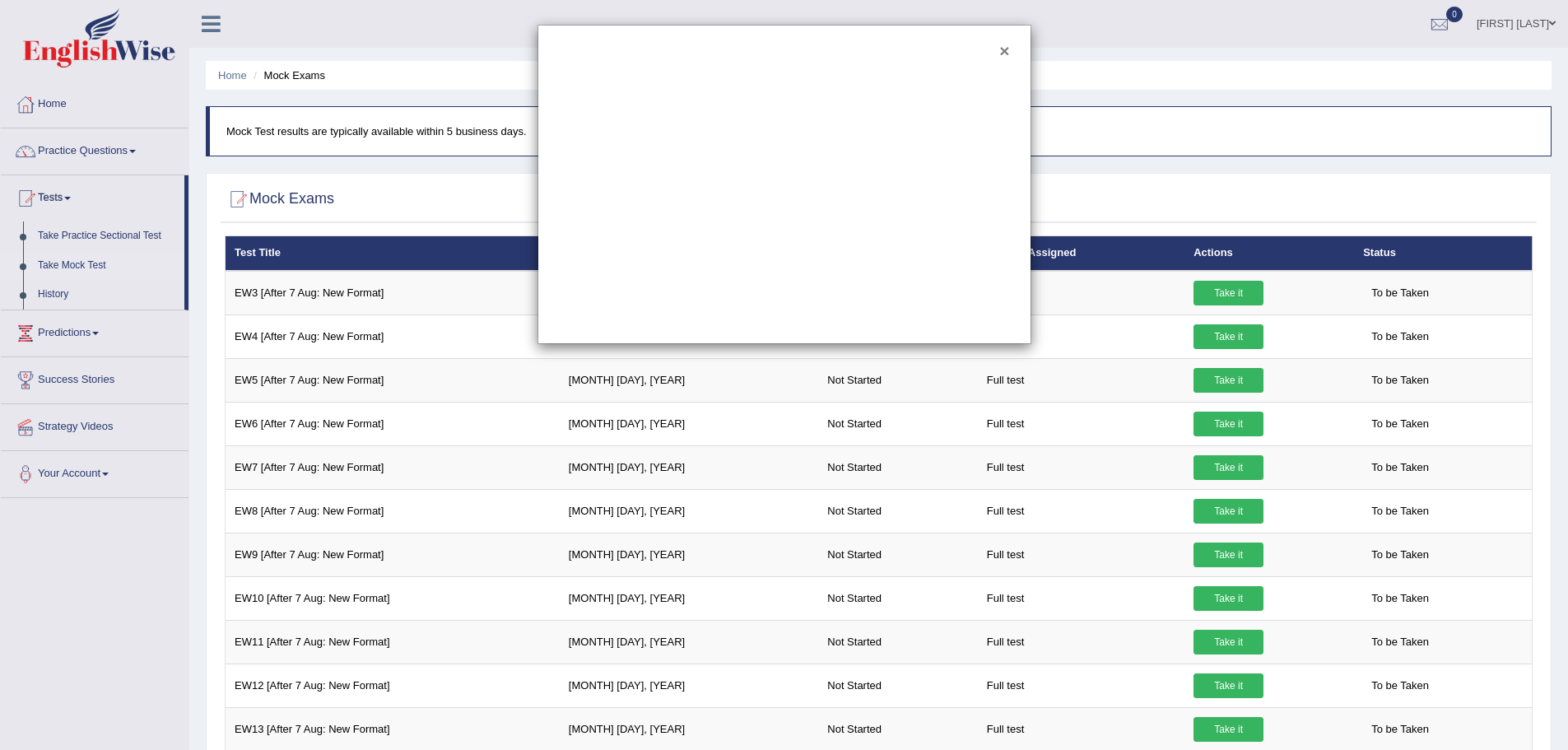 click on "×" at bounding box center (1004, 50) 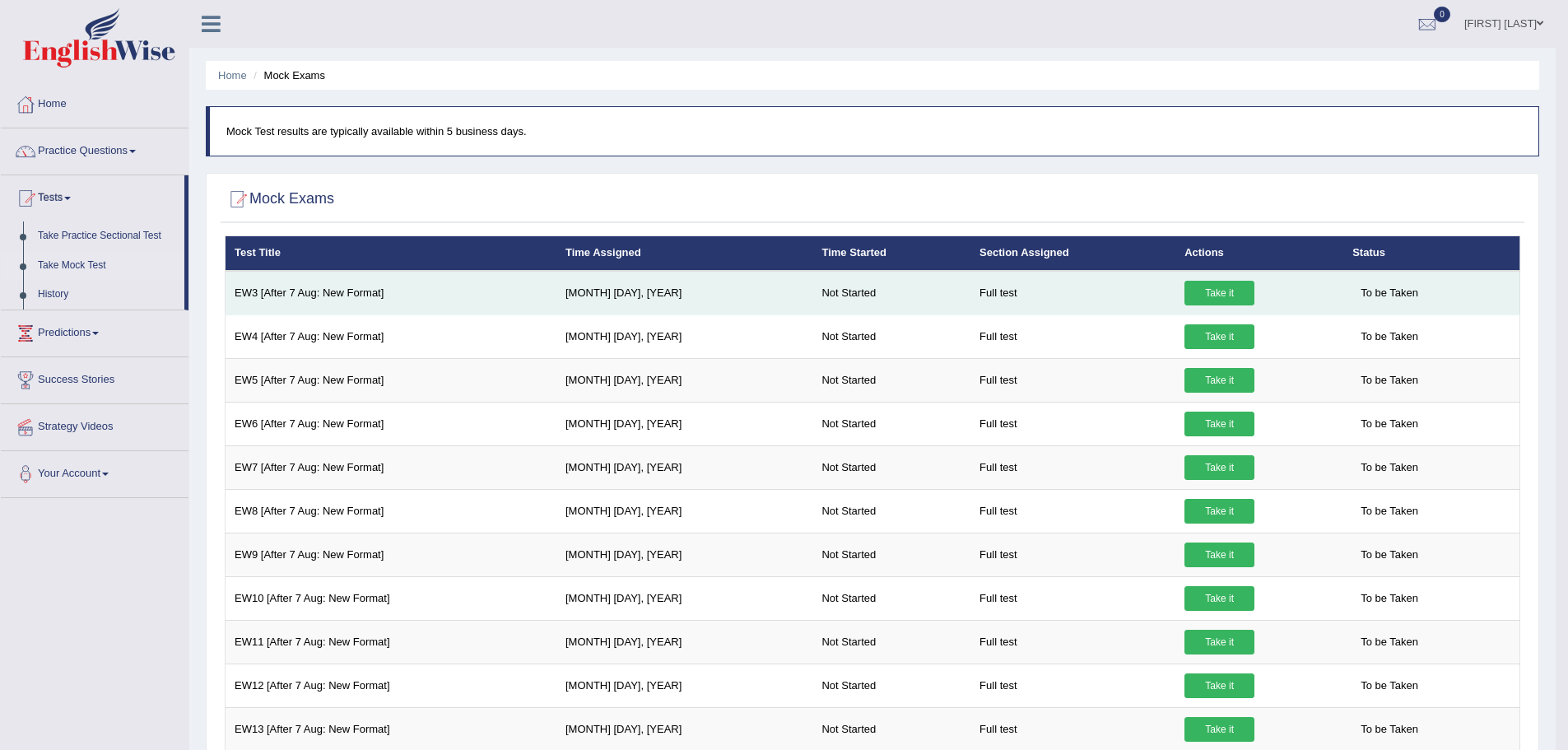 click on "Take it" at bounding box center (1219, 293) 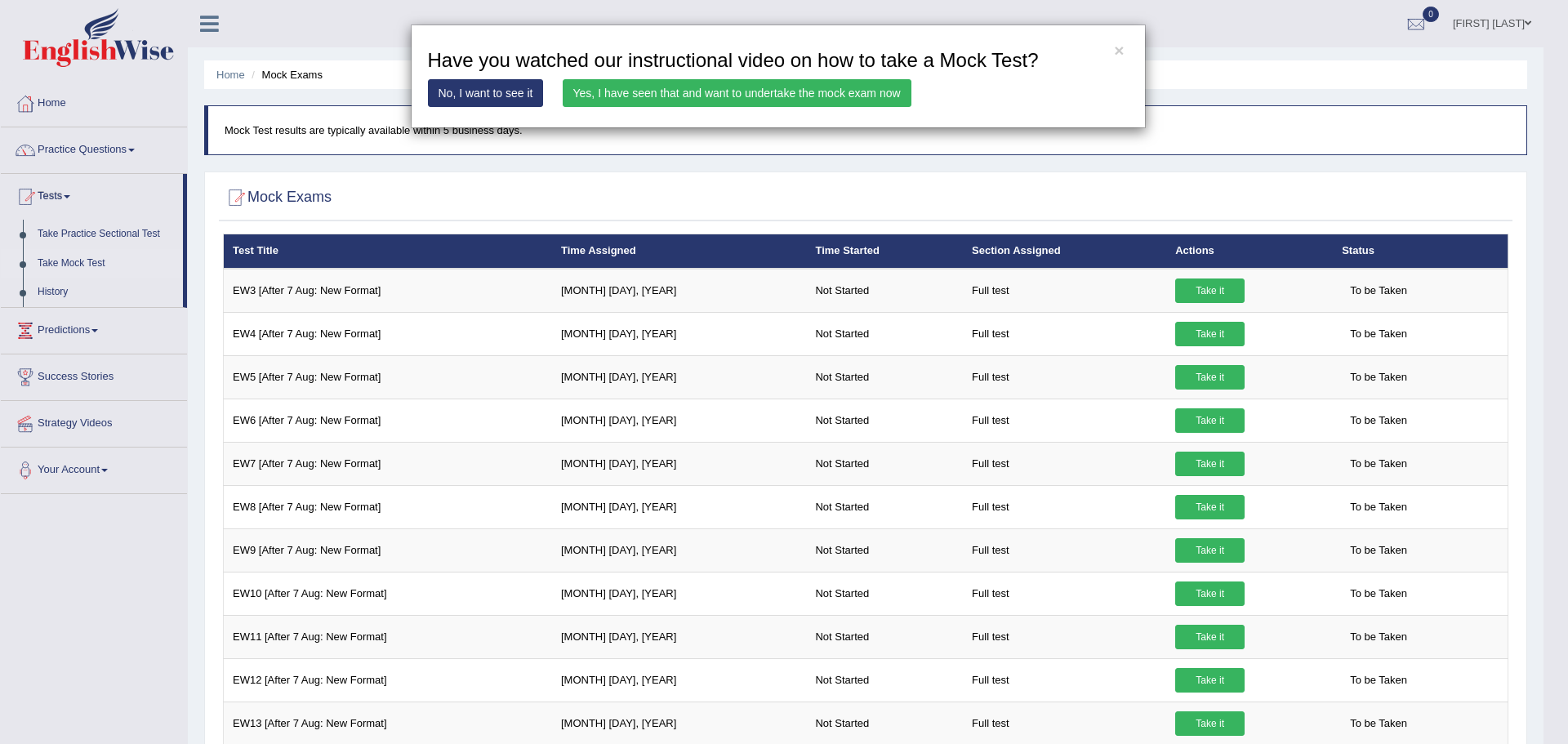 click on "Yes, I have seen that and want to undertake the mock exam now" at bounding box center [737, 93] 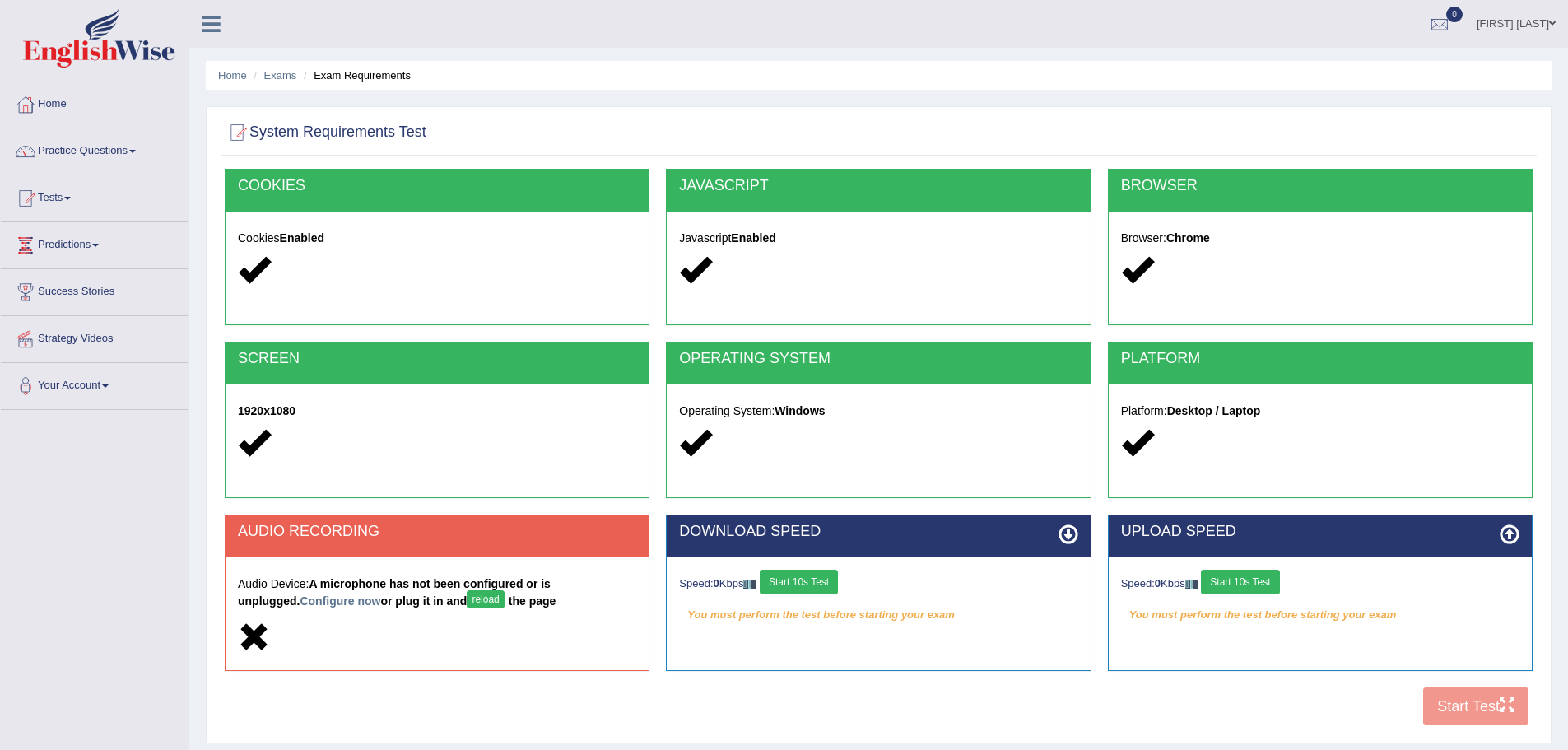 scroll, scrollTop: 0, scrollLeft: 0, axis: both 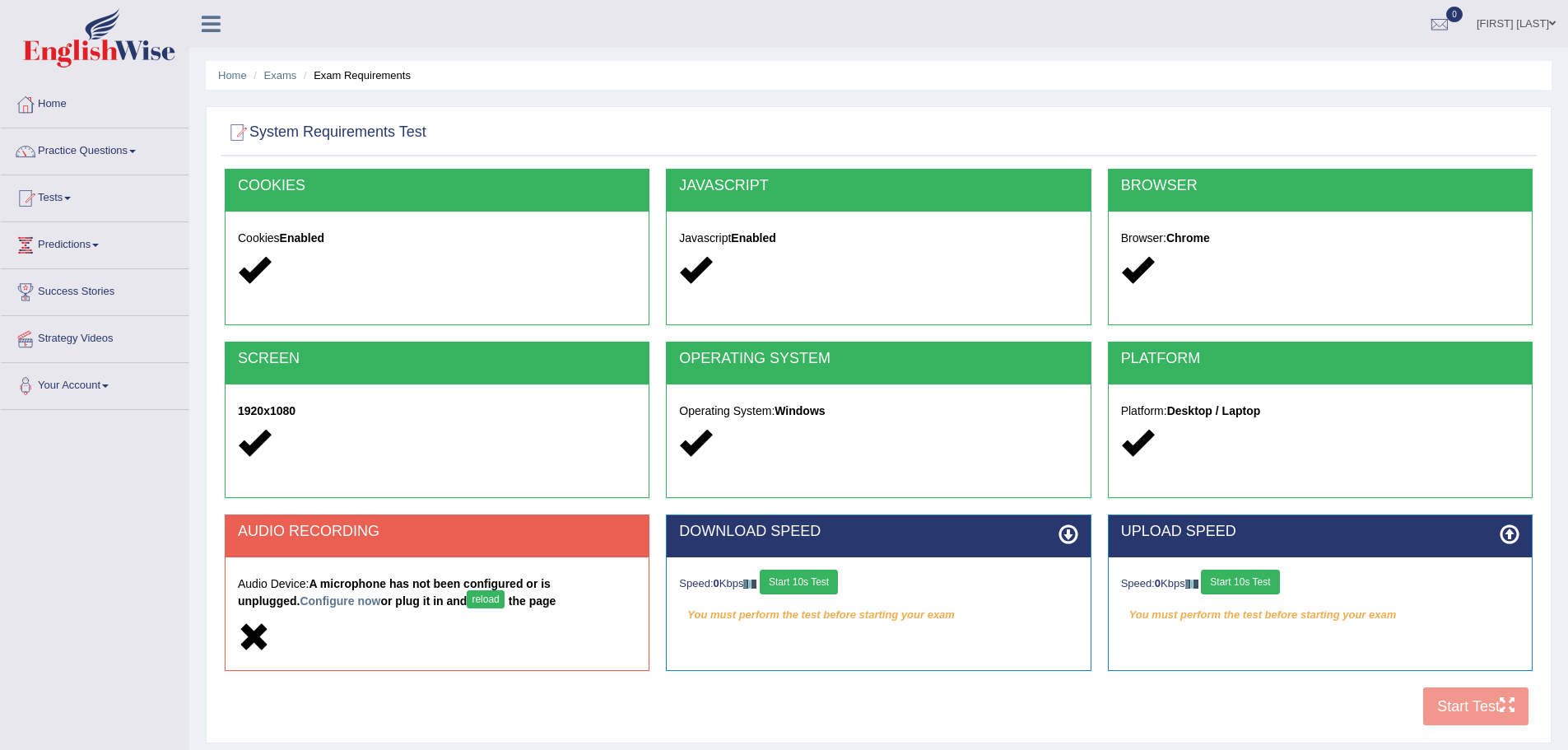 click on "reload" at bounding box center [485, 599] 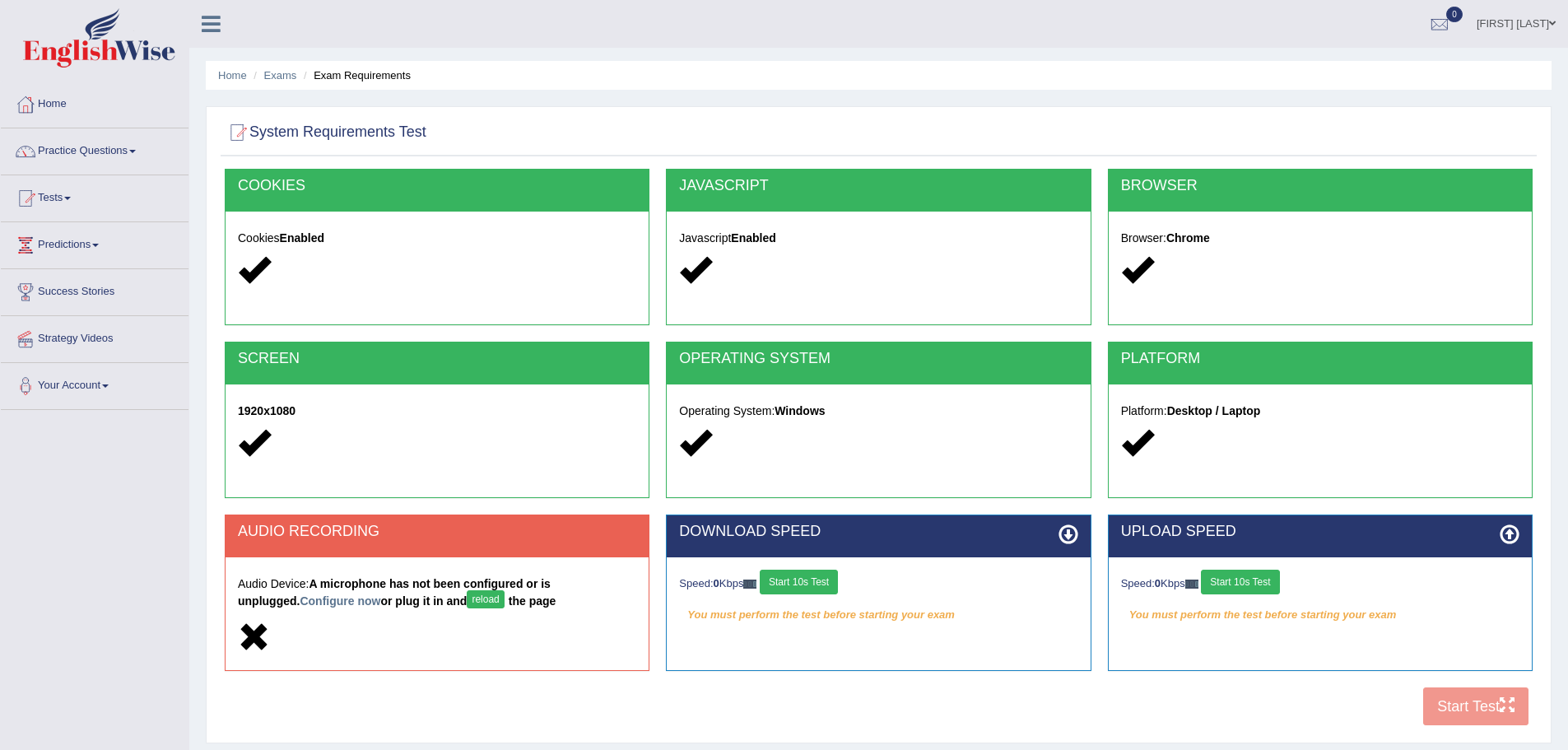 scroll, scrollTop: 0, scrollLeft: 0, axis: both 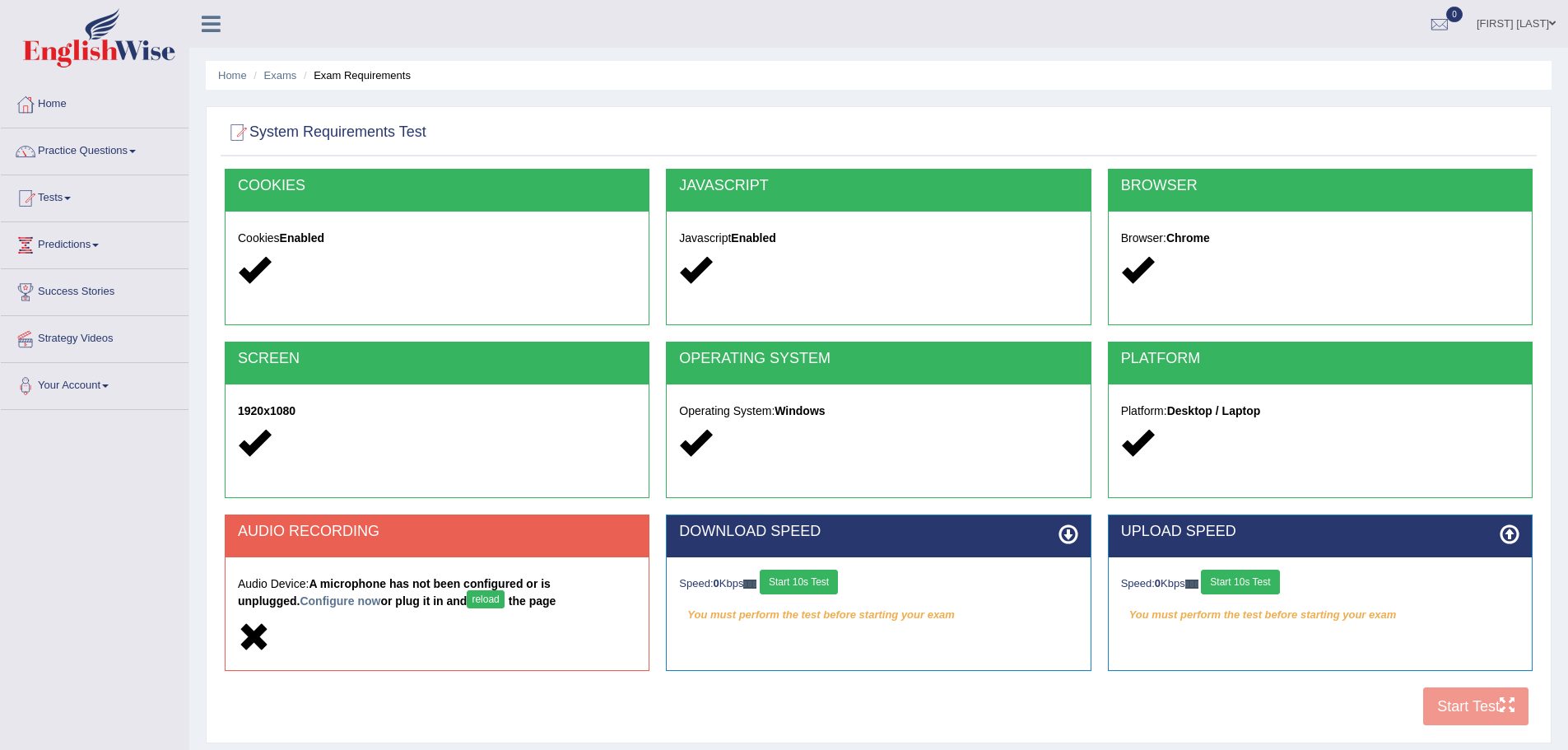 click on "reload" at bounding box center [485, 599] 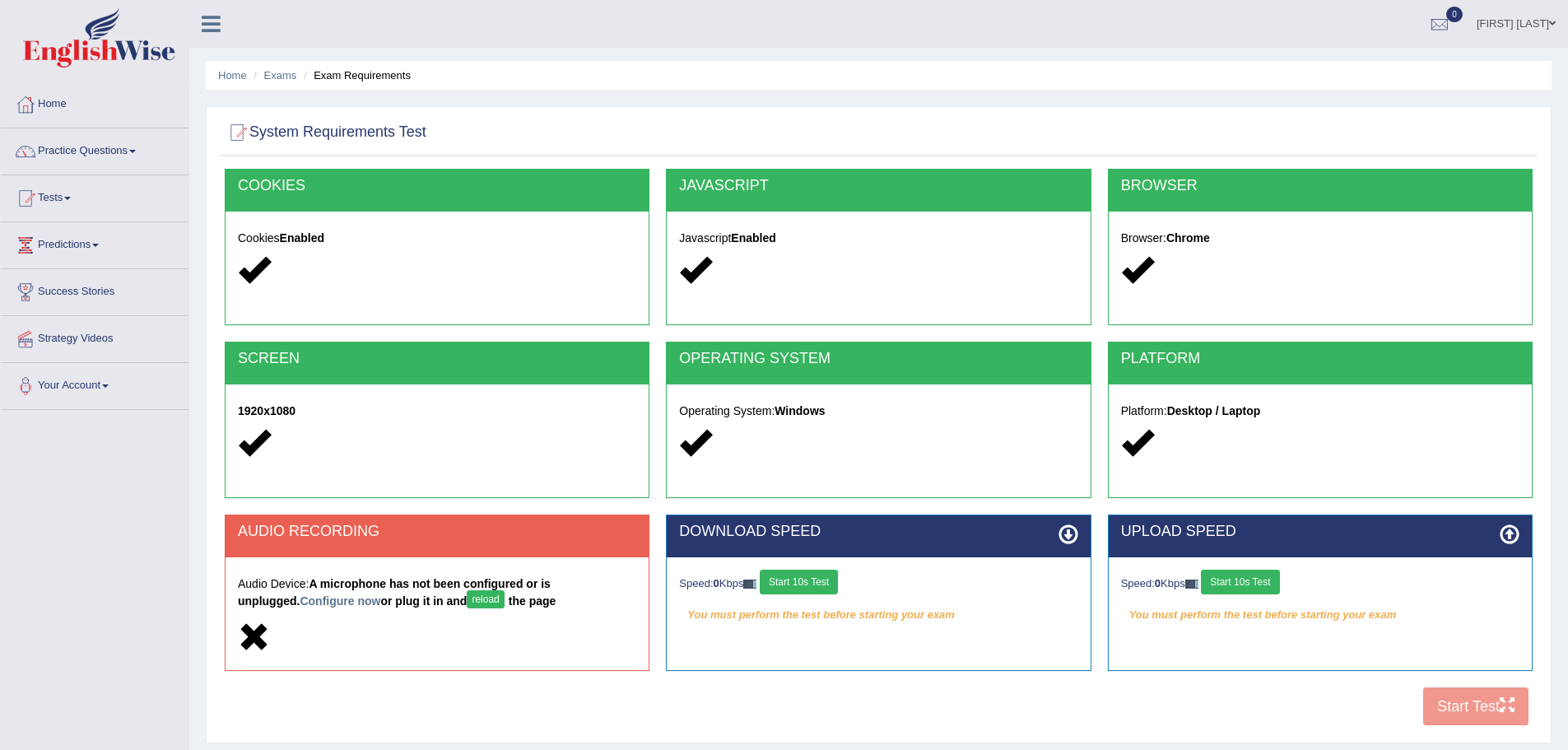 scroll, scrollTop: 0, scrollLeft: 0, axis: both 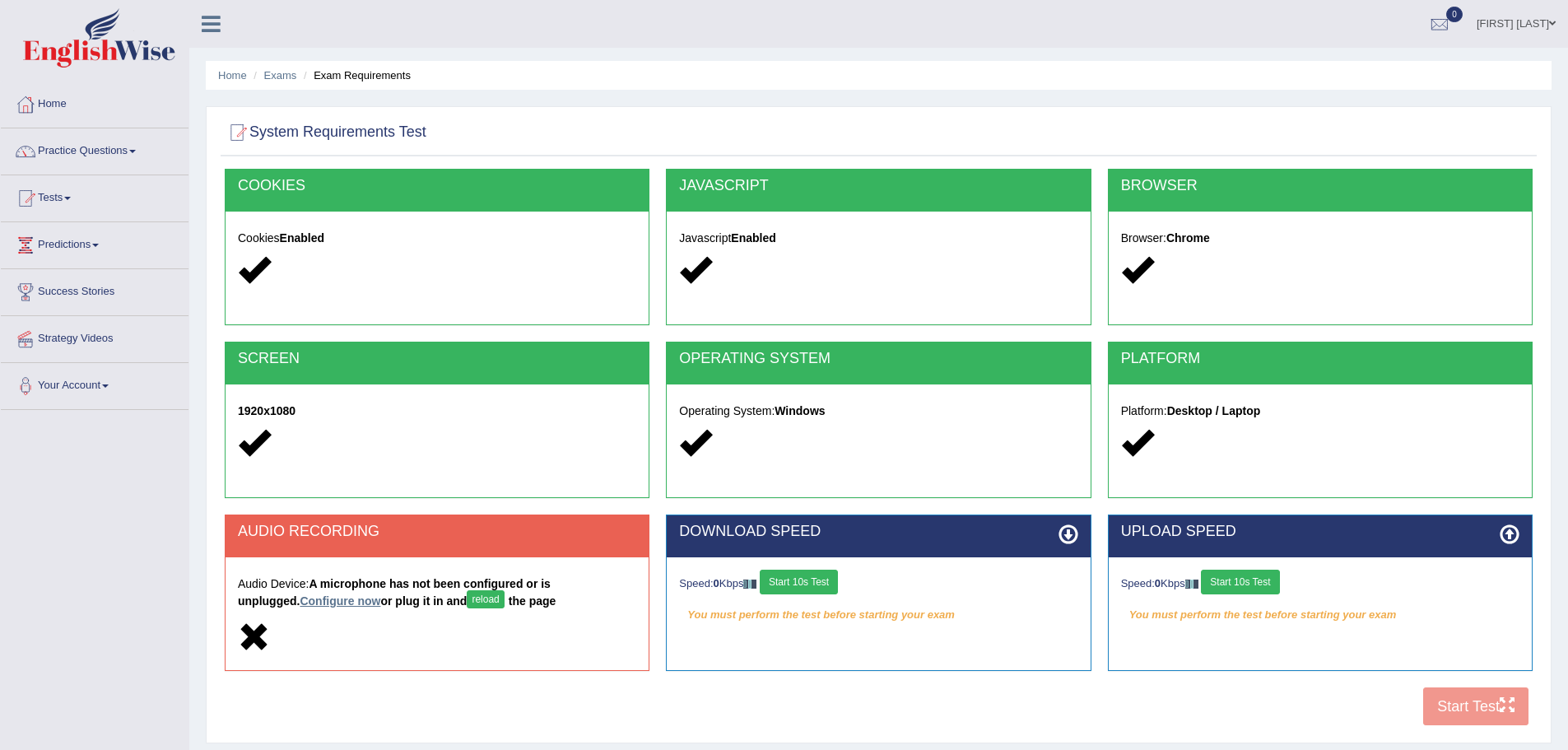 click on "Configure now" at bounding box center (340, 601) 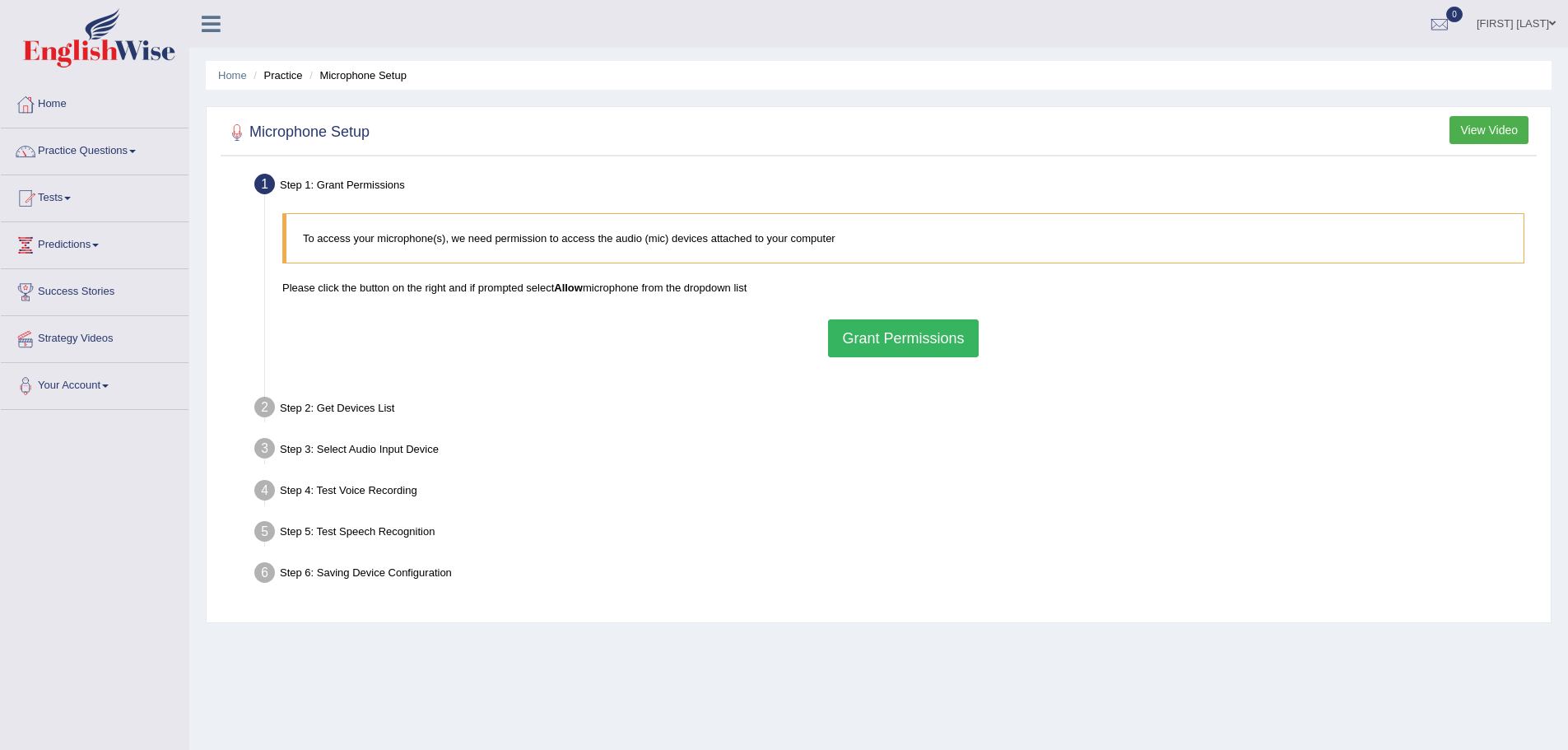 scroll, scrollTop: 0, scrollLeft: 0, axis: both 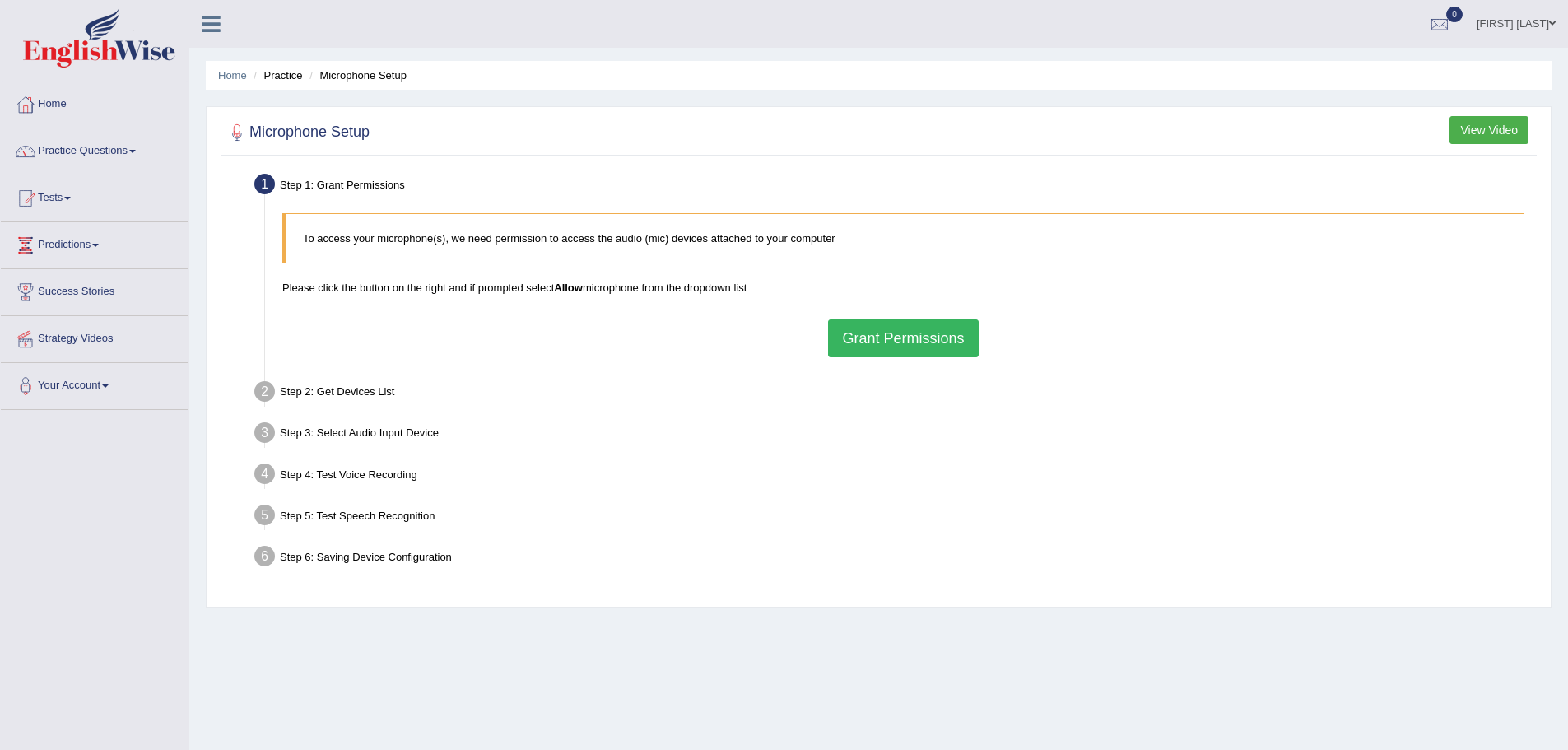 click on "To access your microphone(s), we need permission to access the audio (mic) devices attached to your computer" at bounding box center (905, 238) 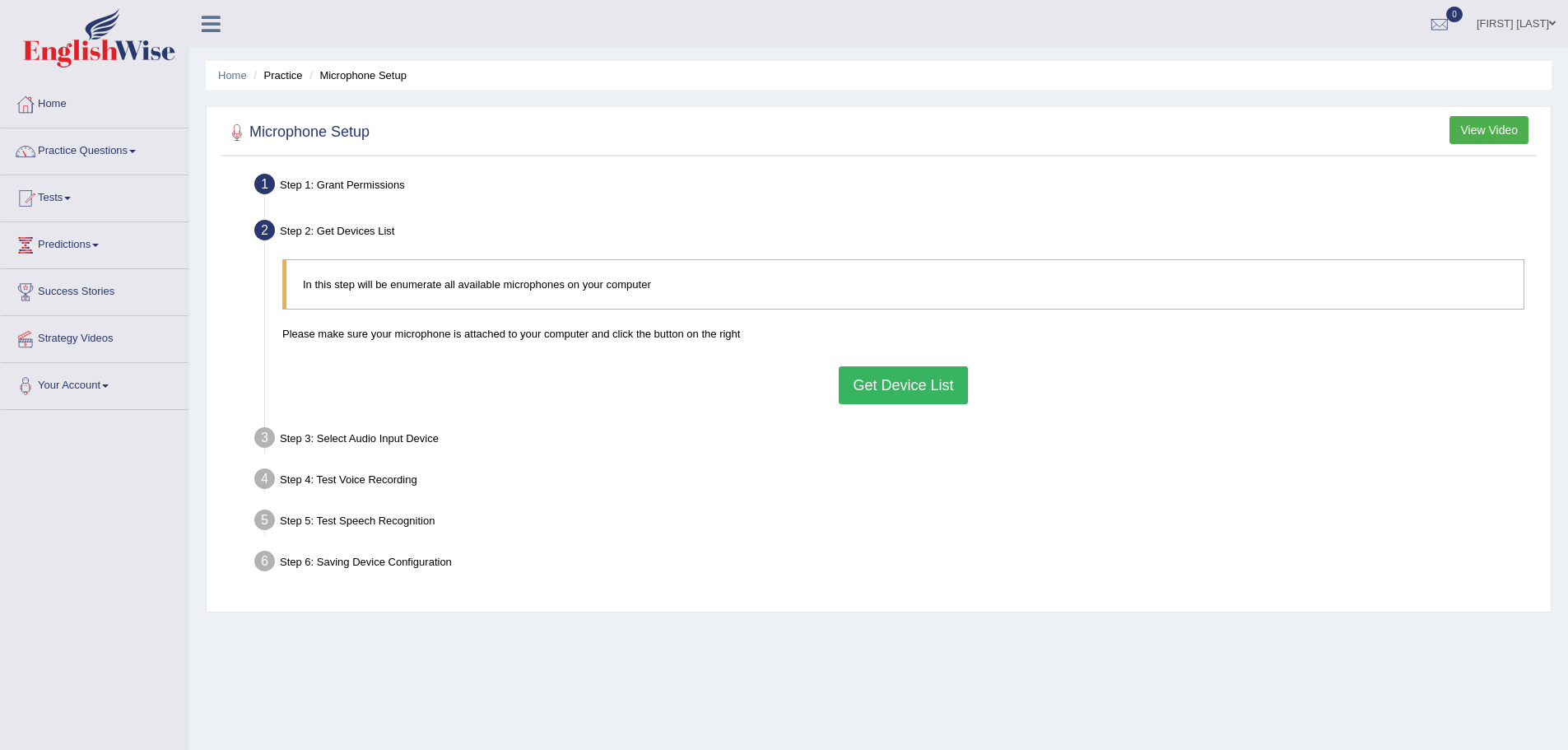 click on "Get Device List" at bounding box center (903, 385) 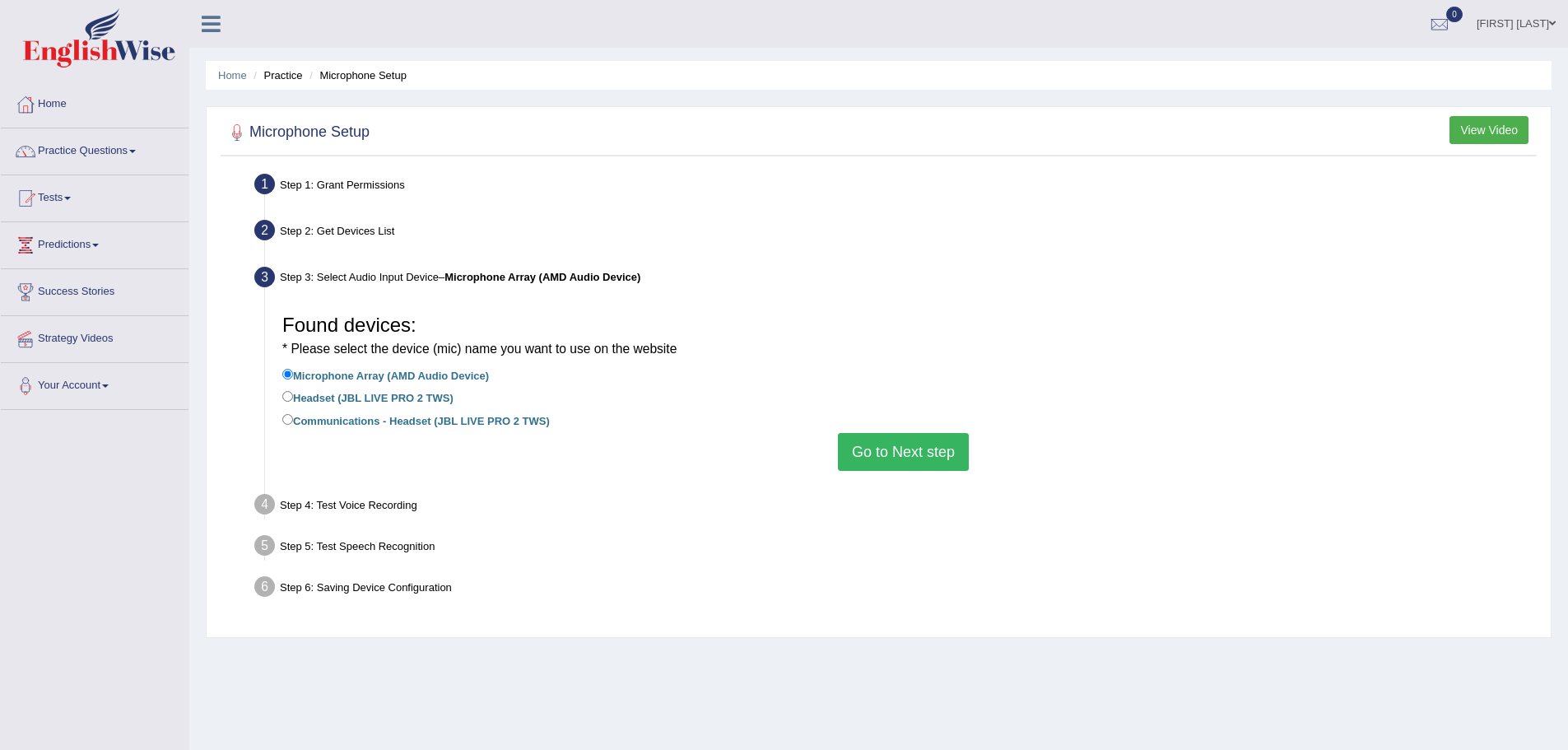 click on "Headset (JBL LIVE PRO 2 TWS)" at bounding box center (368, 397) 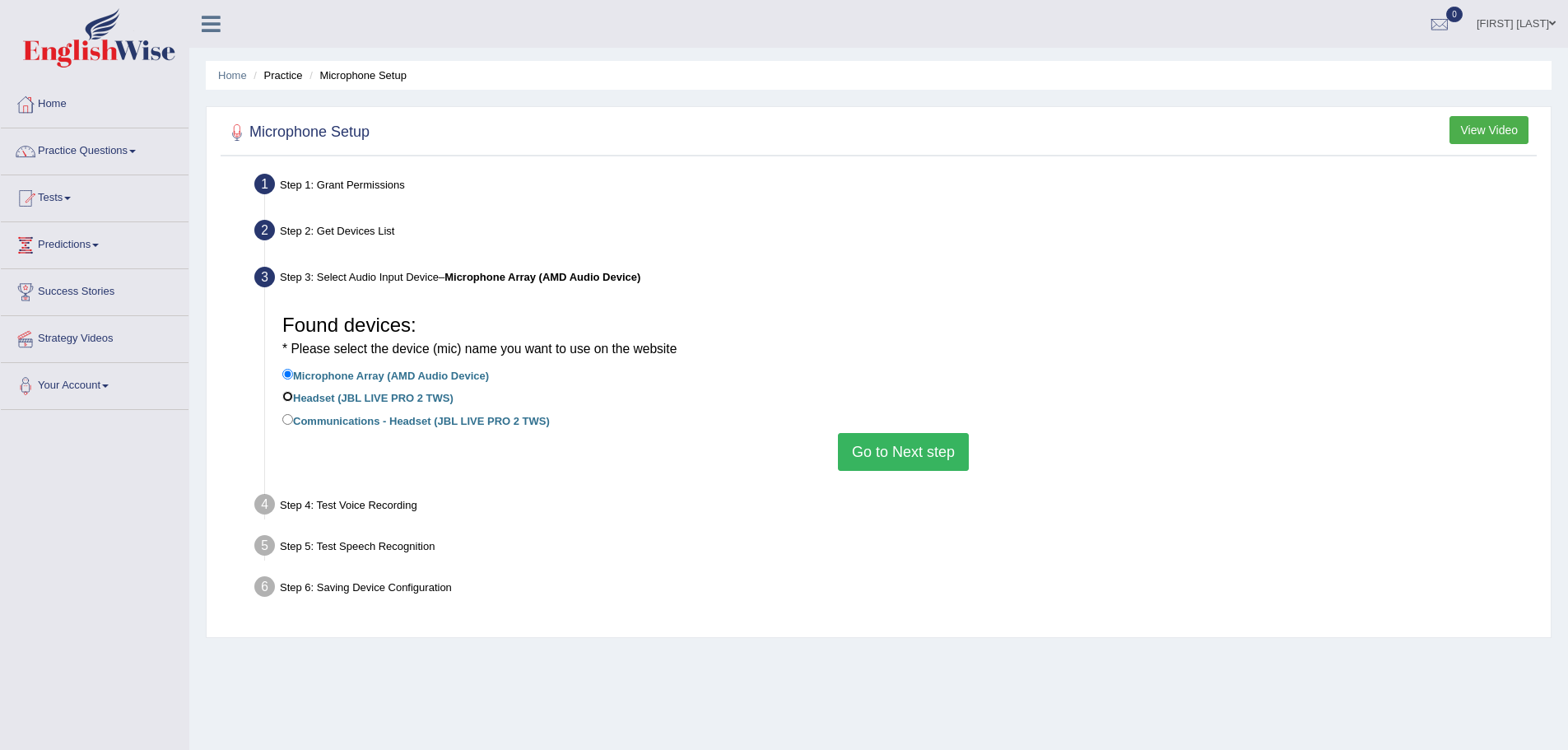 click on "Headset (JBL LIVE PRO 2 TWS)" at bounding box center (287, 396) 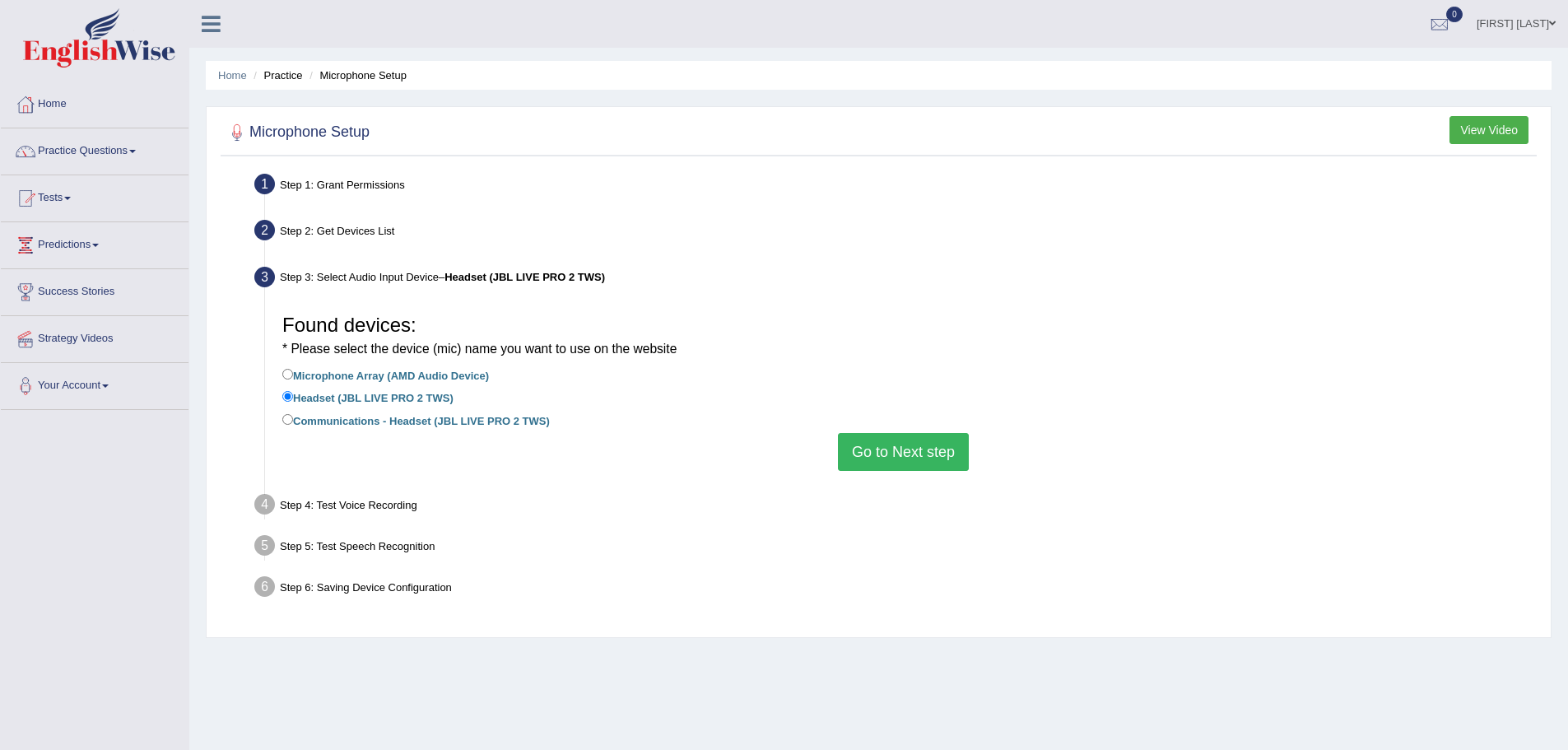 click on "Go to Next step" at bounding box center (903, 452) 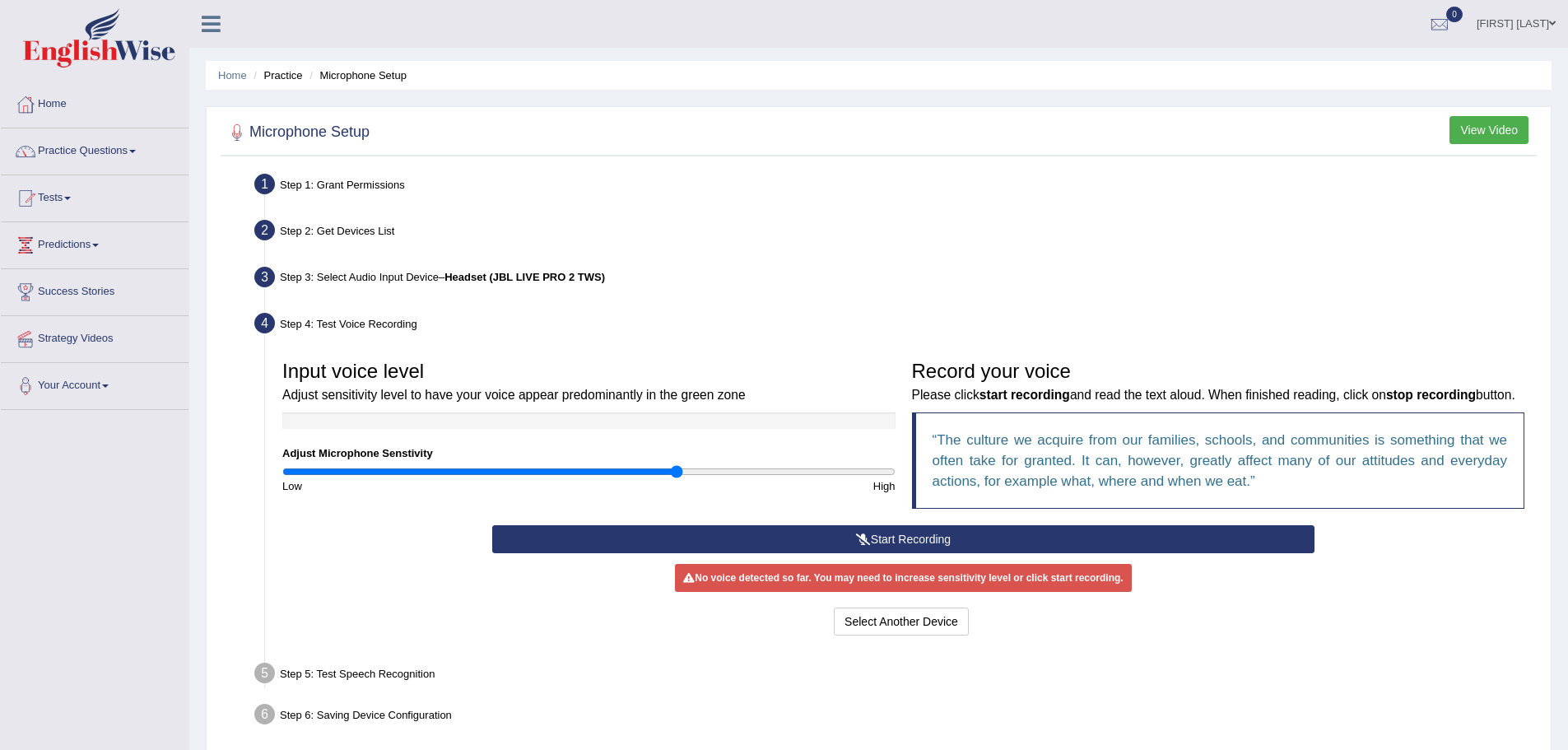 drag, startPoint x: 584, startPoint y: 468, endPoint x: 674, endPoint y: 473, distance: 90.13878 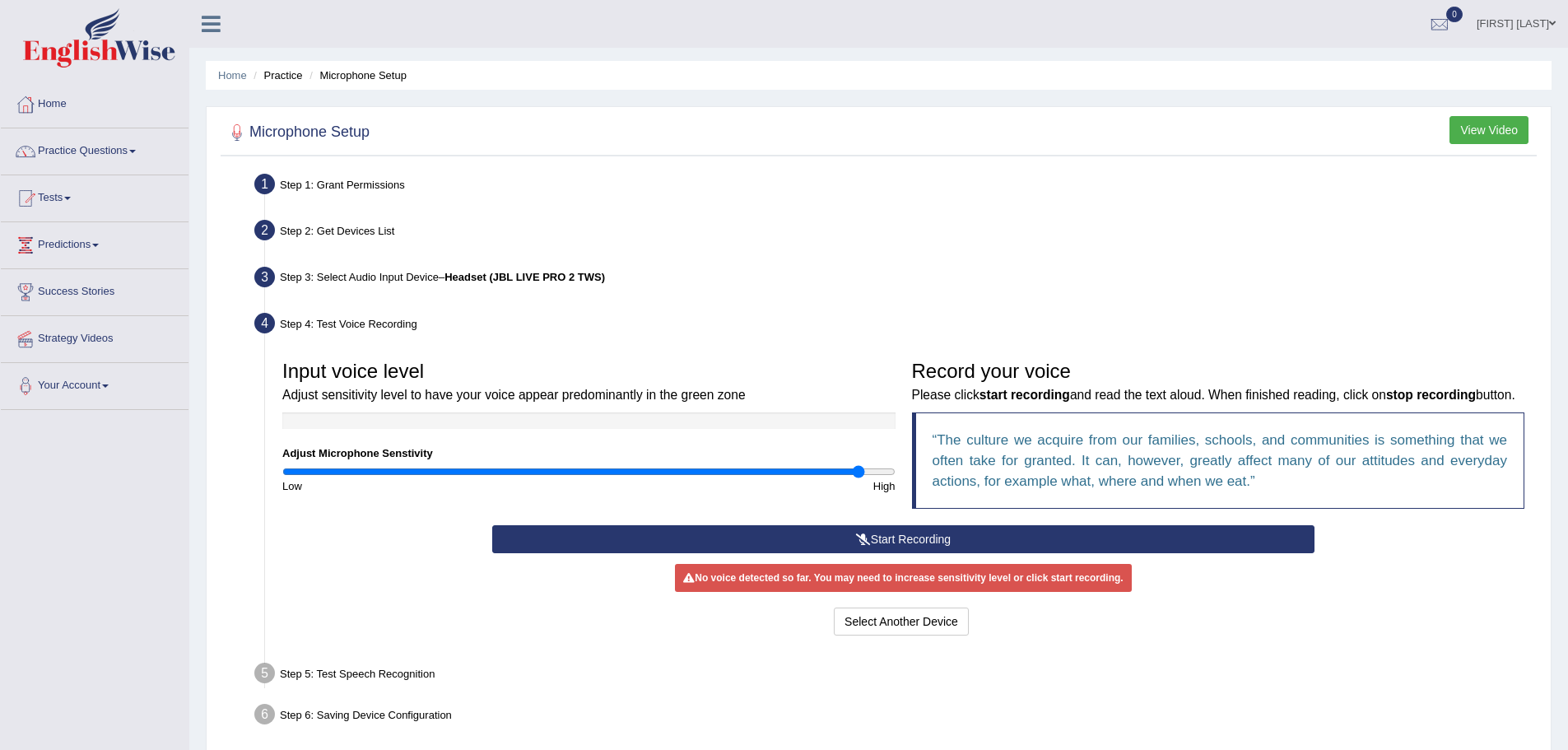 drag, startPoint x: 677, startPoint y: 471, endPoint x: 856, endPoint y: 479, distance: 179.17868 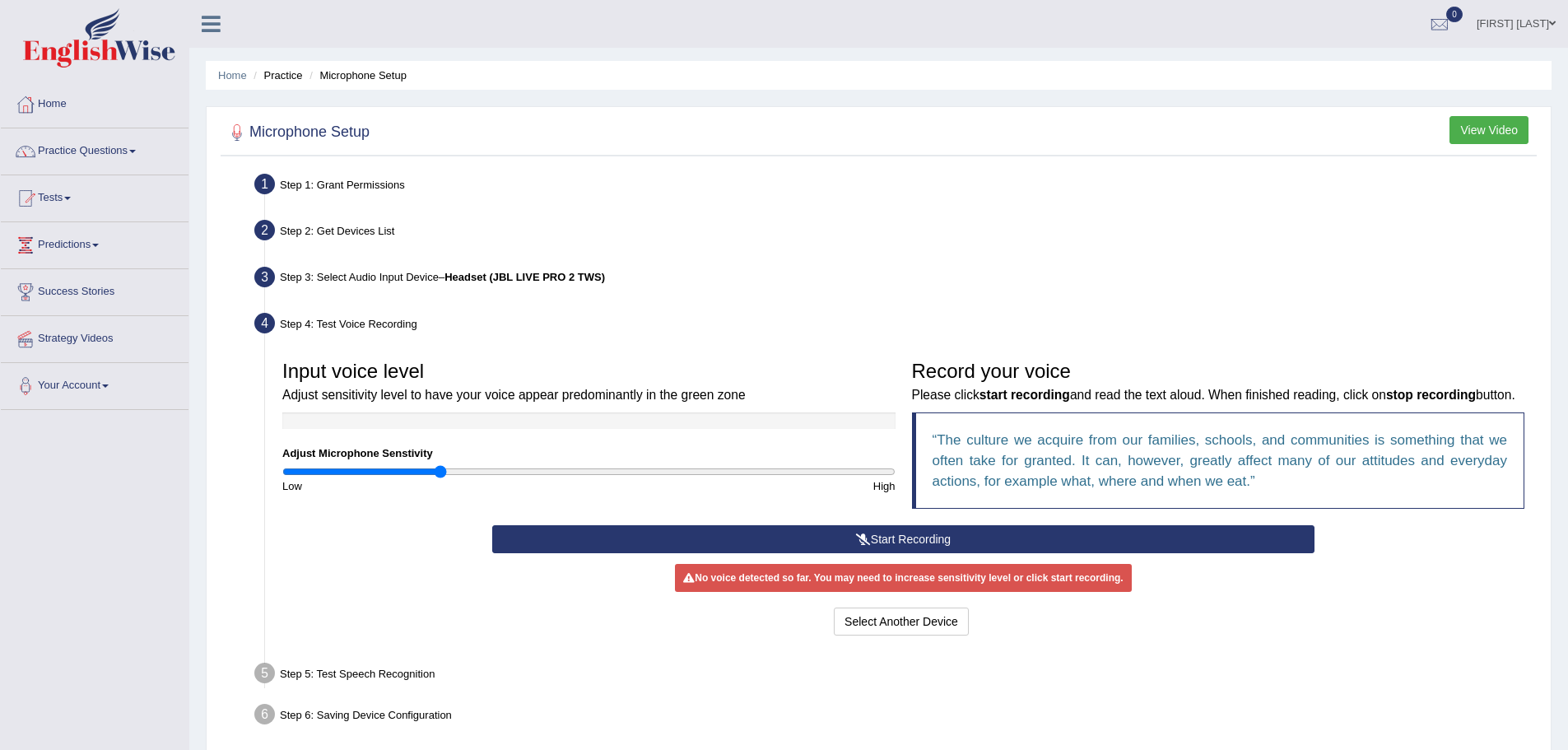 drag, startPoint x: 856, startPoint y: 469, endPoint x: 438, endPoint y: 488, distance: 418.4316 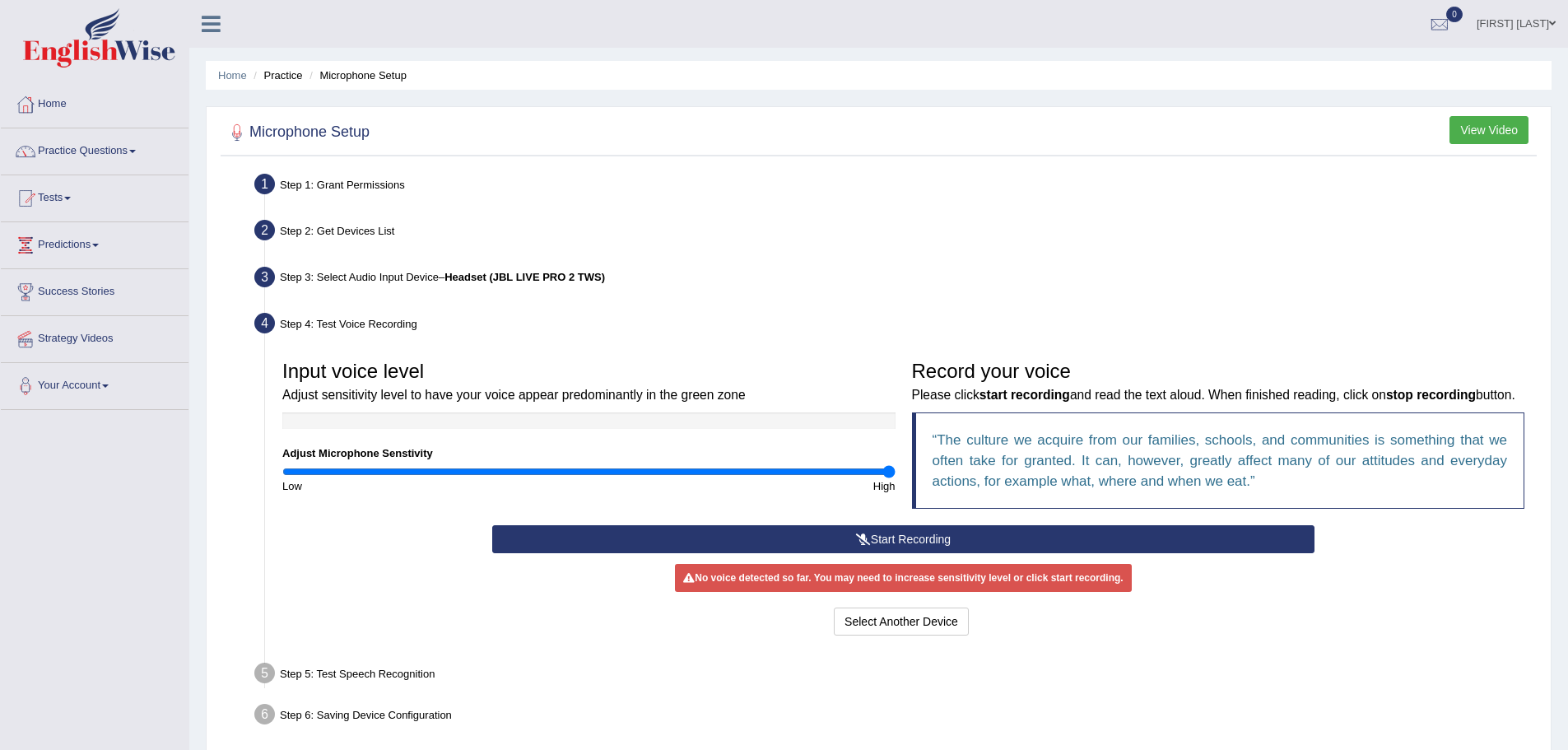 drag, startPoint x: 446, startPoint y: 469, endPoint x: 941, endPoint y: 467, distance: 495.004 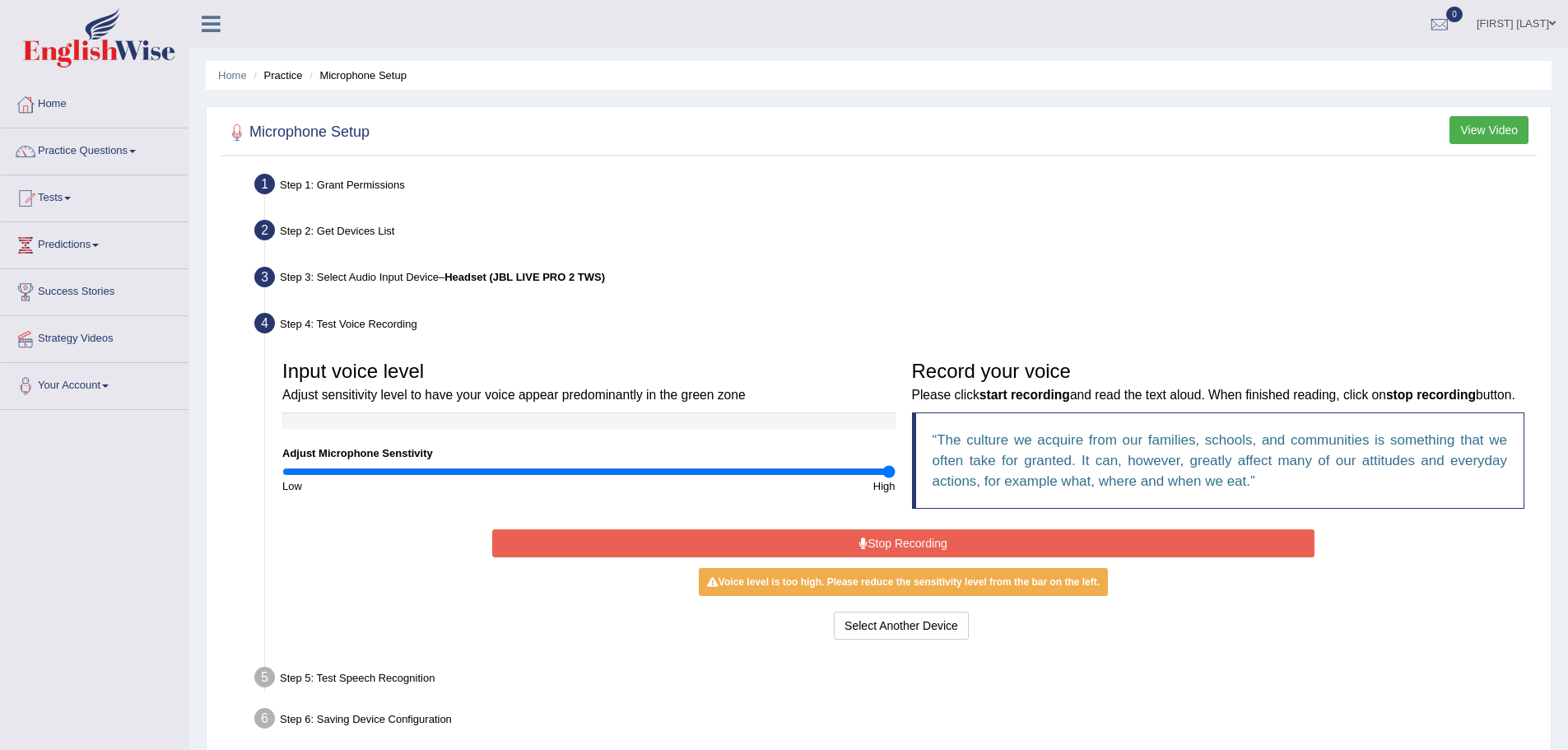 click on "Stop Recording" at bounding box center [903, 543] 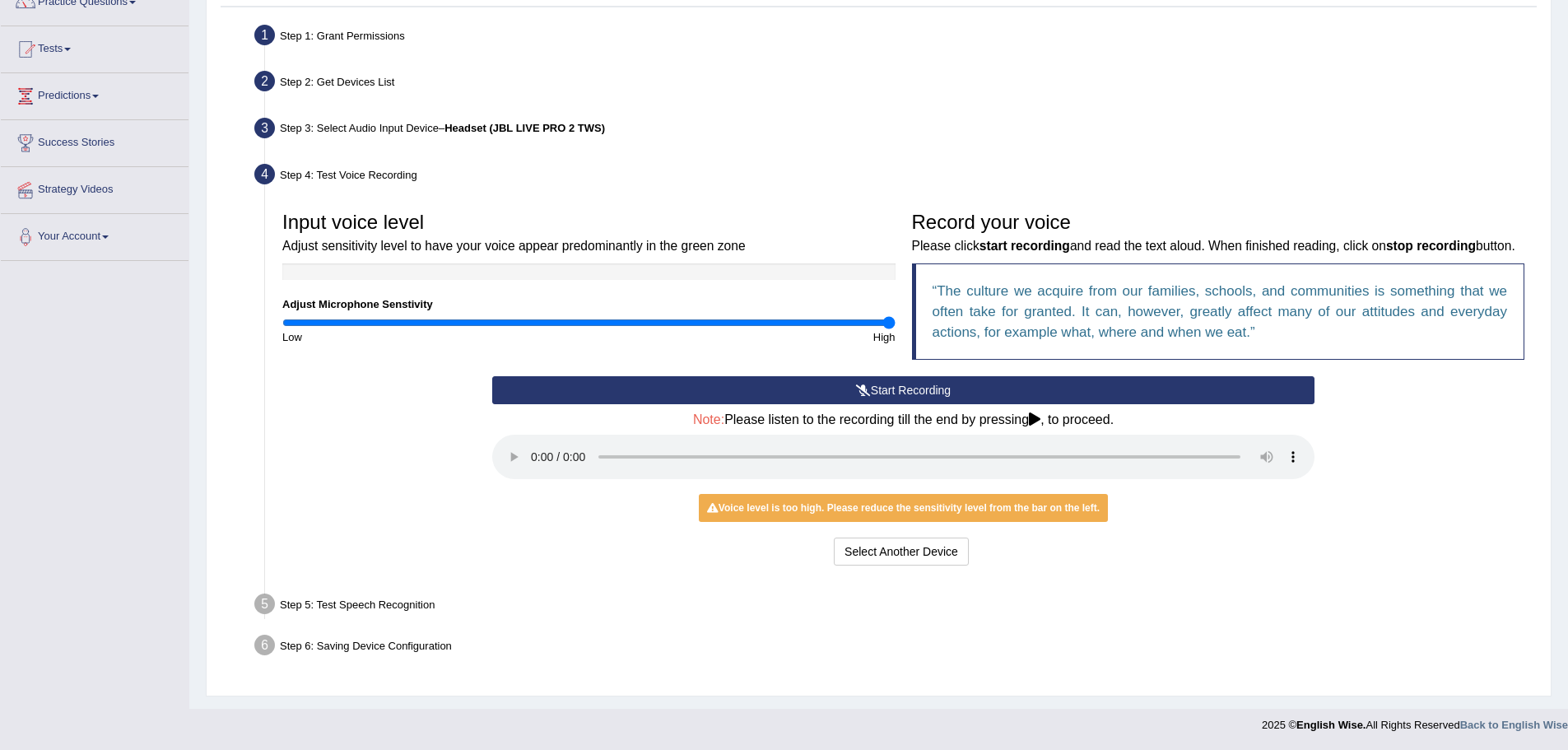 scroll, scrollTop: 170, scrollLeft: 0, axis: vertical 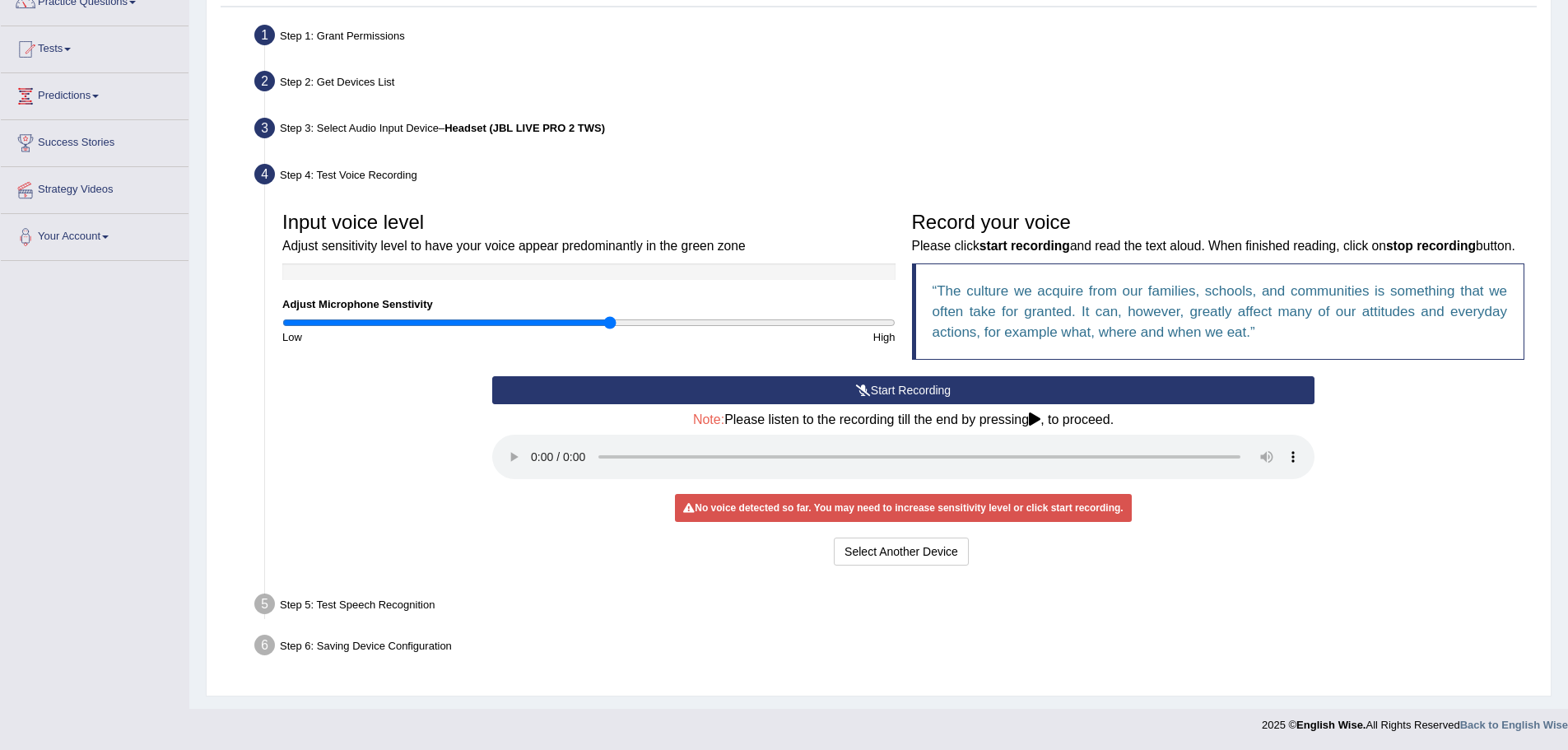 drag, startPoint x: 886, startPoint y: 296, endPoint x: 607, endPoint y: 319, distance: 279.9464 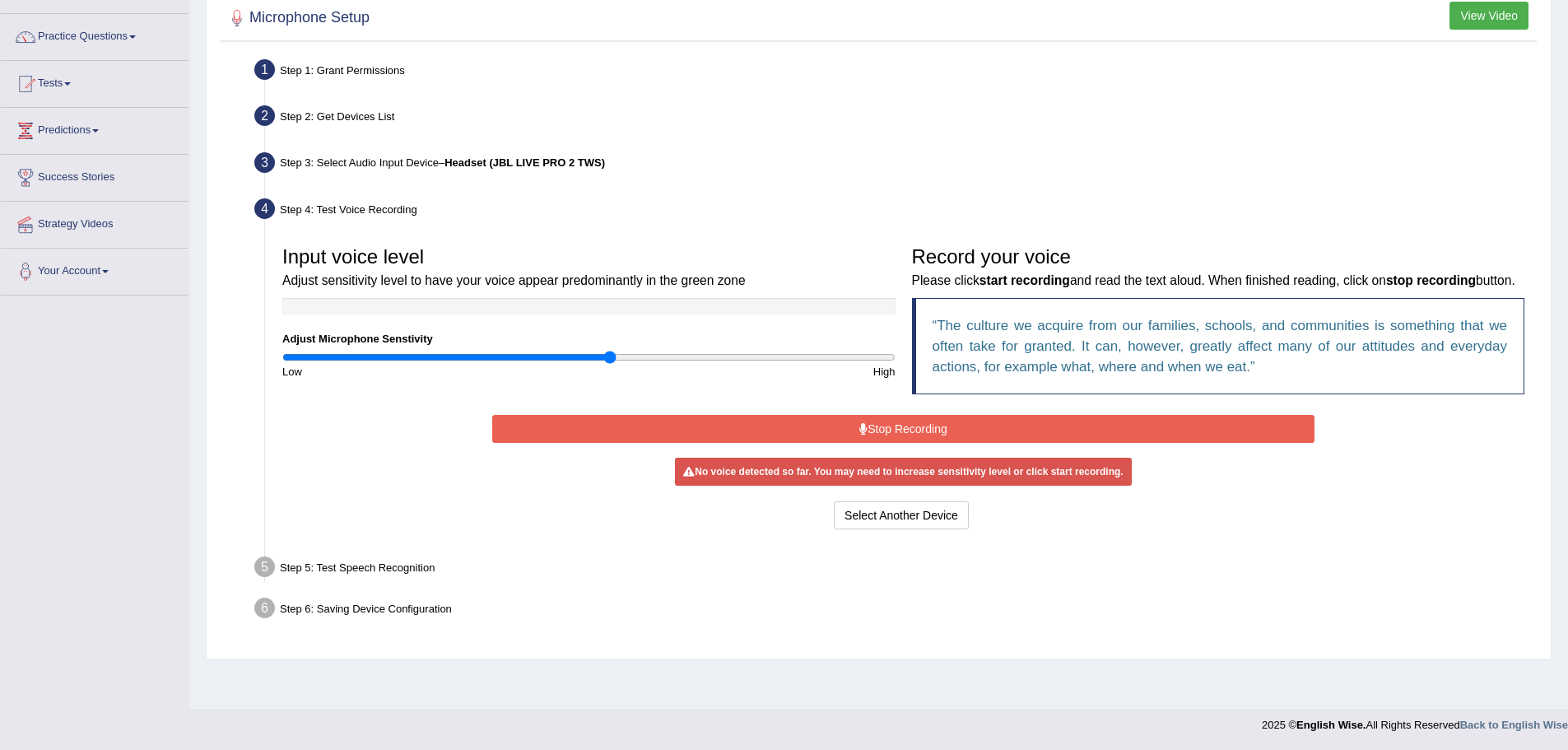 scroll, scrollTop: 114, scrollLeft: 0, axis: vertical 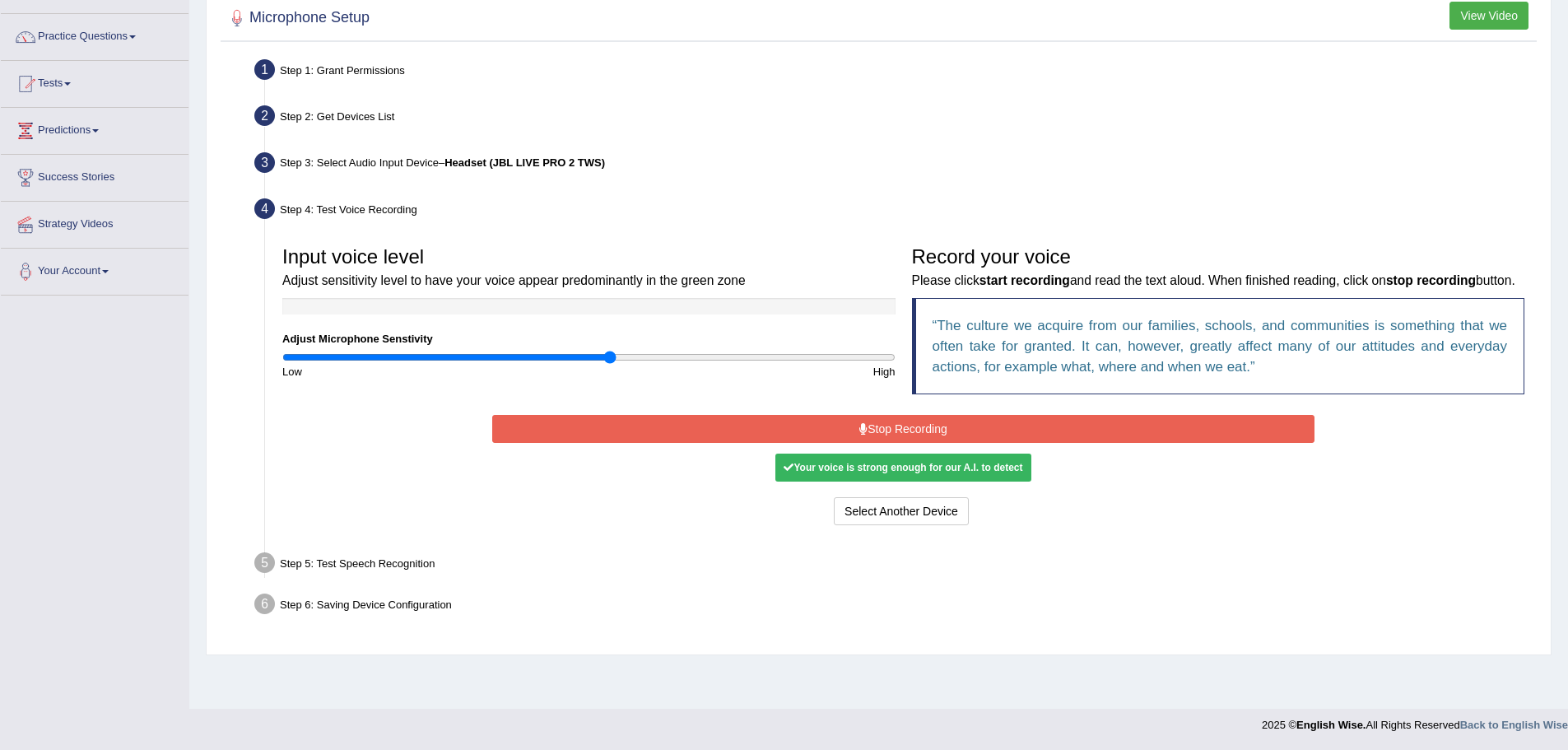 click at bounding box center [863, 429] 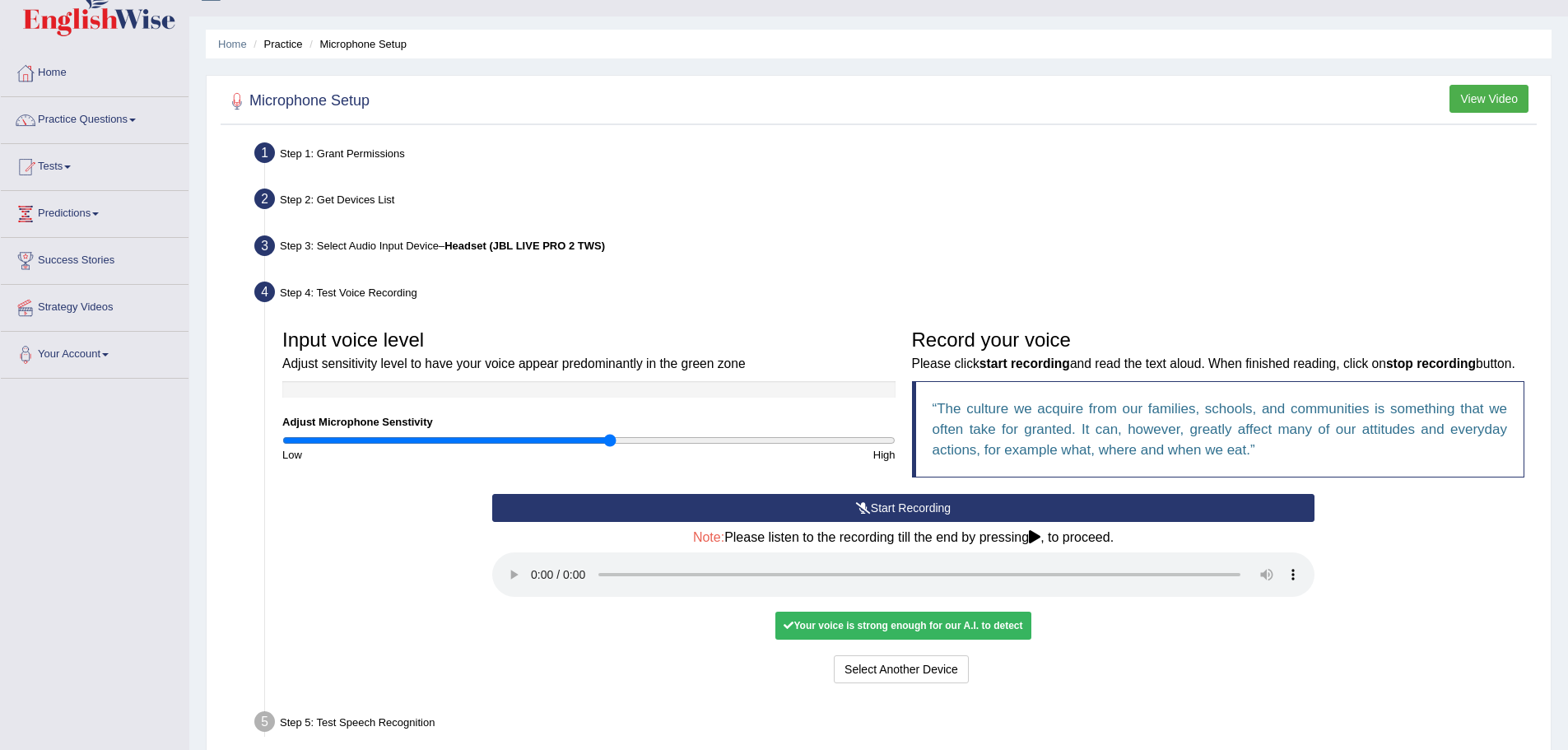 scroll, scrollTop: 0, scrollLeft: 0, axis: both 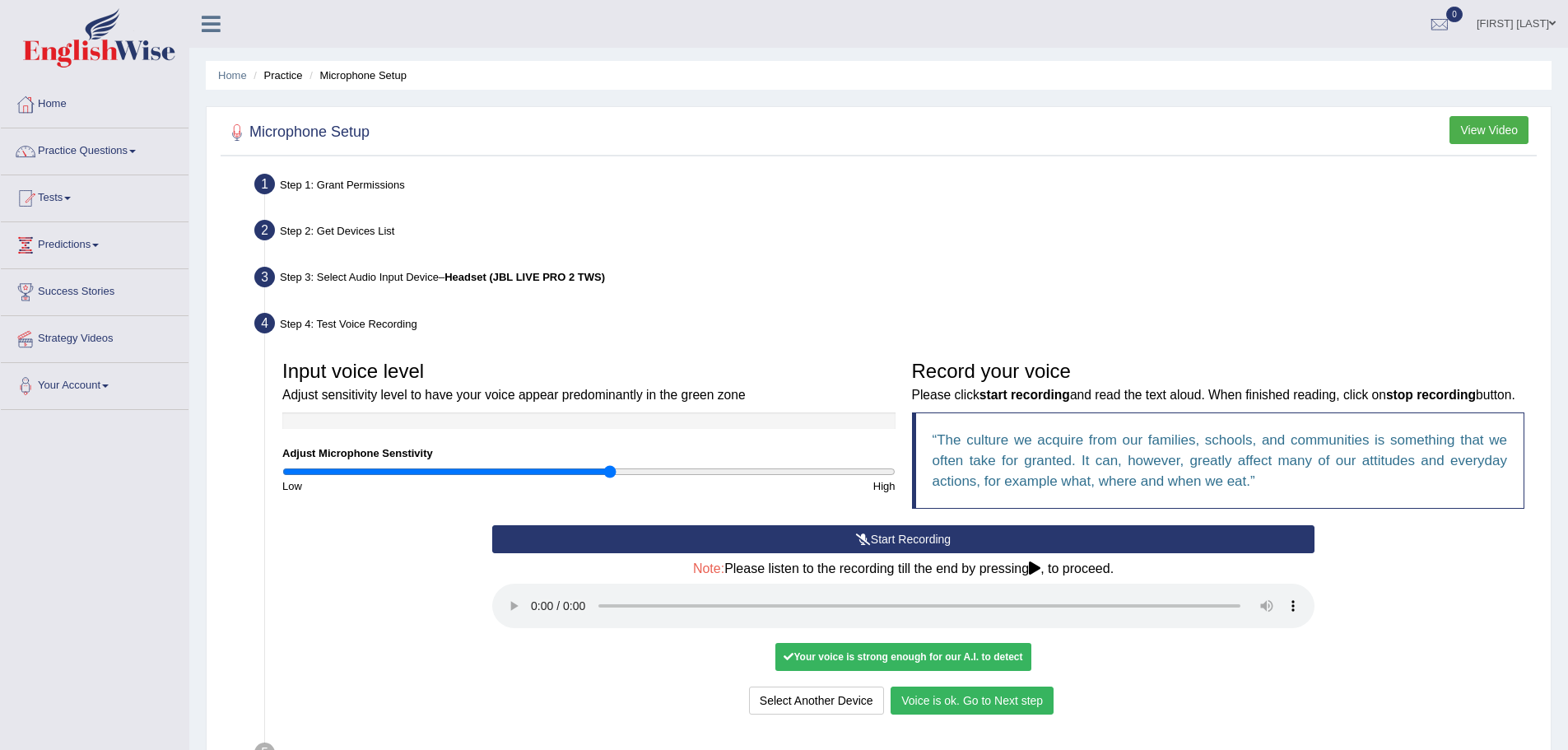 click on "Start Recording" at bounding box center (903, 539) 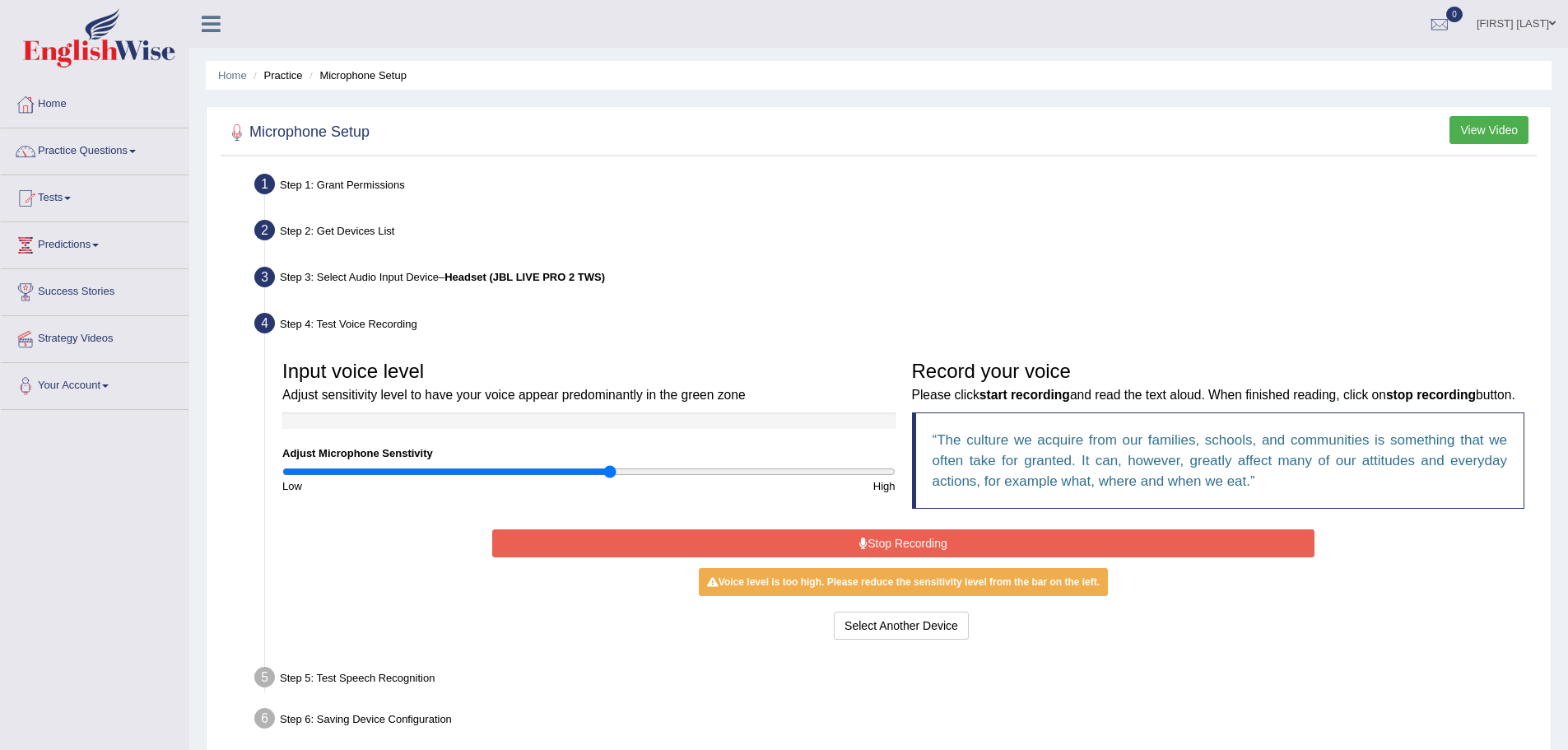 click on "Stop Recording" at bounding box center (903, 543) 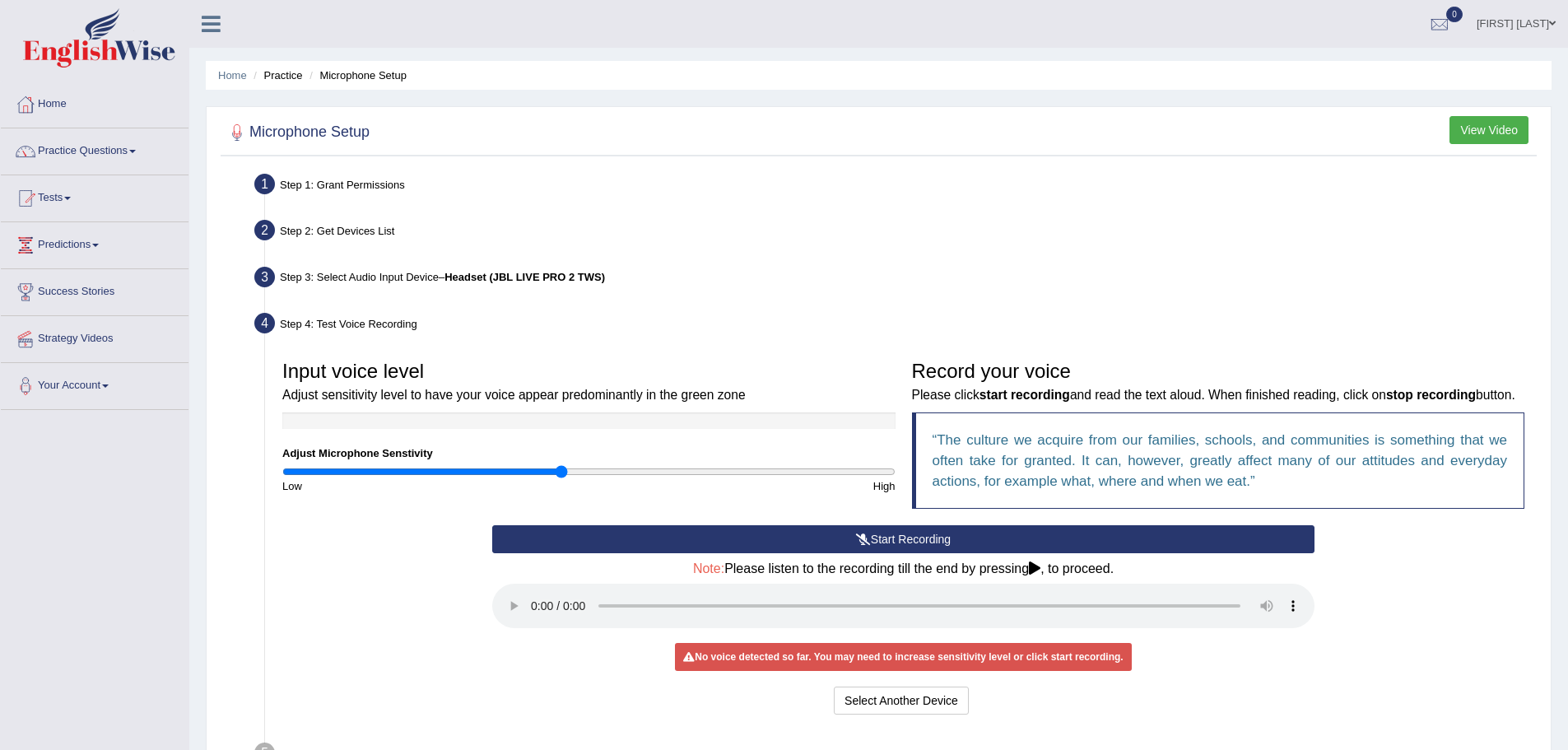 drag, startPoint x: 604, startPoint y: 468, endPoint x: 559, endPoint y: 468, distance: 45 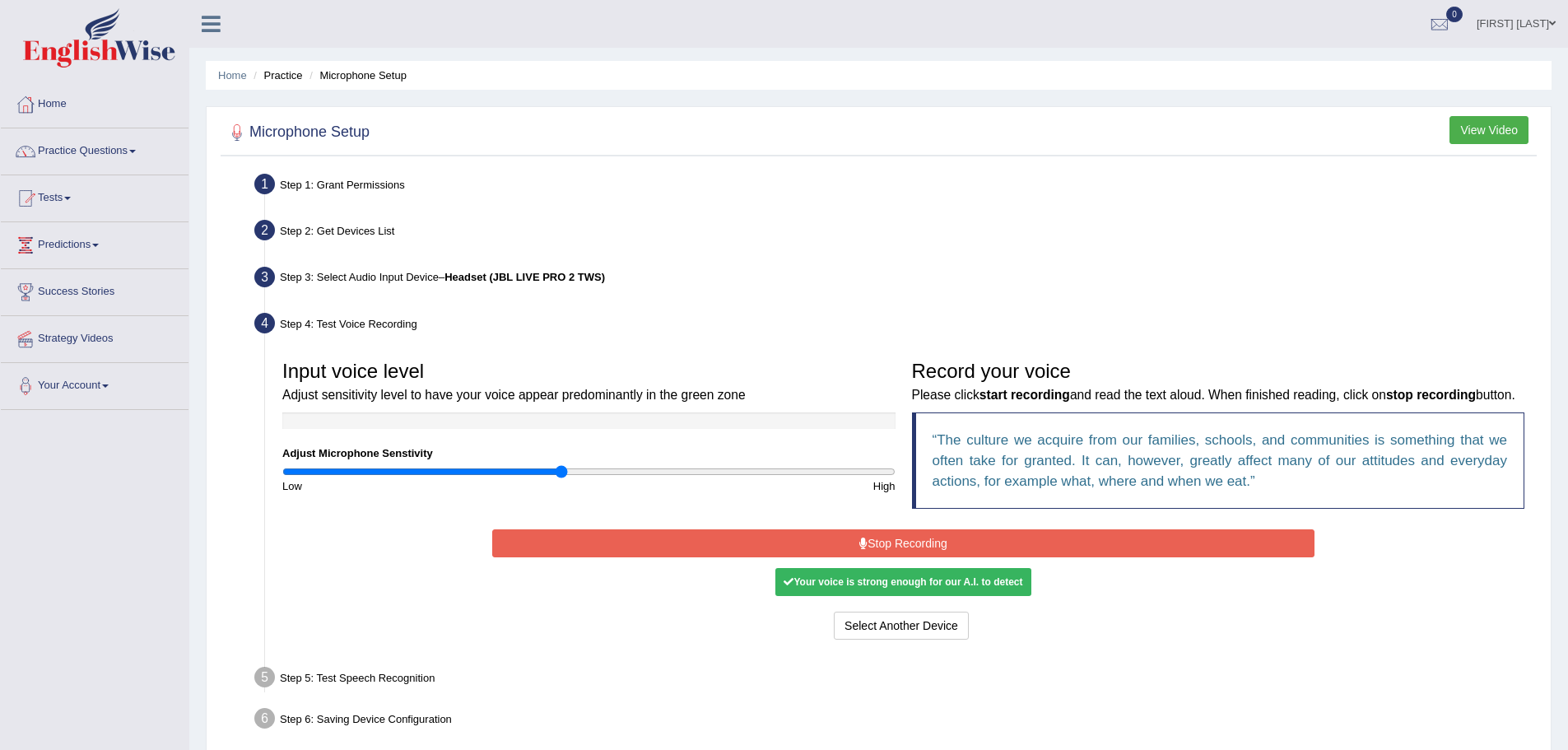 click on "Stop Recording" at bounding box center (903, 543) 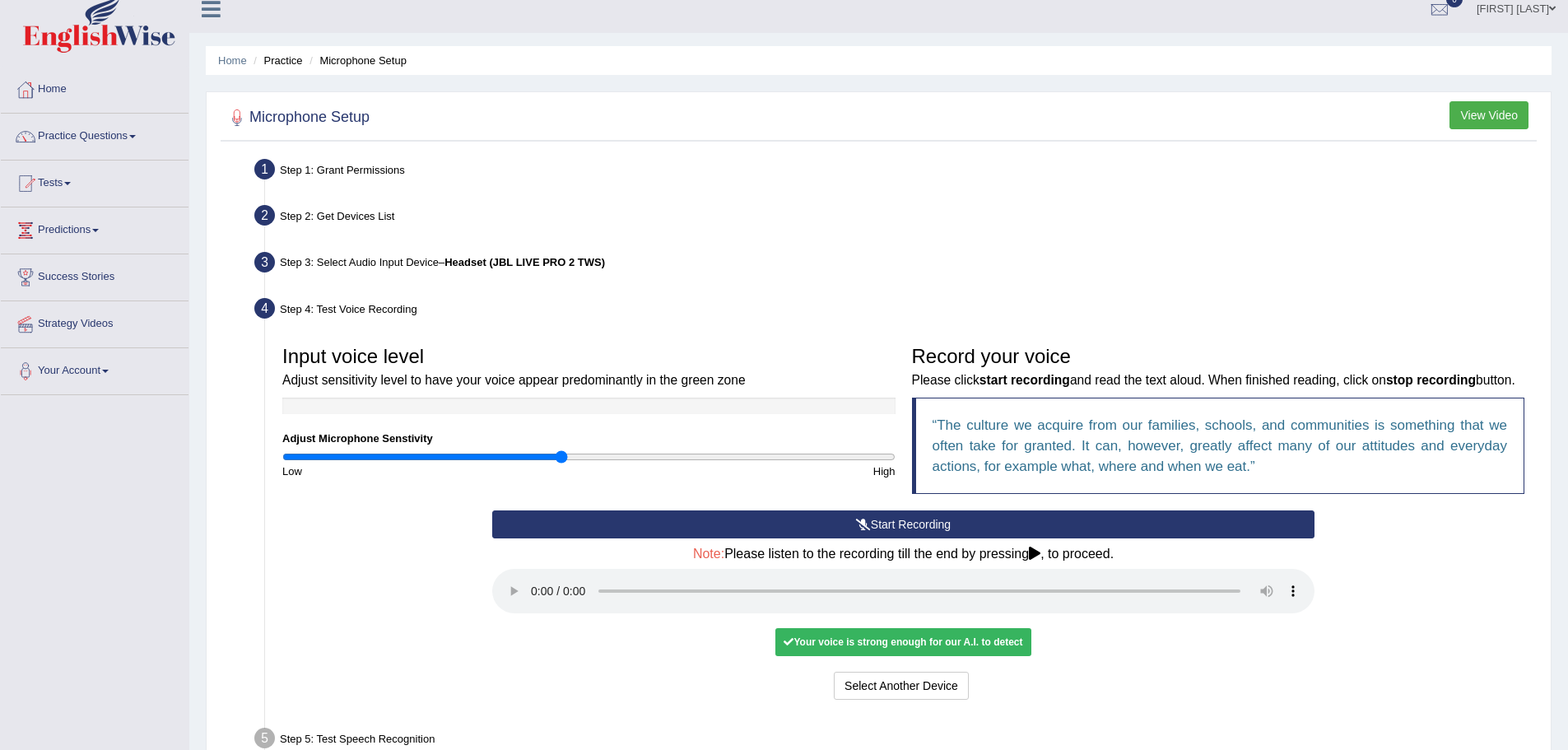 scroll, scrollTop: 0, scrollLeft: 0, axis: both 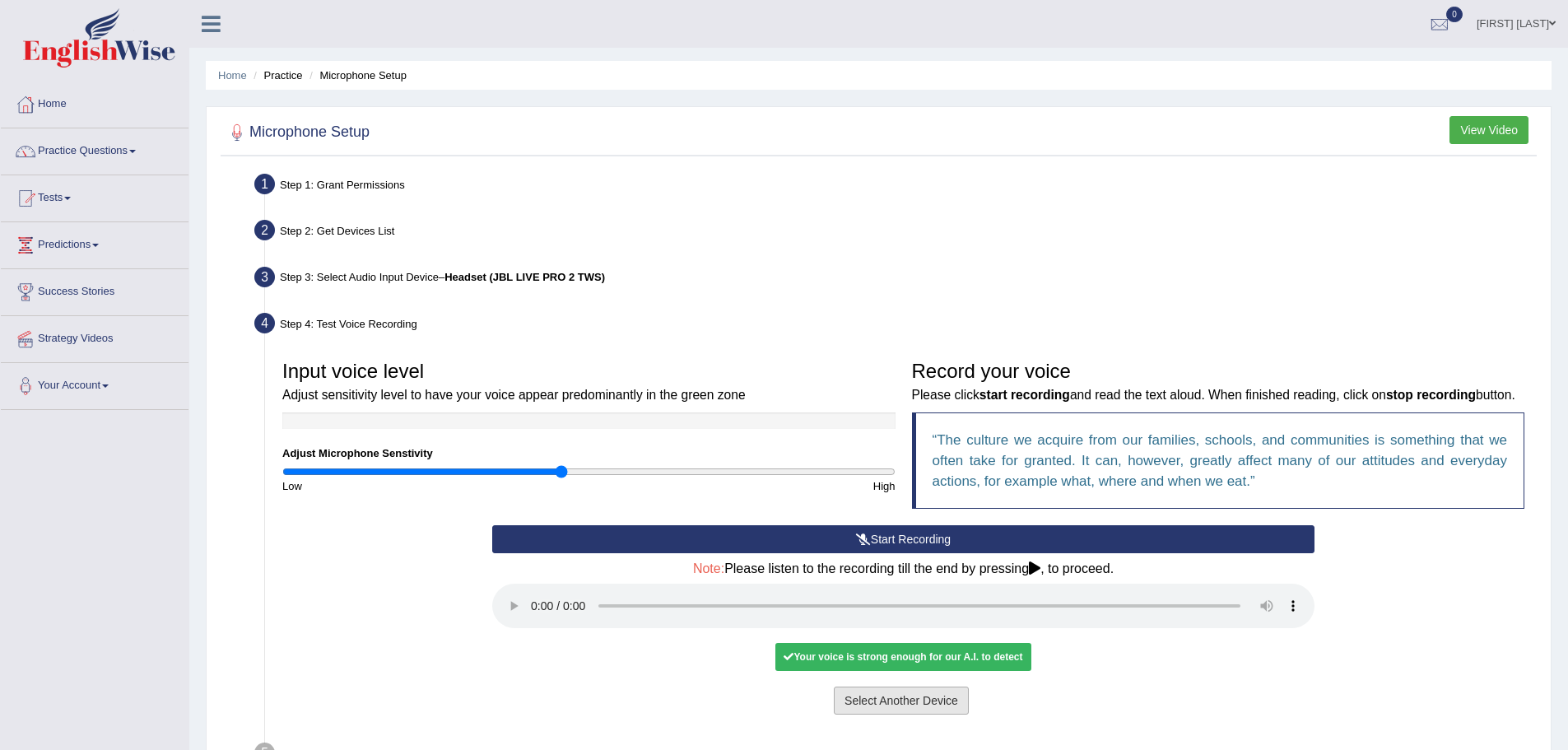 click on "Select Another Device" at bounding box center [901, 701] 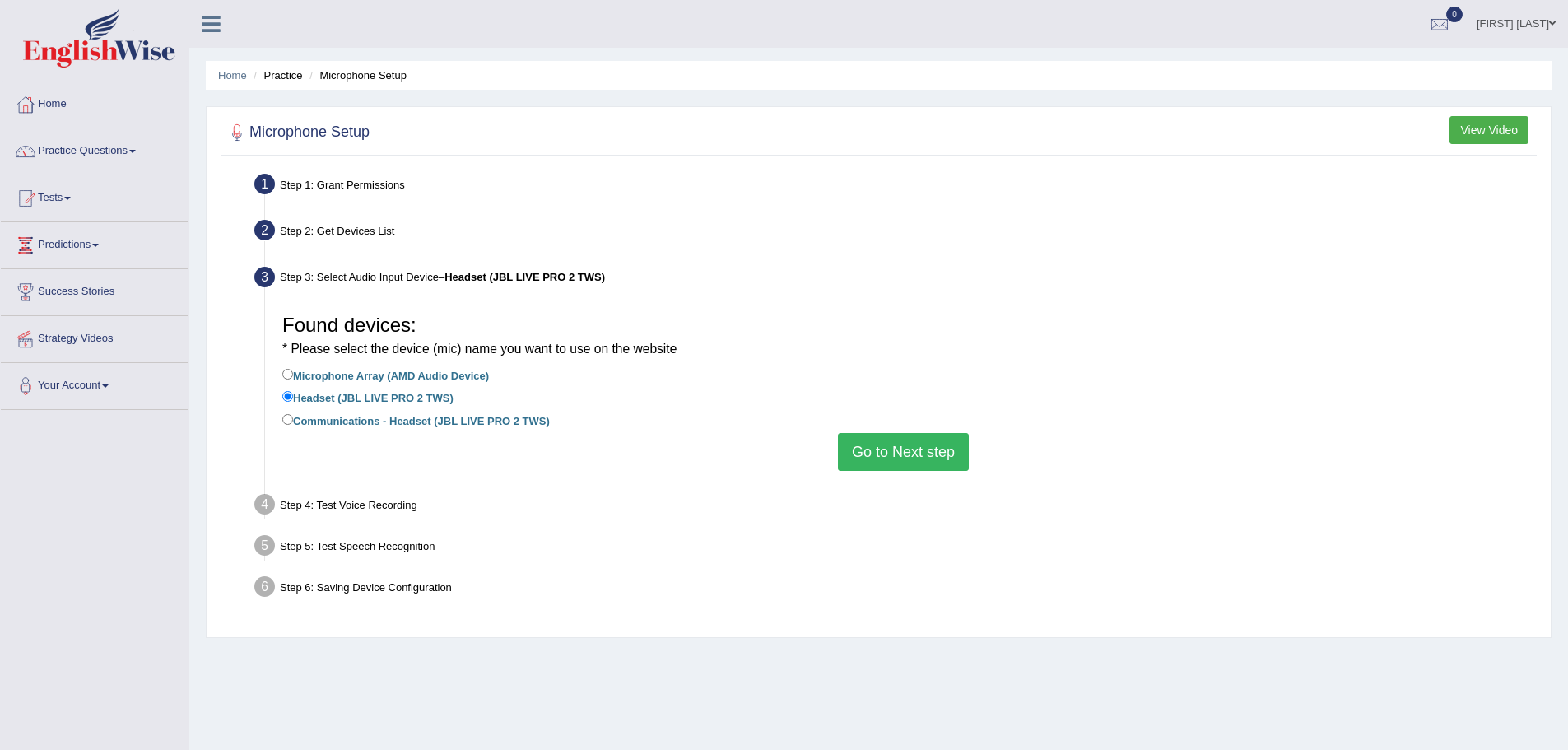 click on "Go to Next step" at bounding box center (903, 452) 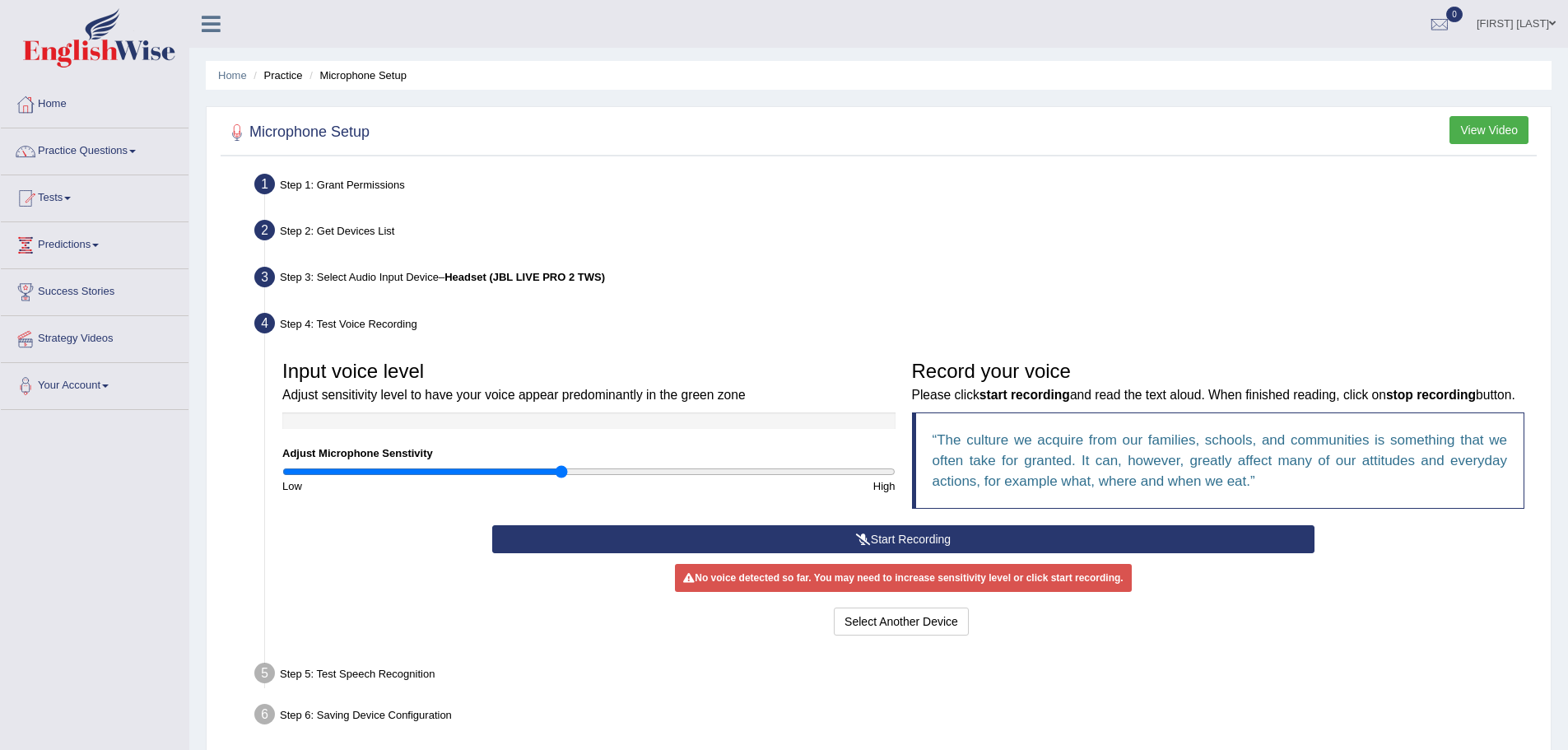 click on "Start Recording" at bounding box center [903, 539] 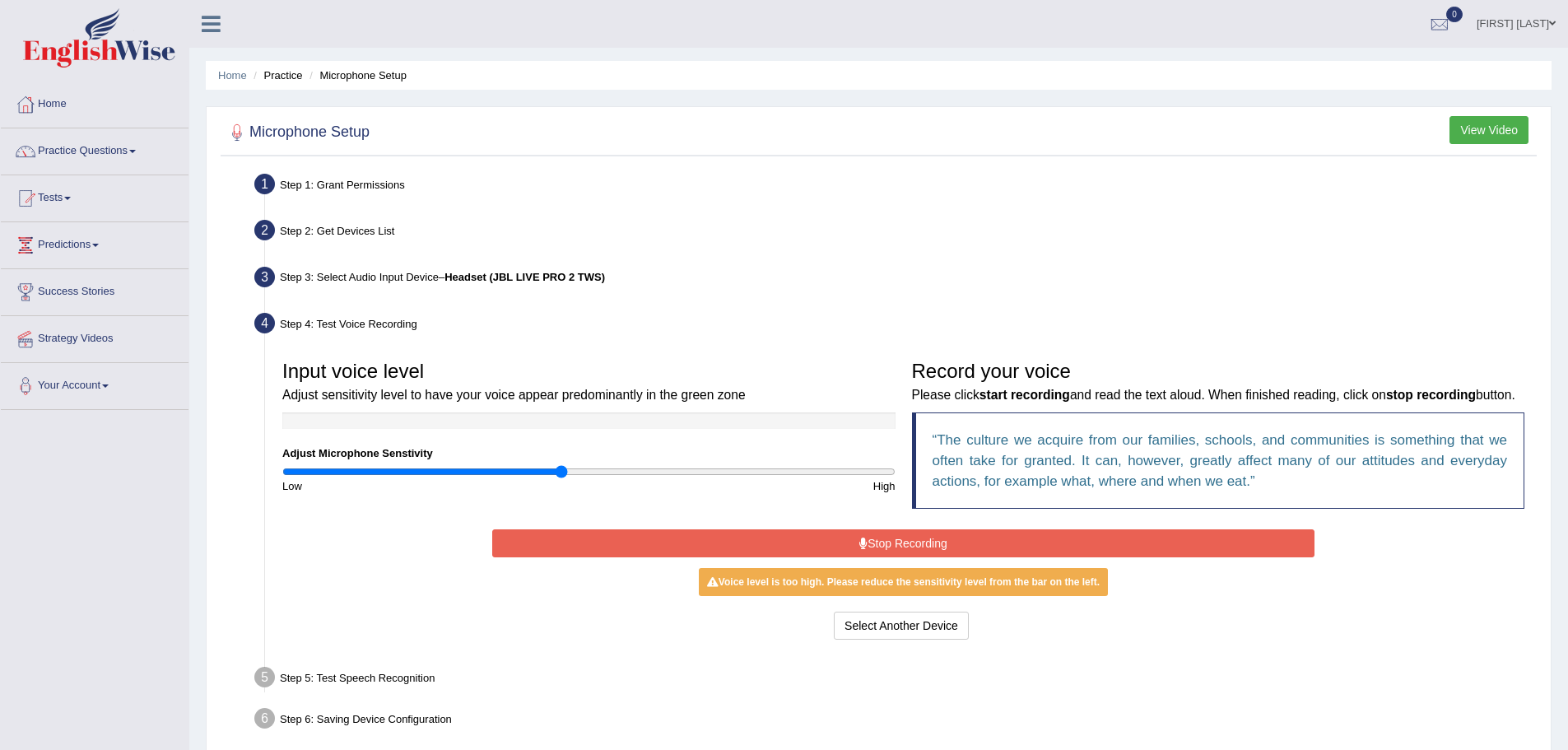 click on "Stop Recording" at bounding box center [903, 543] 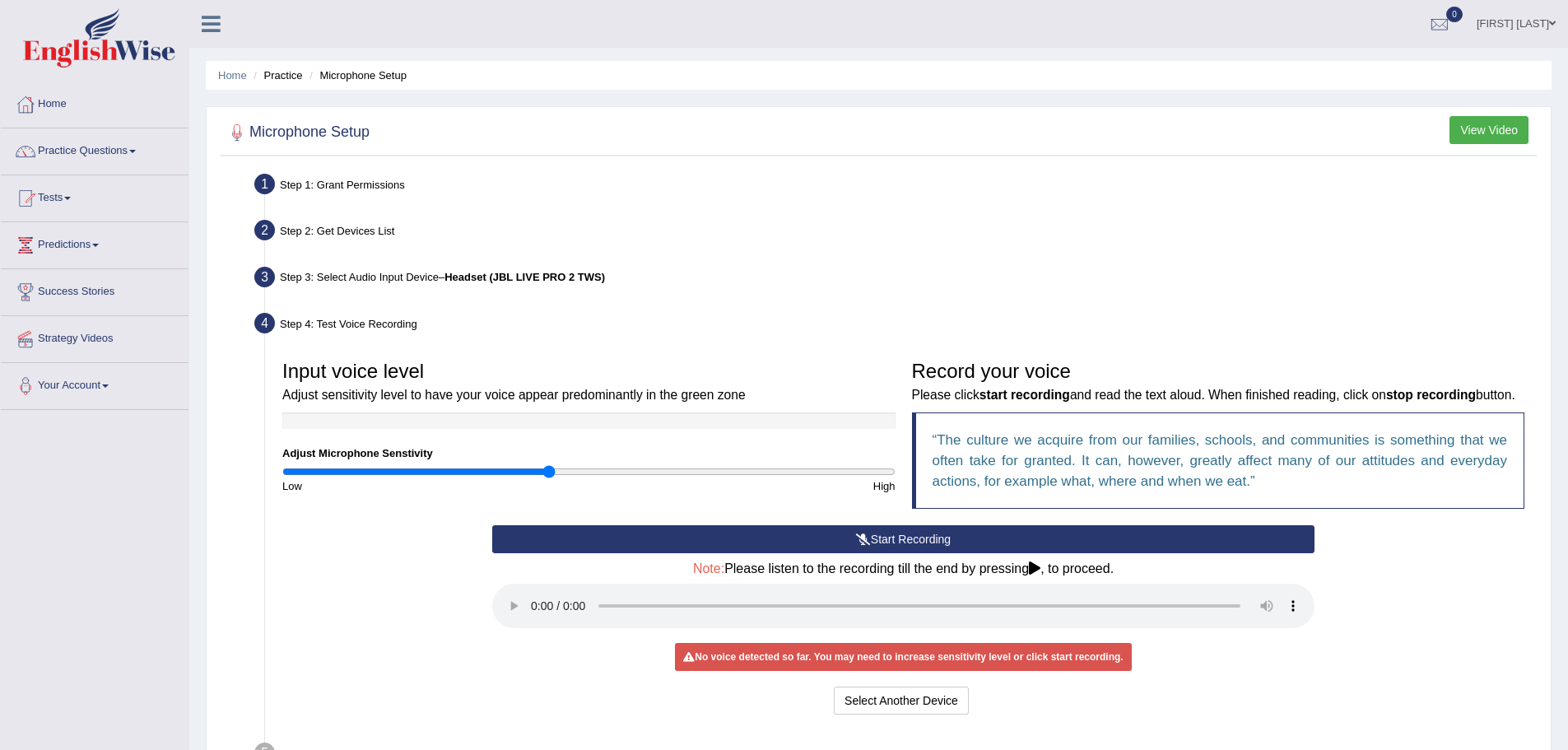drag, startPoint x: 557, startPoint y: 469, endPoint x: 547, endPoint y: 468, distance: 10.049876 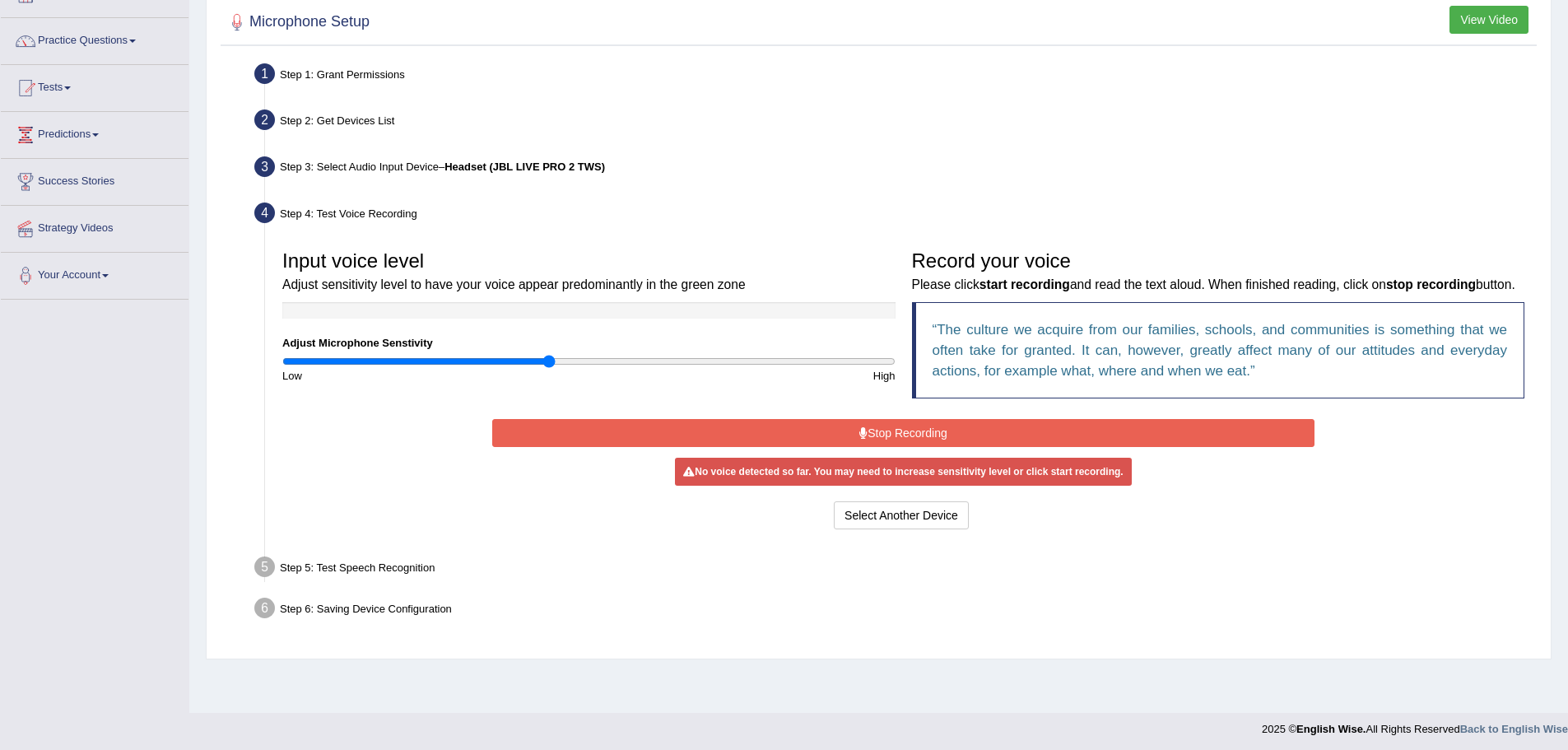 scroll, scrollTop: 114, scrollLeft: 0, axis: vertical 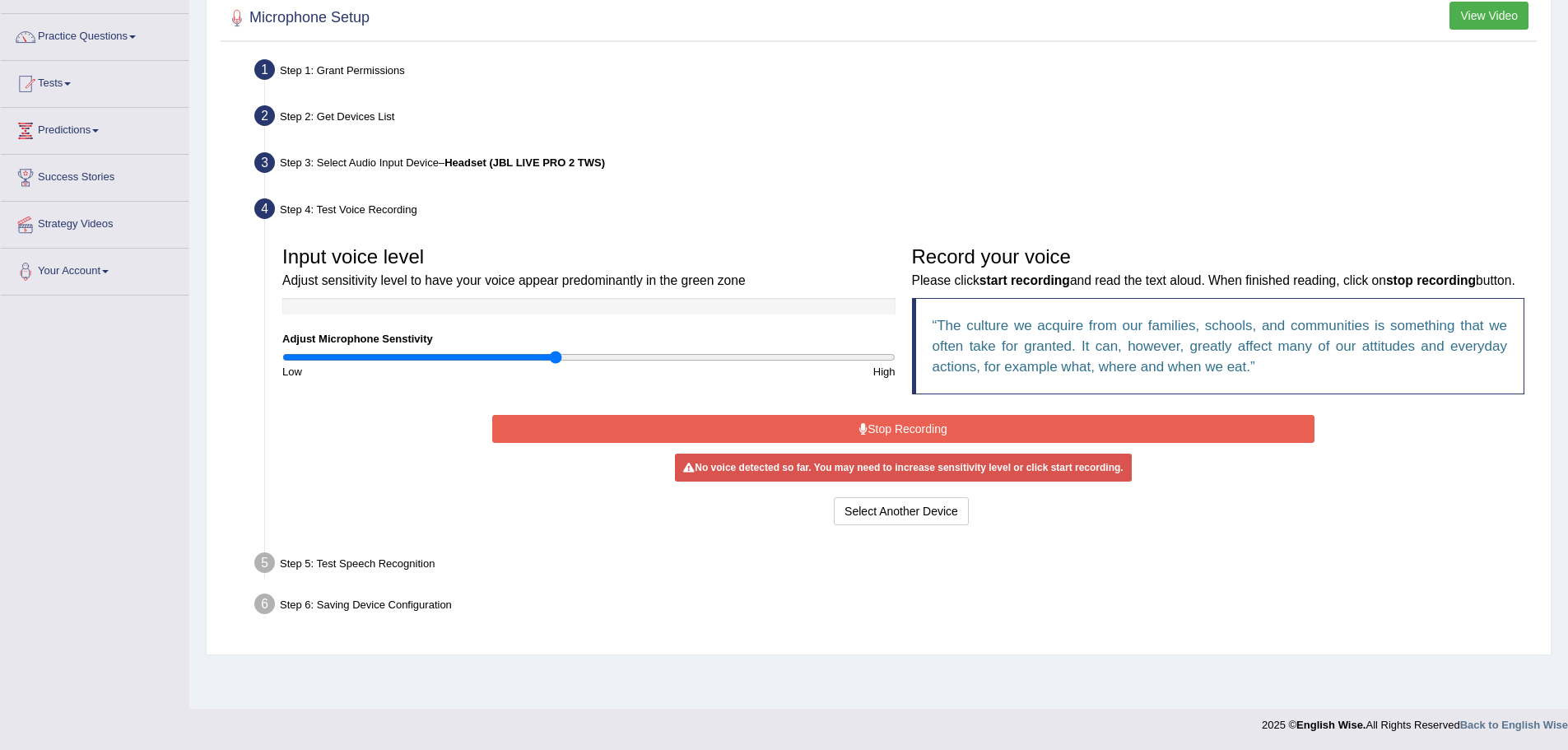 drag, startPoint x: 549, startPoint y: 356, endPoint x: 558, endPoint y: 356, distance: 9 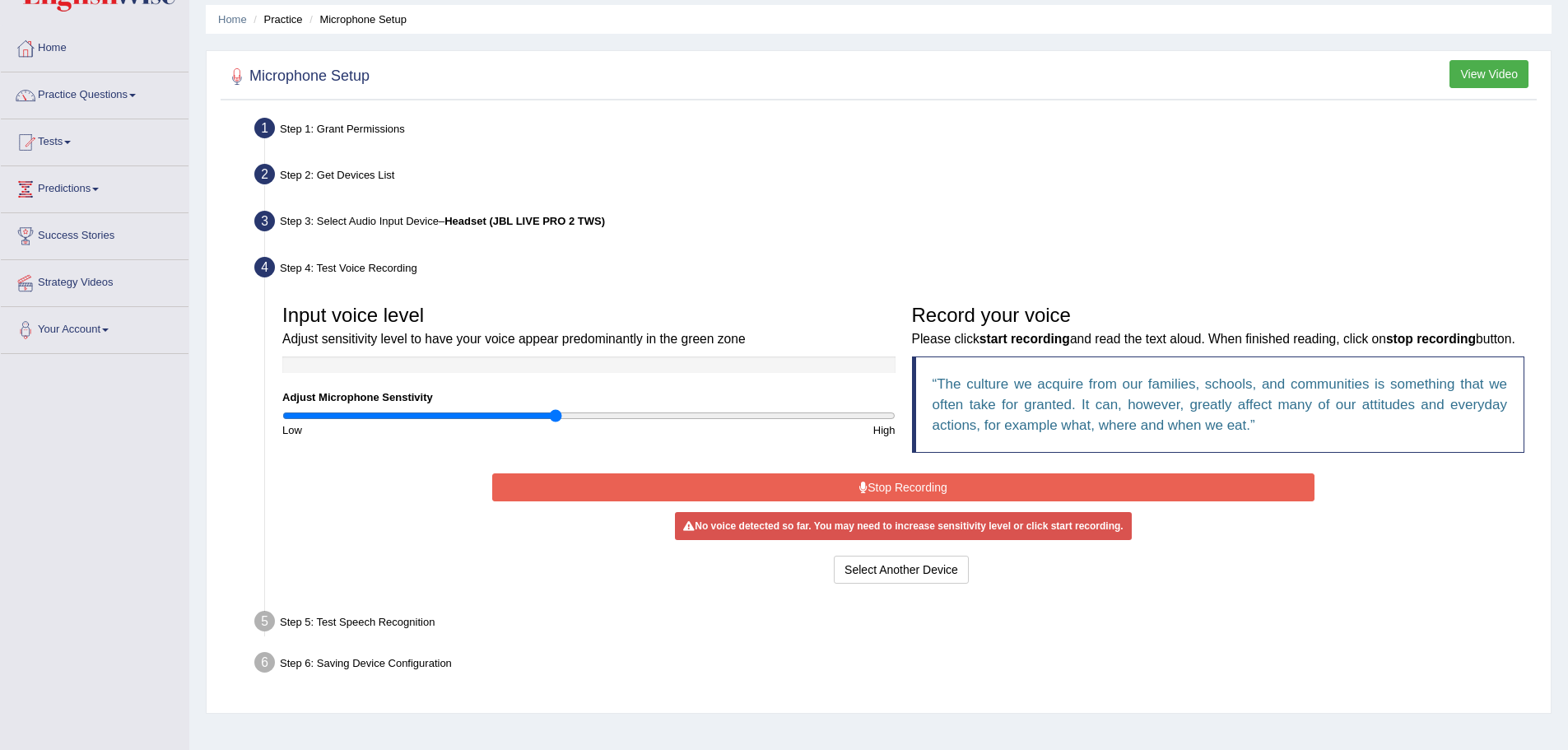 scroll, scrollTop: 0, scrollLeft: 0, axis: both 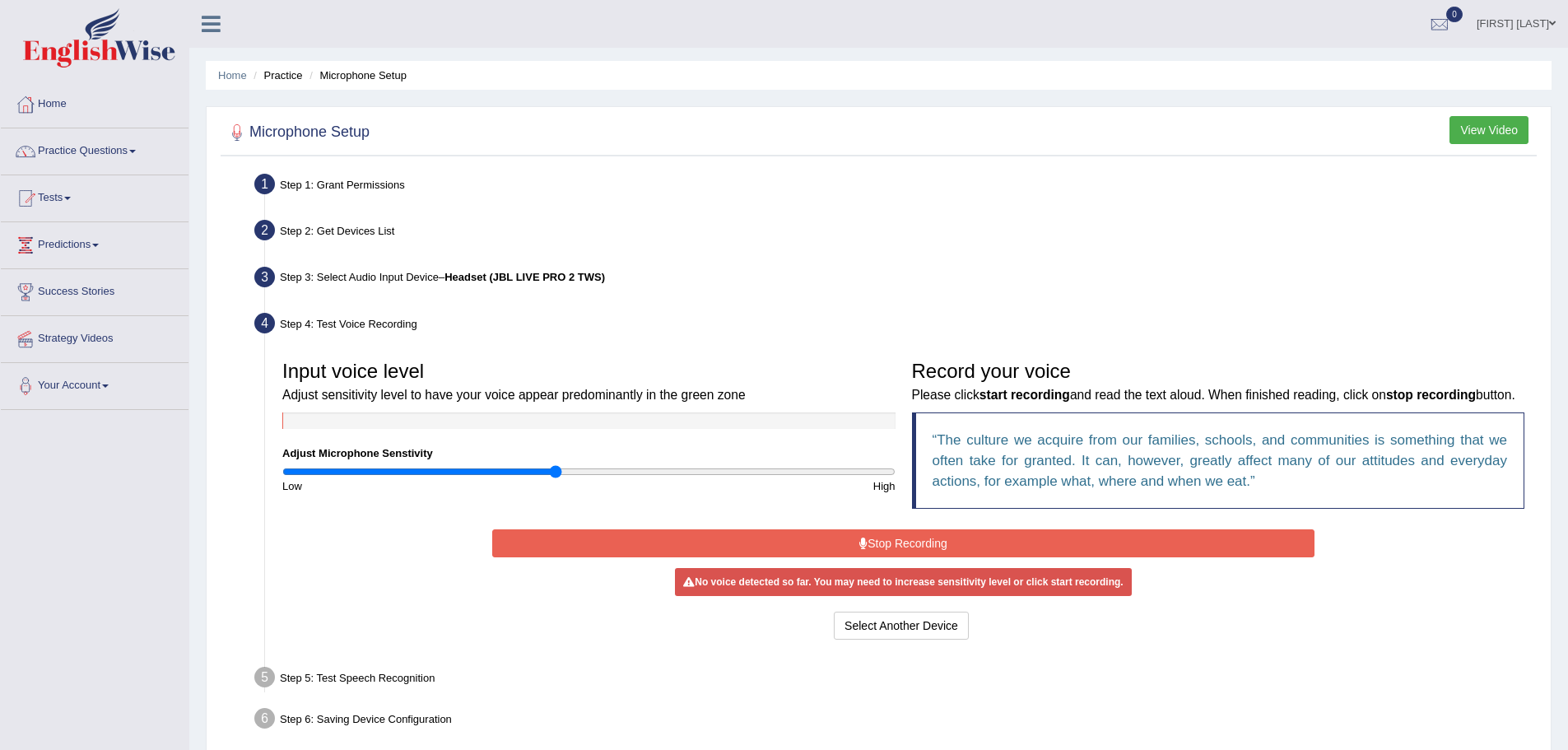 click on "Microphone Setup" at bounding box center (356, 75) 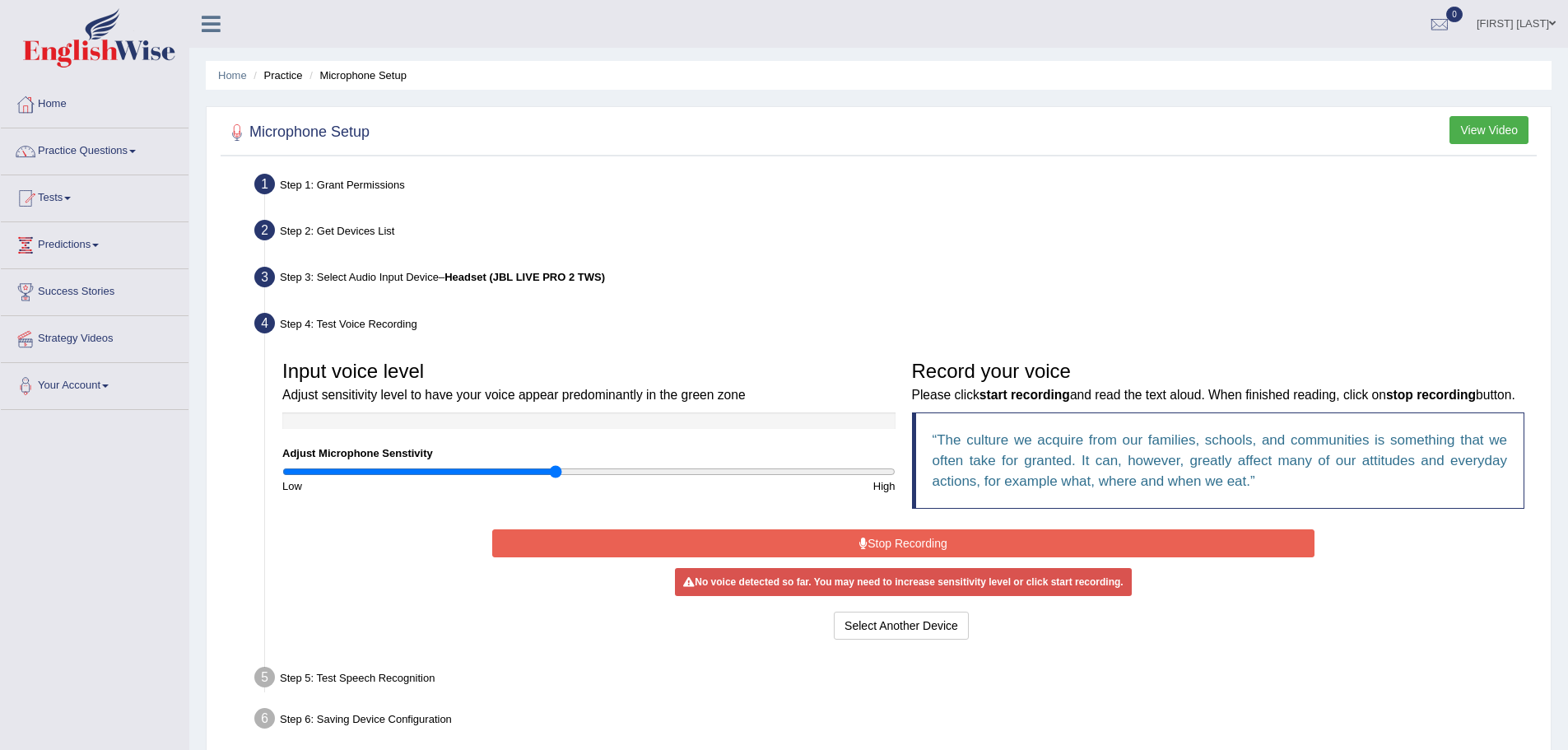 click on "Practice" at bounding box center [276, 75] 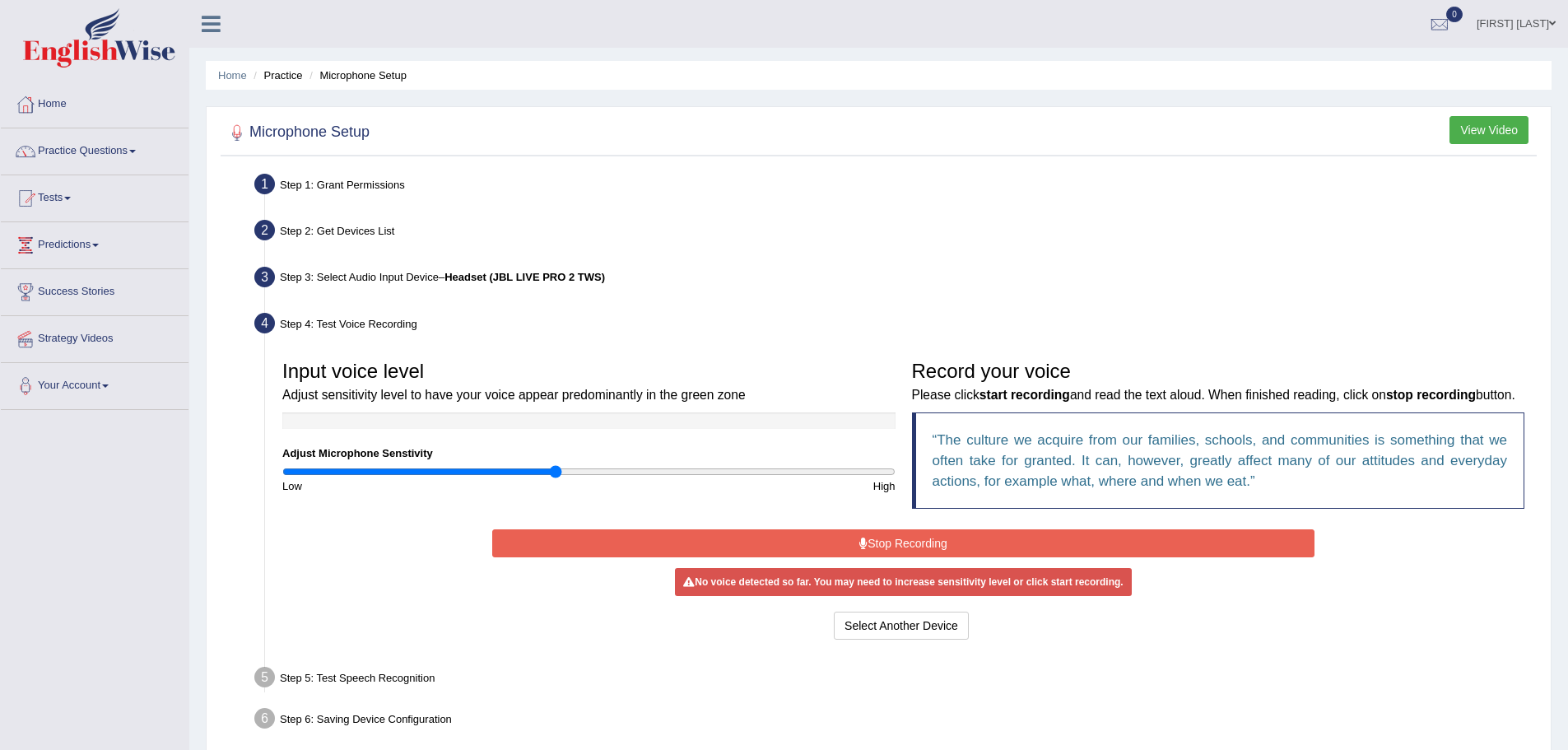 click on "Microphone Setup" at bounding box center [297, 133] 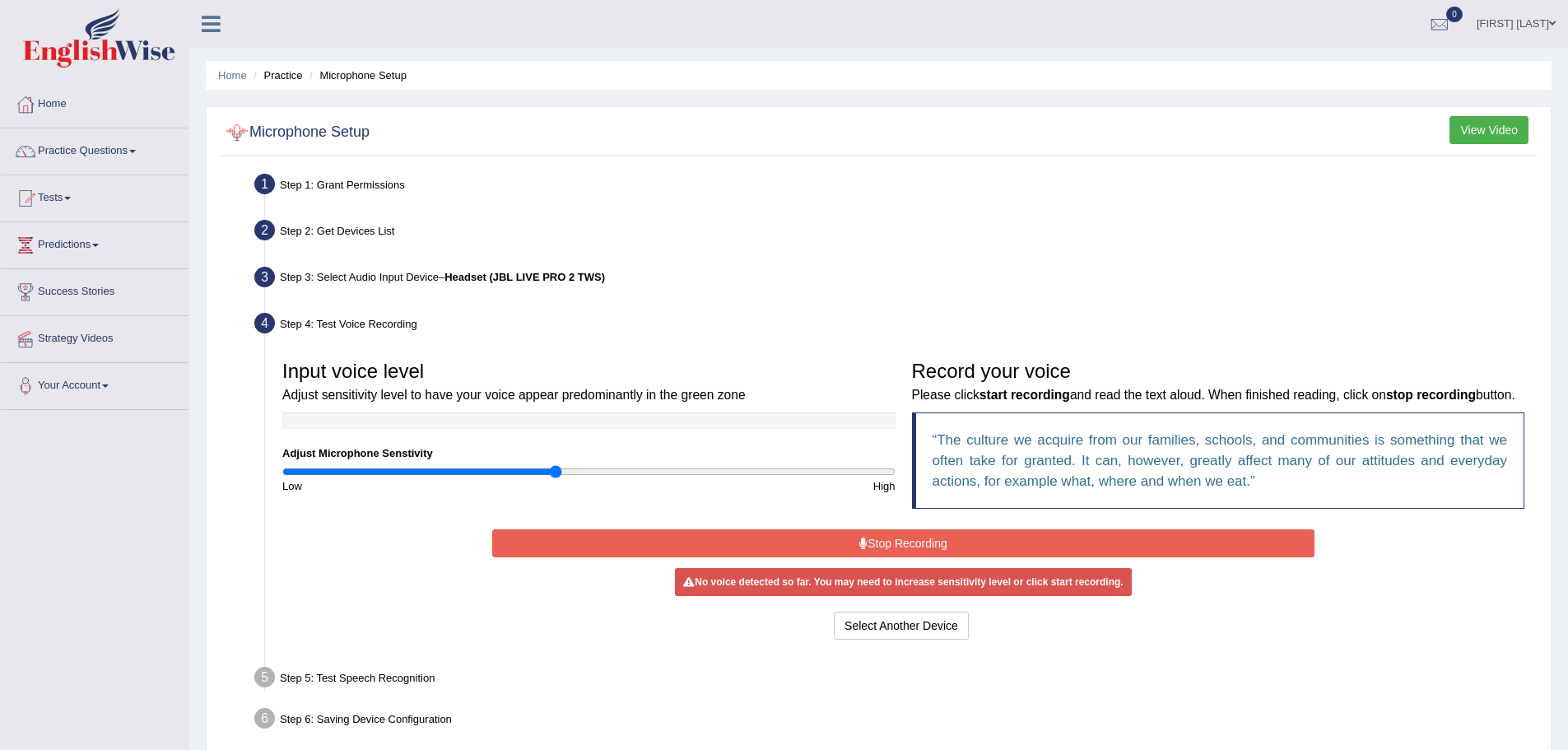 click at bounding box center [237, 133] 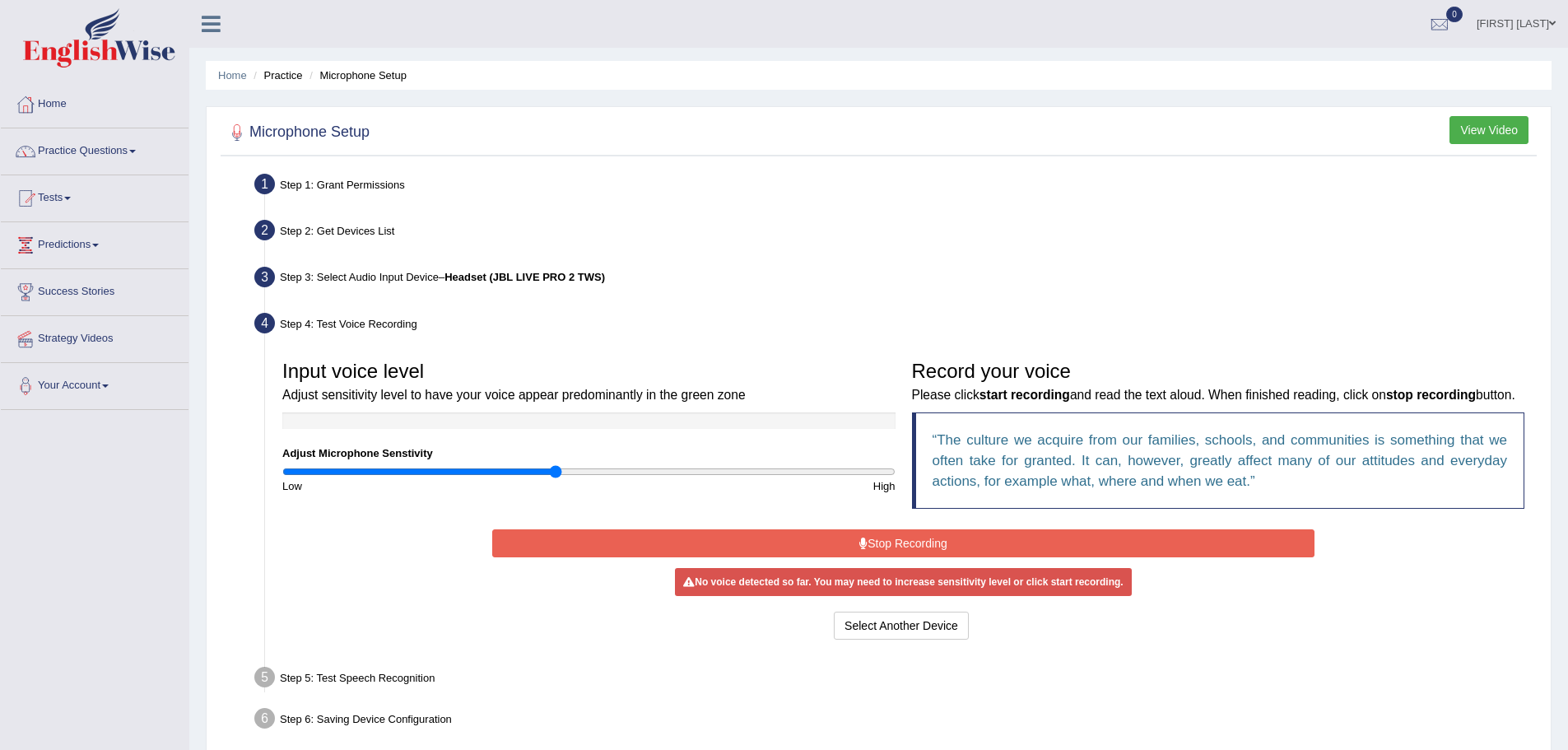 click at bounding box center [237, 133] 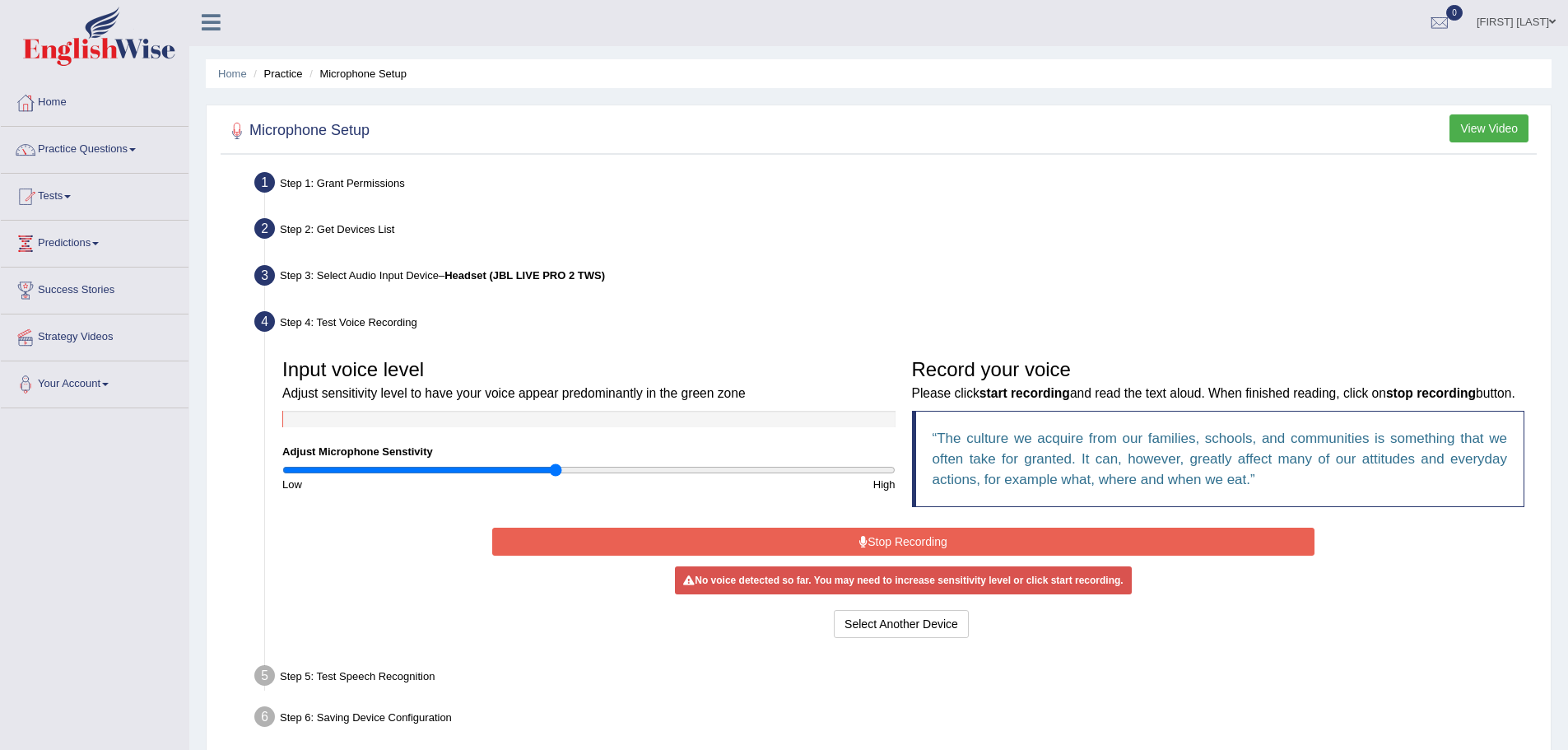 scroll, scrollTop: 0, scrollLeft: 0, axis: both 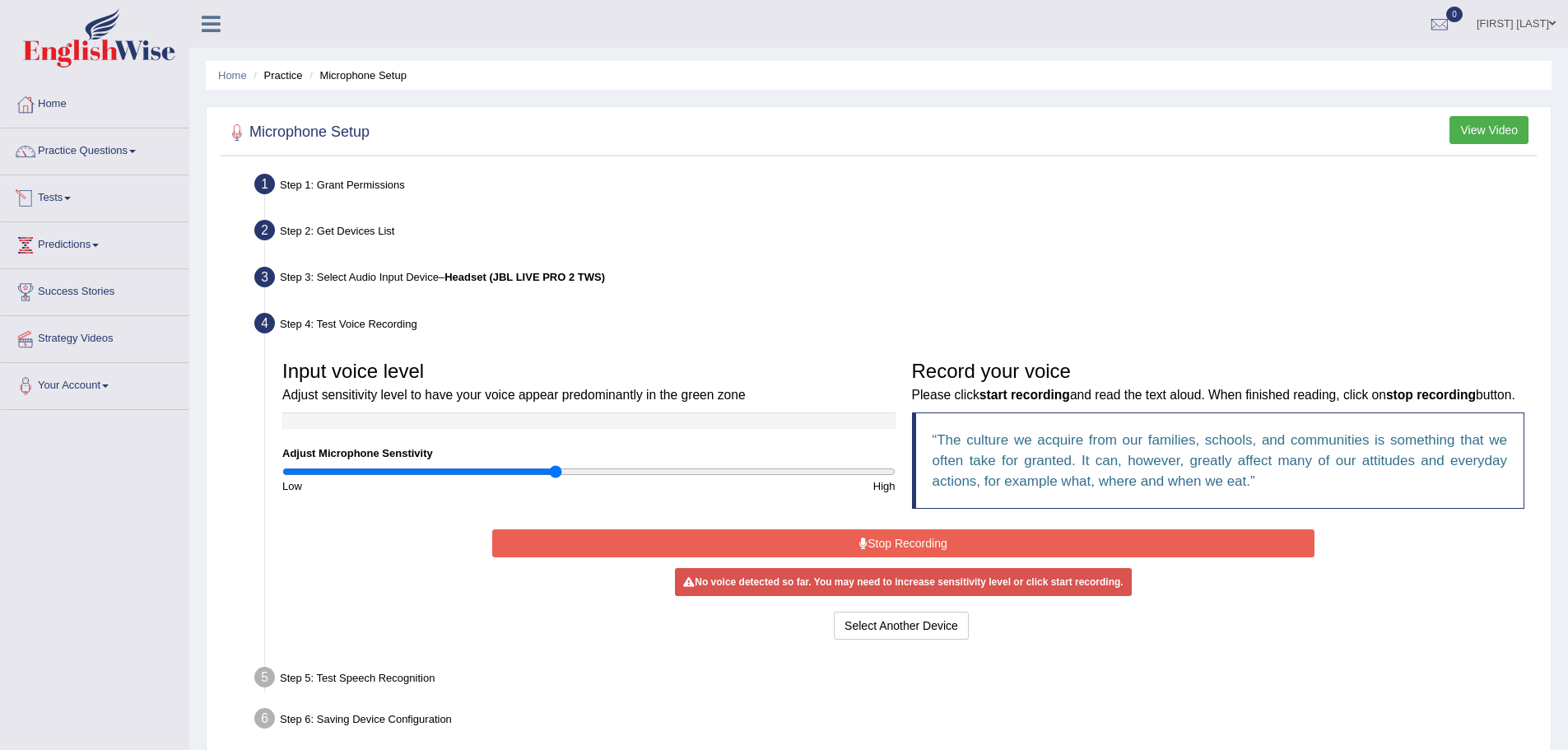 click at bounding box center [67, 198] 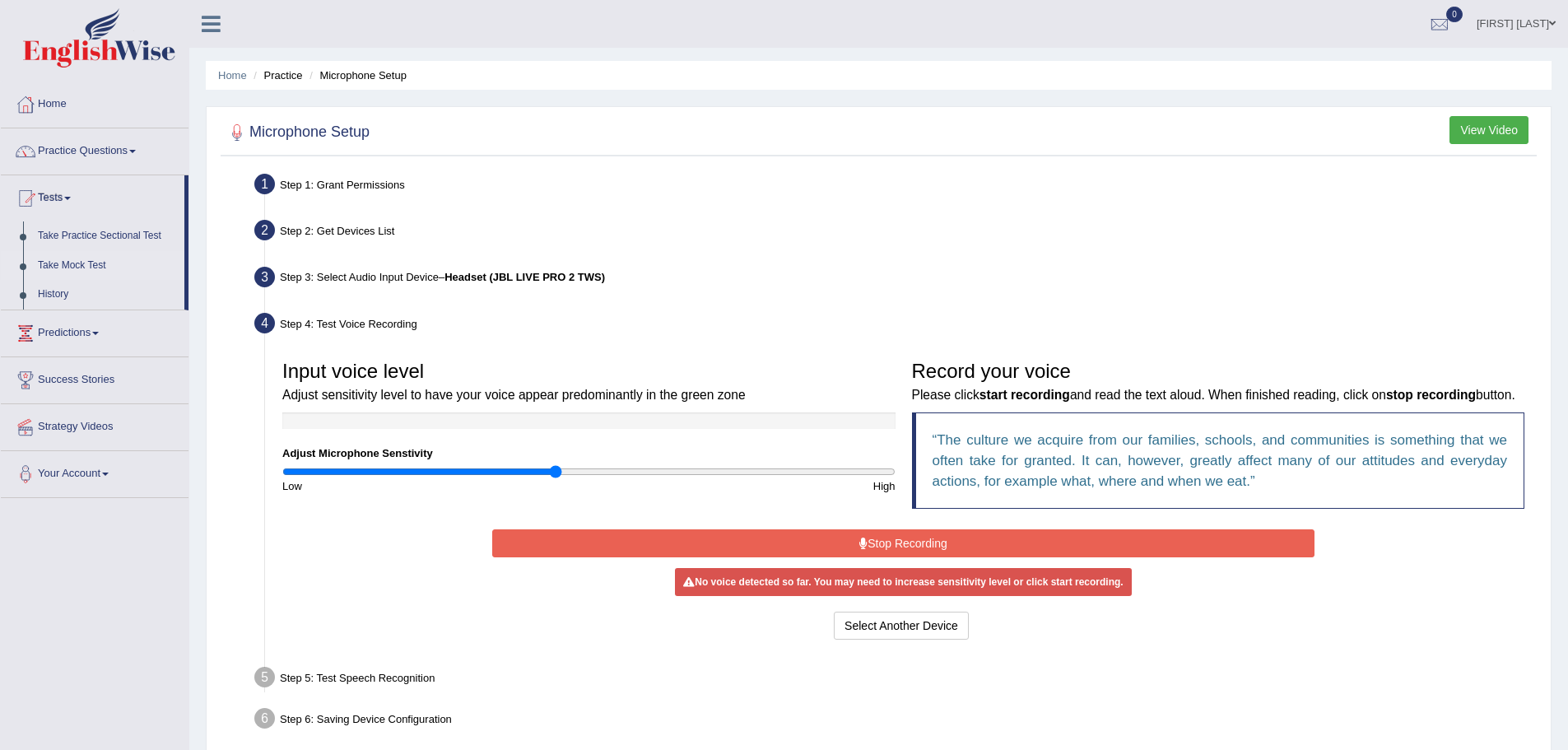 click on "Take Mock Test" at bounding box center [107, 266] 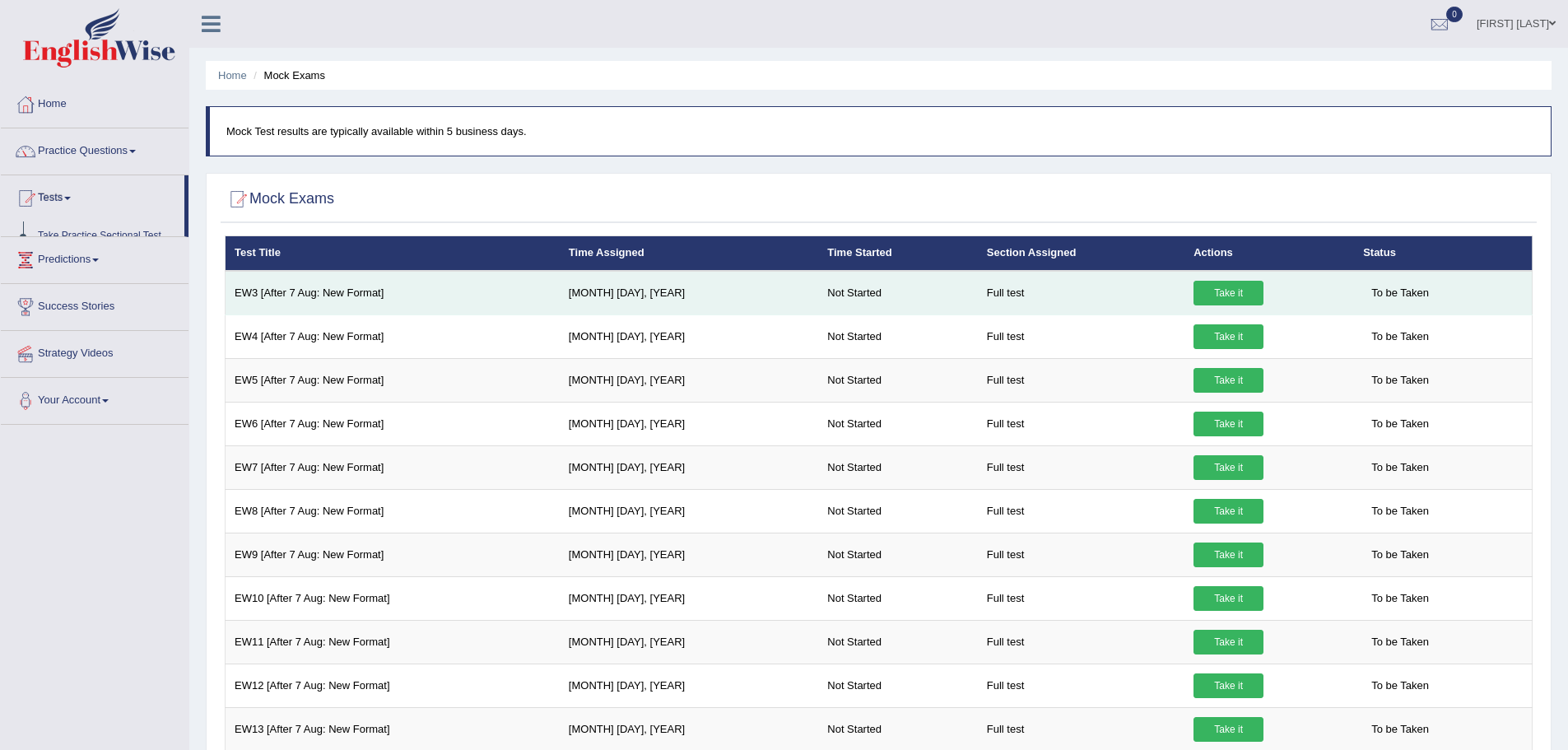 scroll, scrollTop: 0, scrollLeft: 0, axis: both 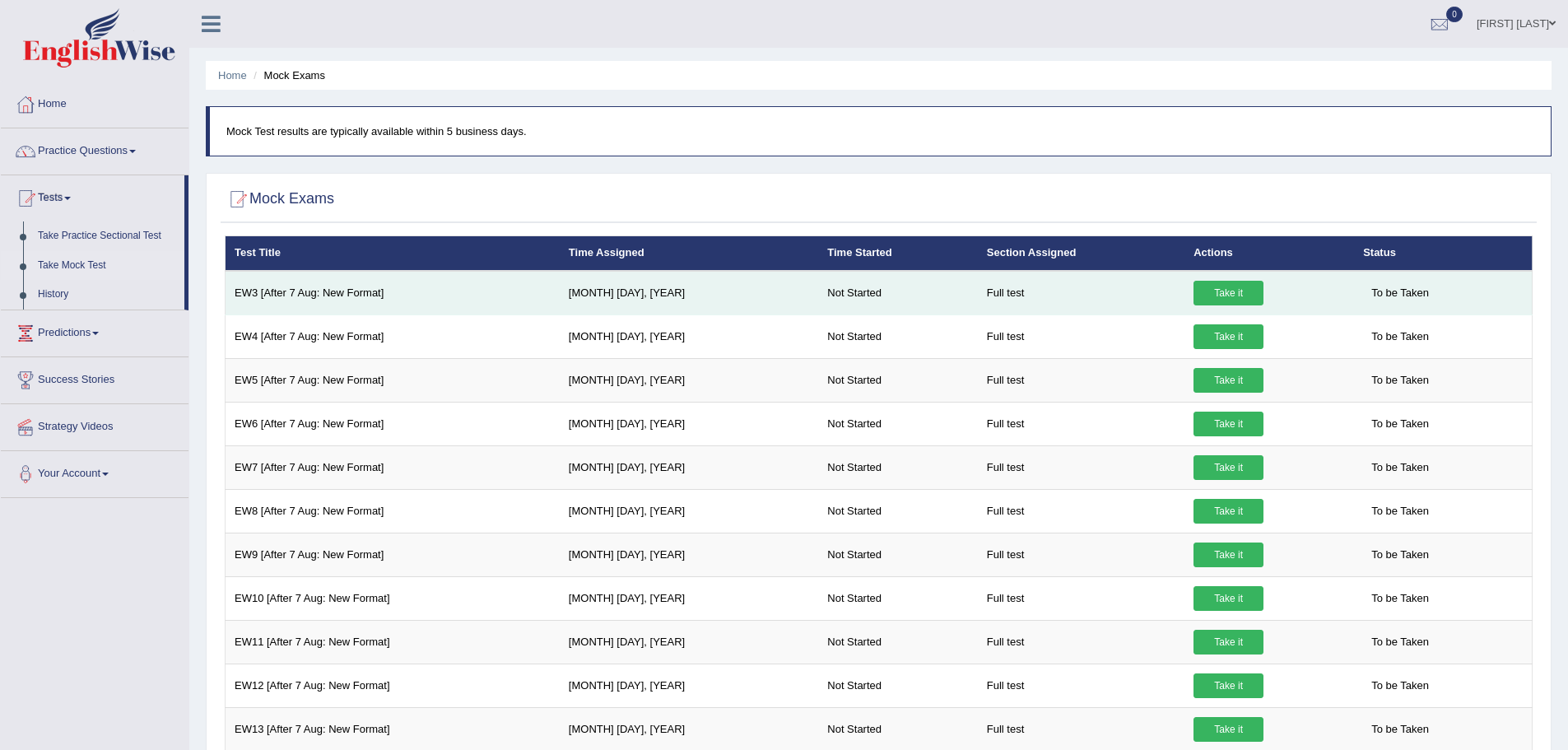 click on "Take it" at bounding box center (1228, 293) 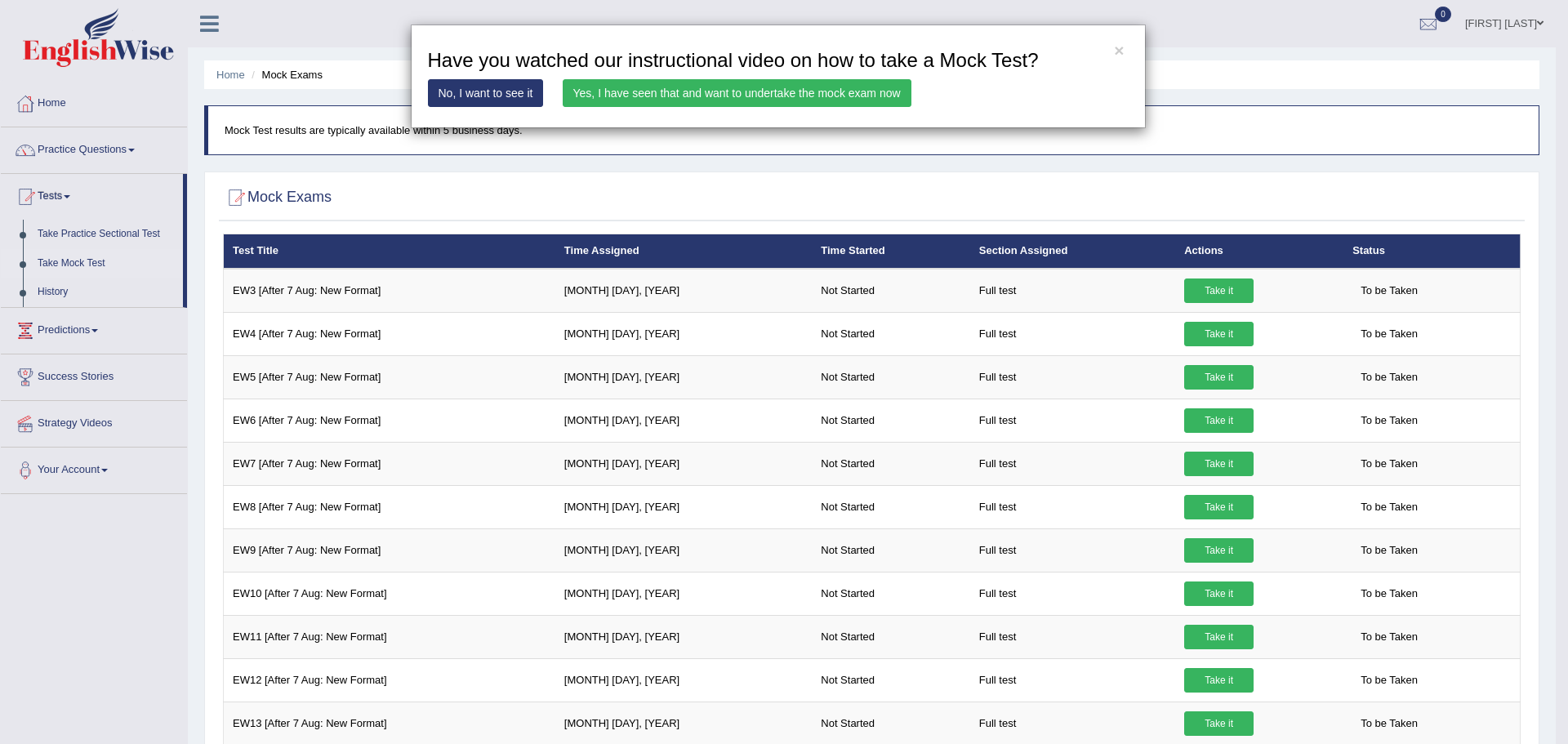 click on "Yes, I have seen that and want to undertake the mock exam now" at bounding box center [737, 93] 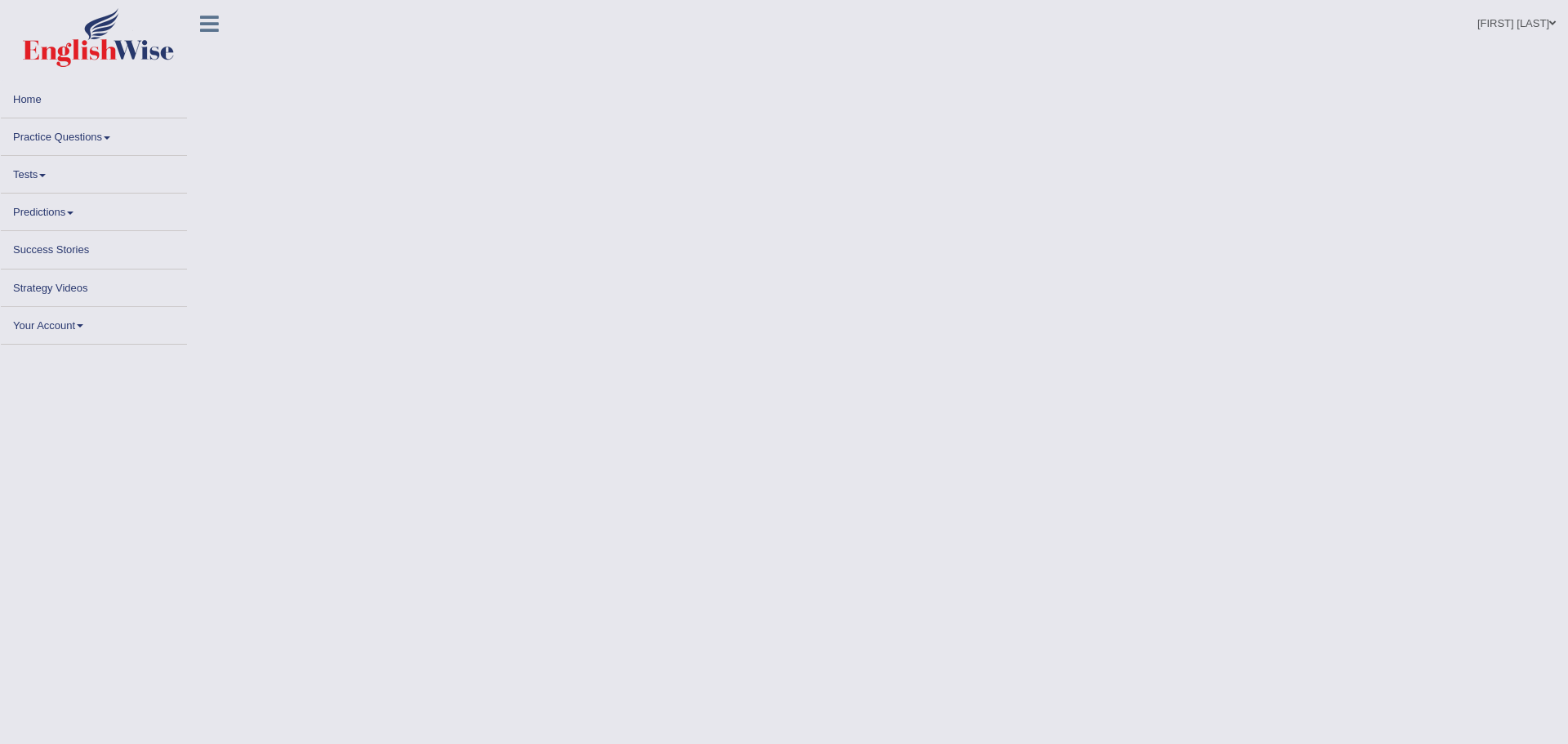 scroll, scrollTop: 0, scrollLeft: 0, axis: both 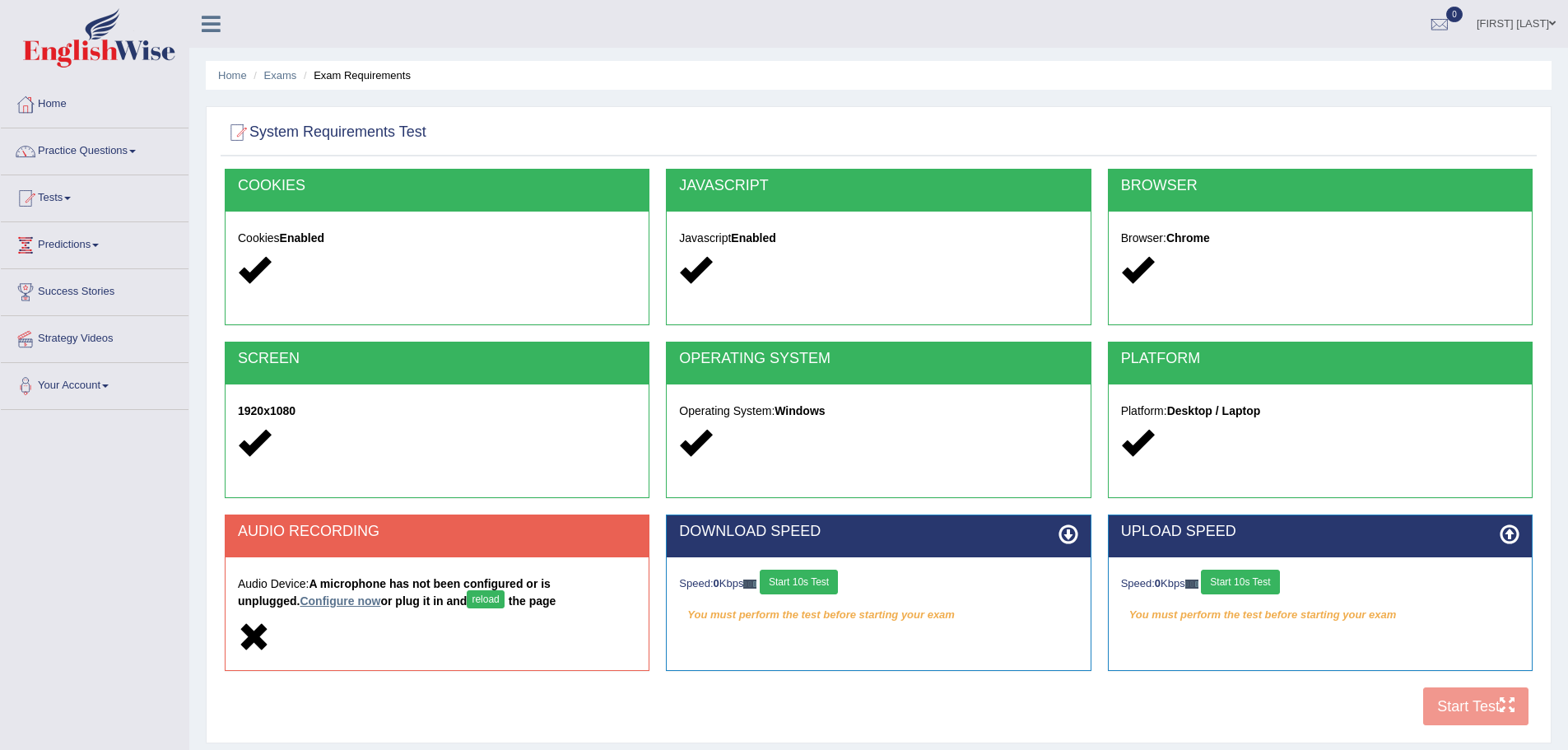 click on "Configure now" at bounding box center [340, 601] 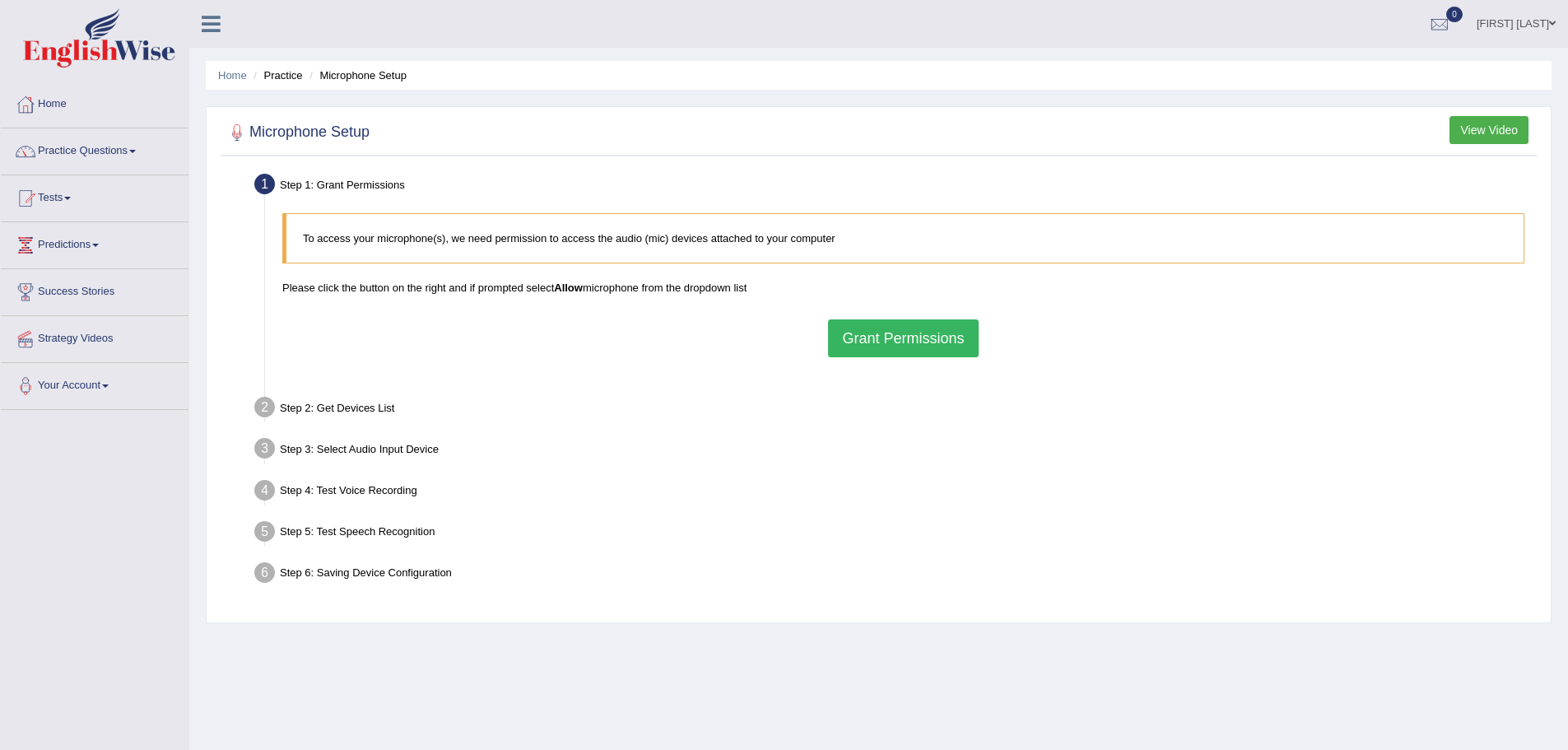 scroll, scrollTop: 0, scrollLeft: 0, axis: both 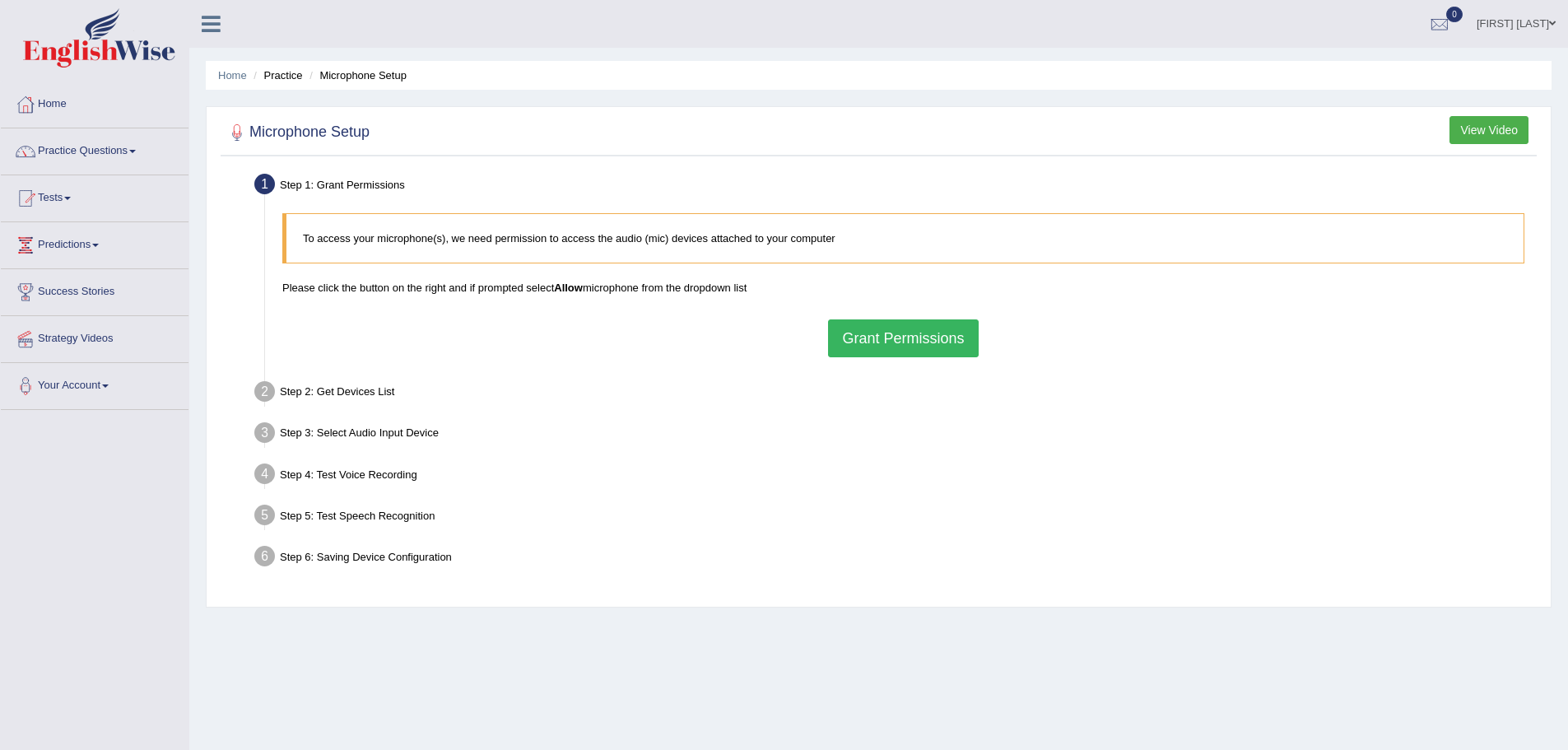 click on "Grant Permissions" at bounding box center [903, 338] 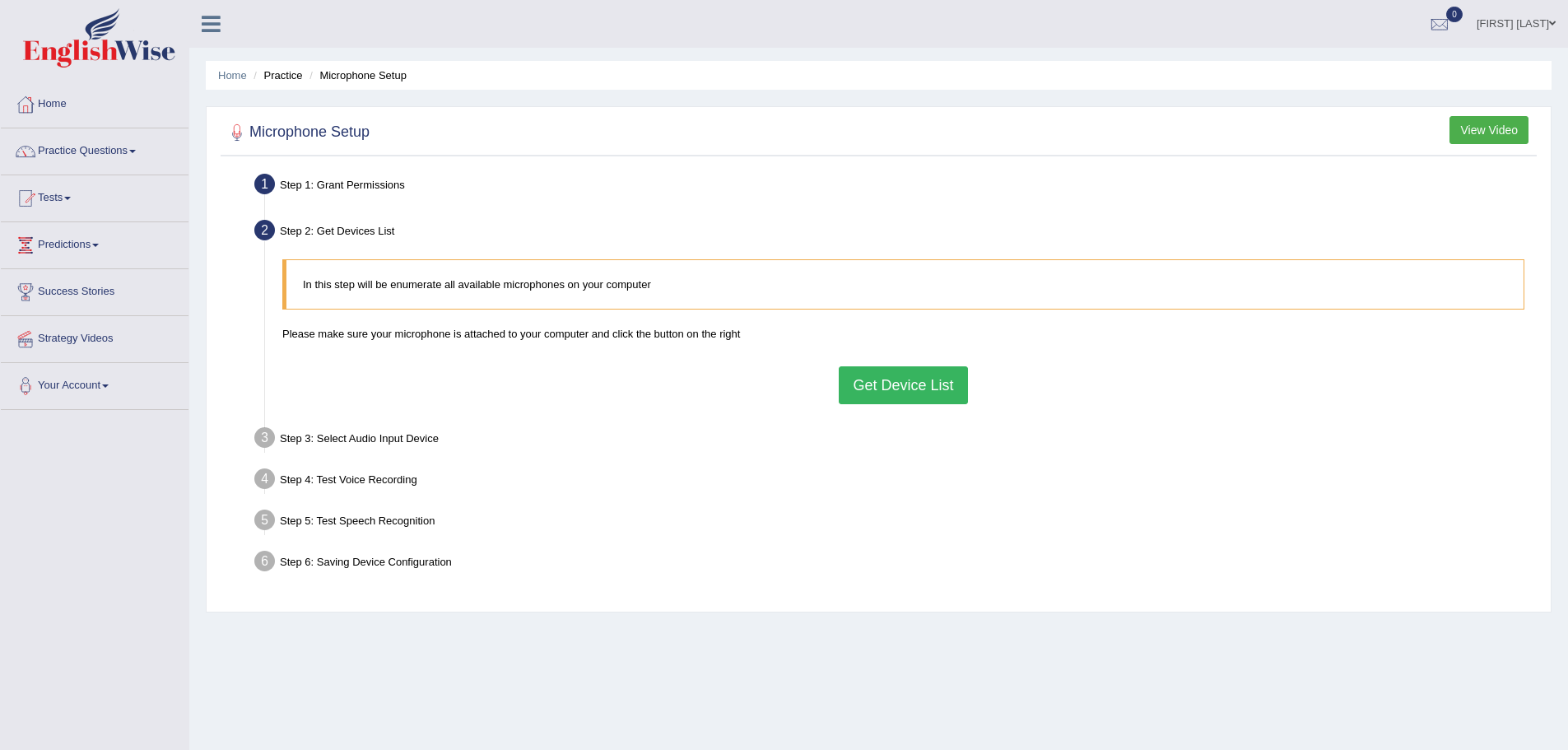 click on "Get Device List" at bounding box center [903, 385] 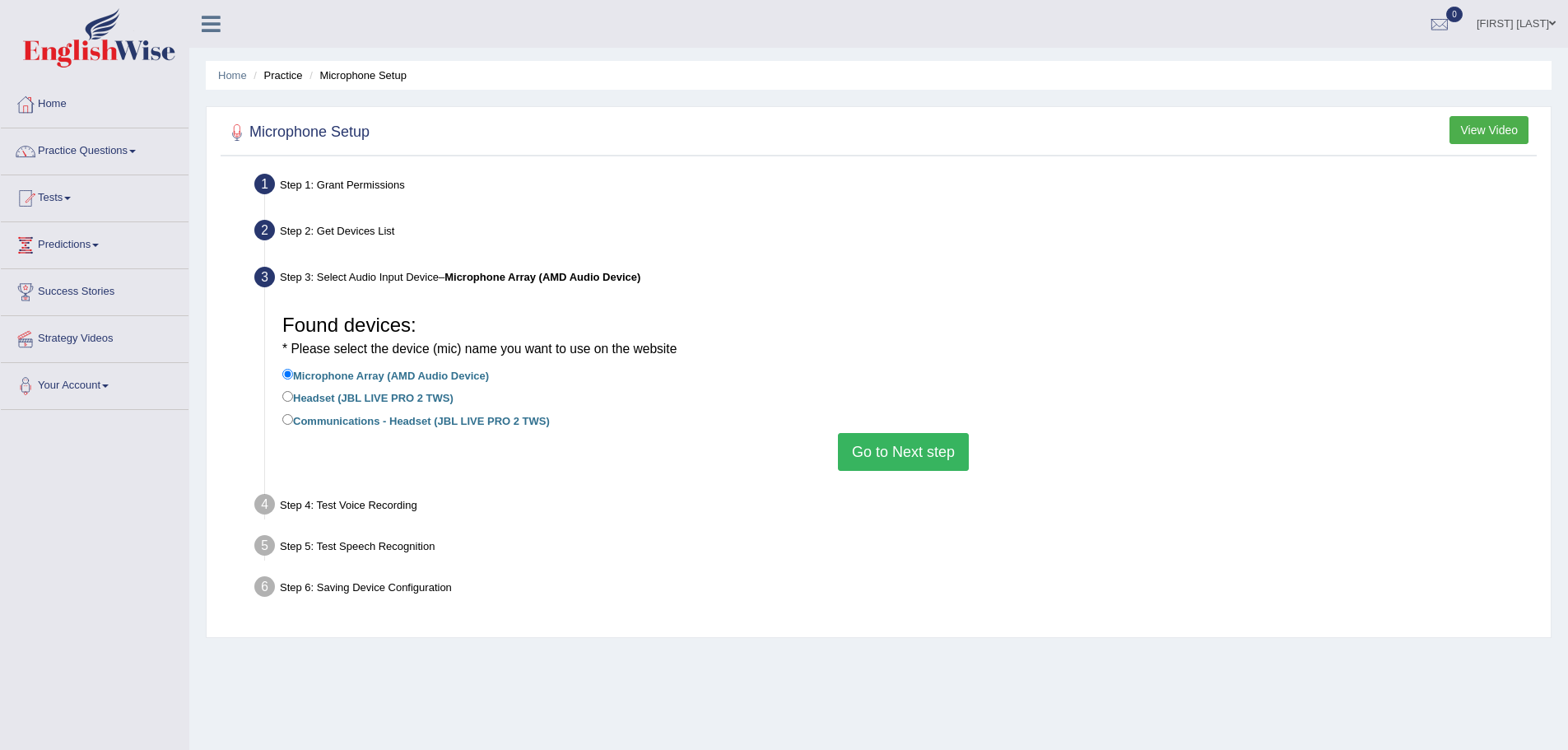 click on "Go to Next step" at bounding box center (903, 452) 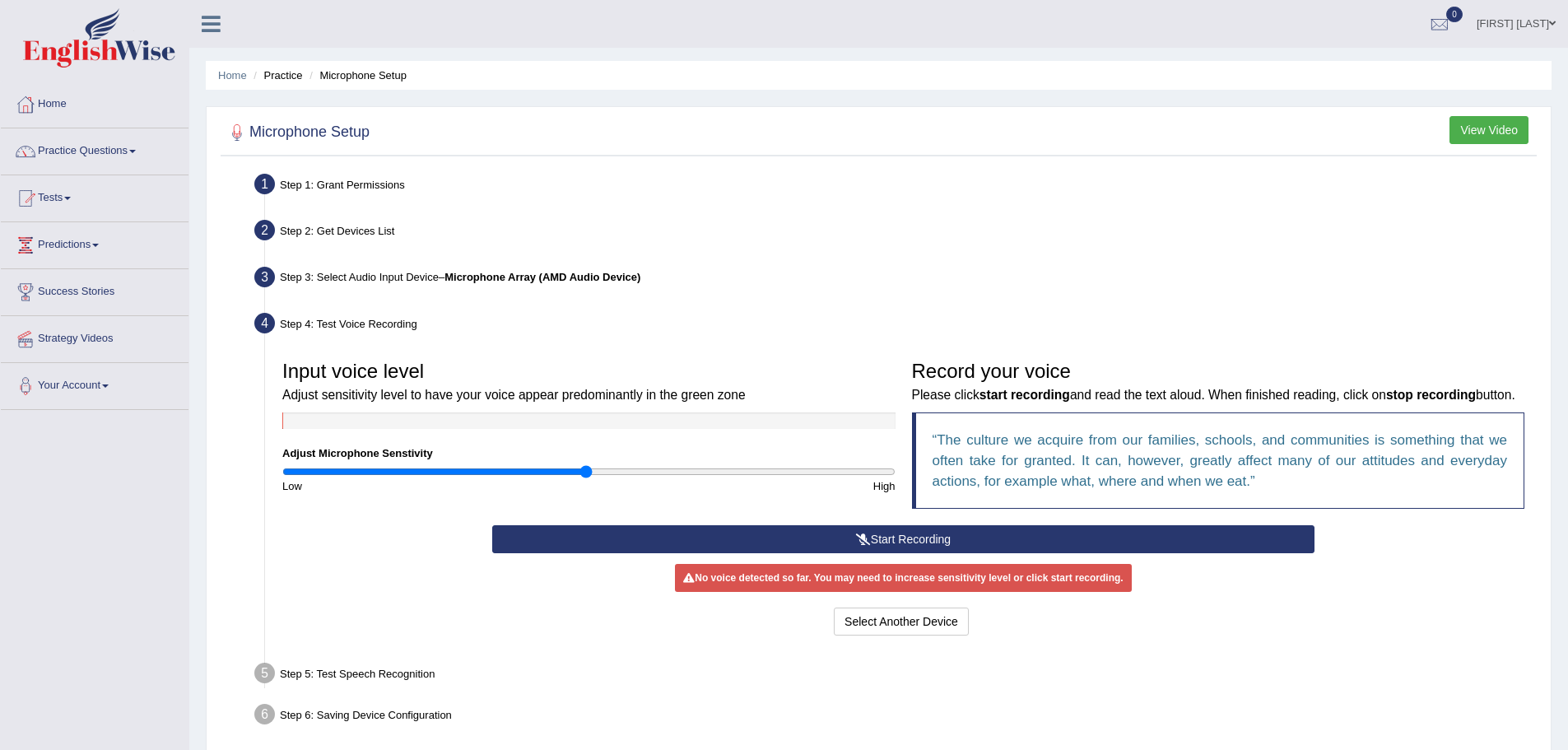 click on "Start Recording" at bounding box center (903, 539) 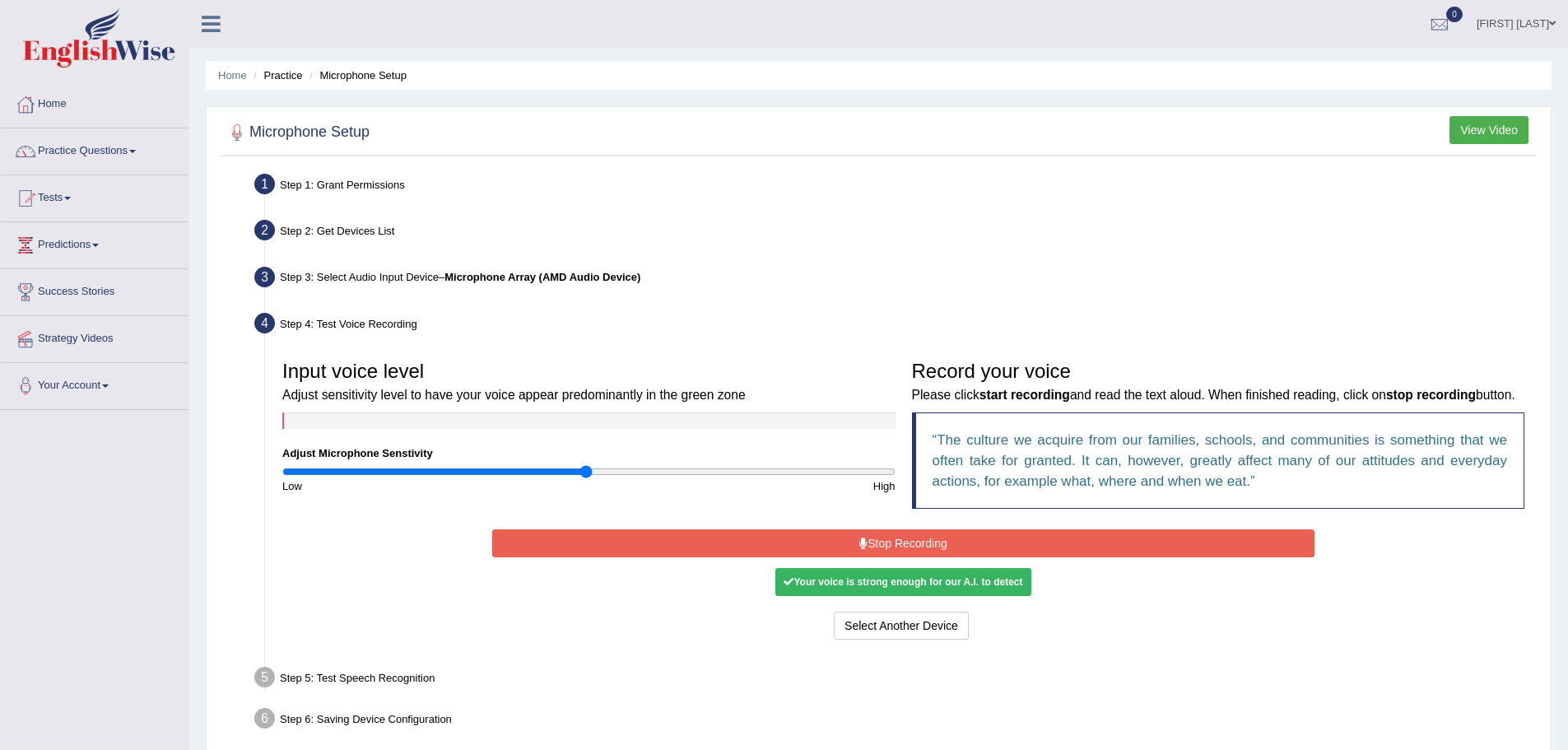 click on "Stop Recording" at bounding box center [903, 543] 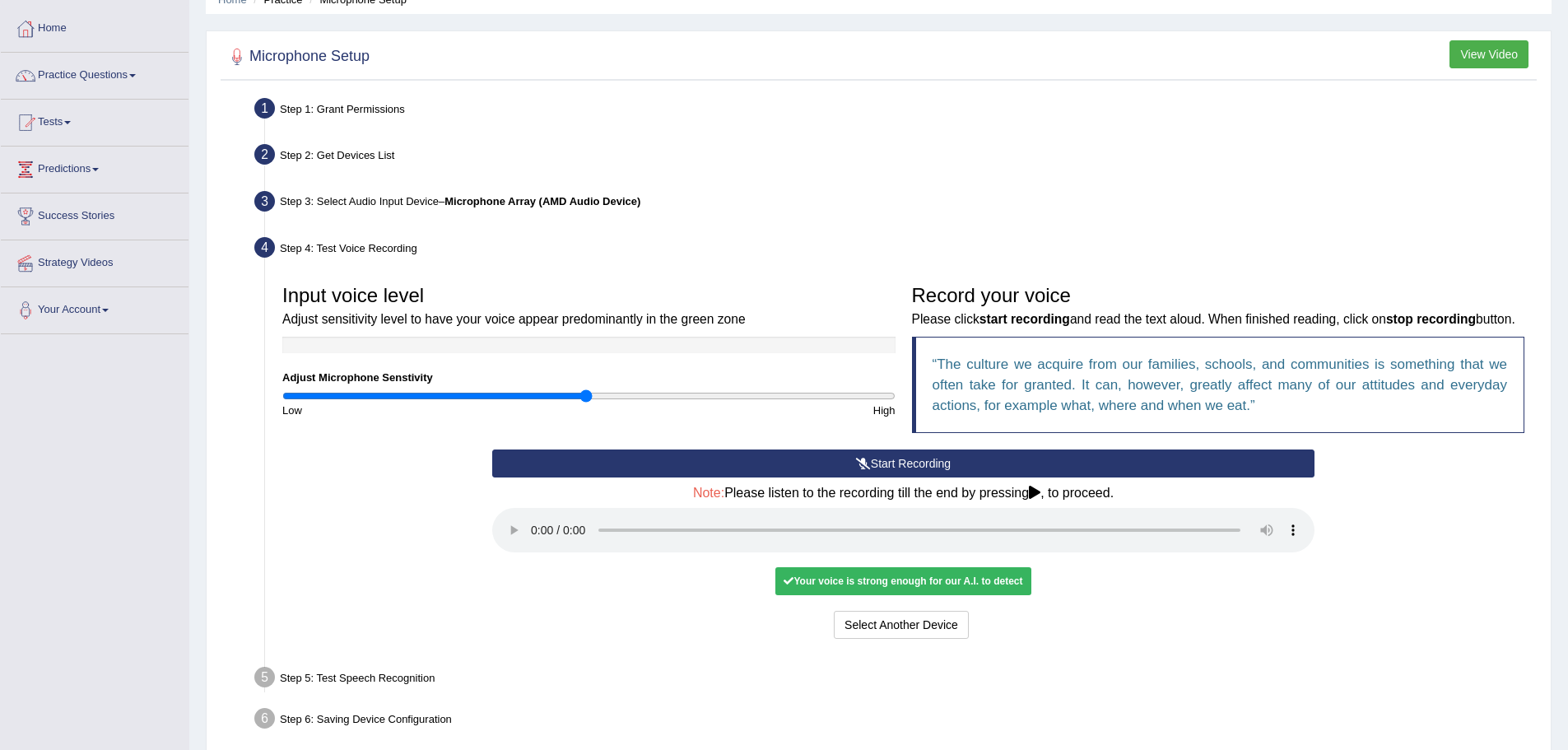 scroll, scrollTop: 0, scrollLeft: 0, axis: both 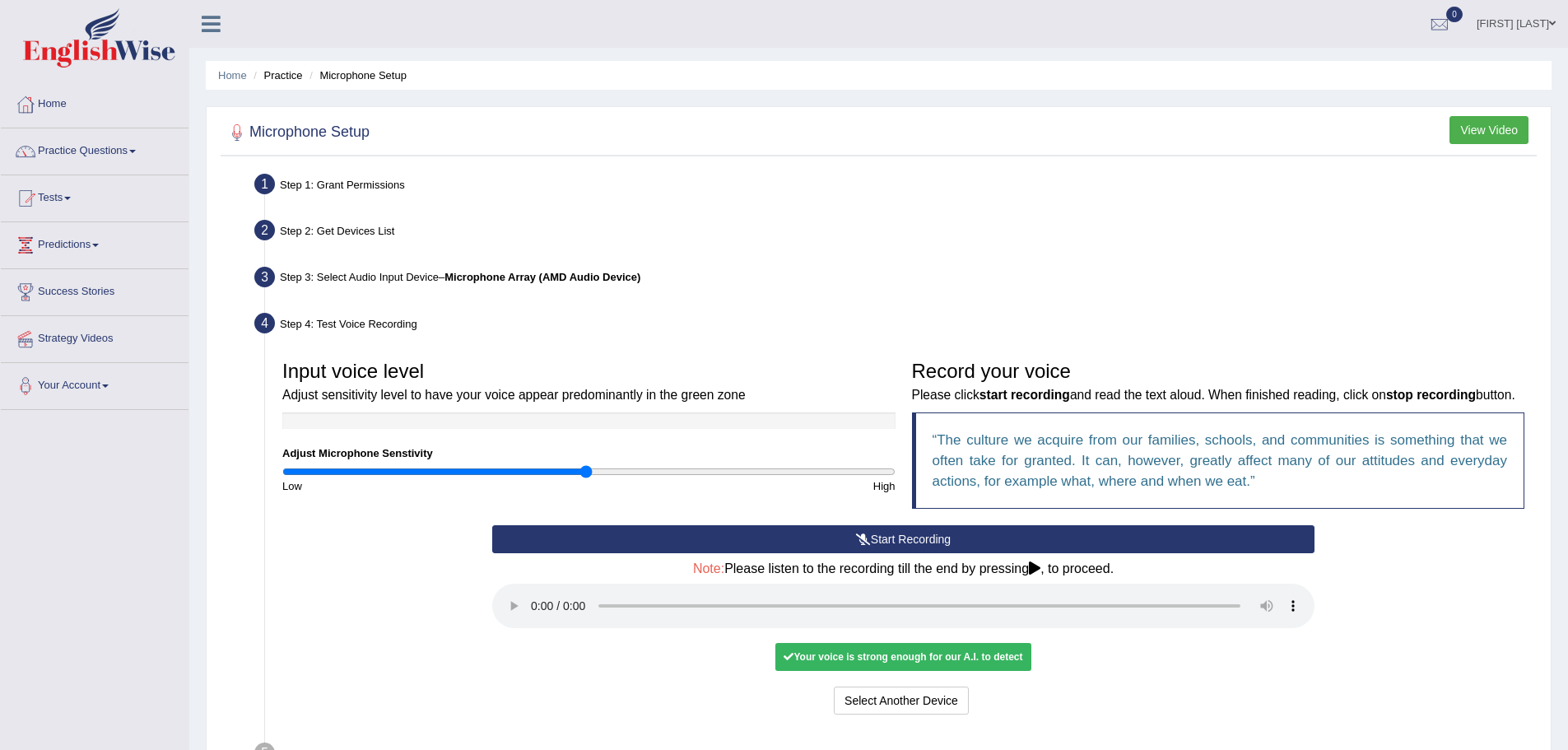 click on "No voice detected so far. You may need to increase sensitivity level or click start recording.     Voice level is too low yet. Please increase the sensitivity level from the bar on the left.     Your voice is strong enough for our A.I. to detect    Voice level is too high. Please reduce the sensitivity level from the bar on the left." at bounding box center (903, 656) 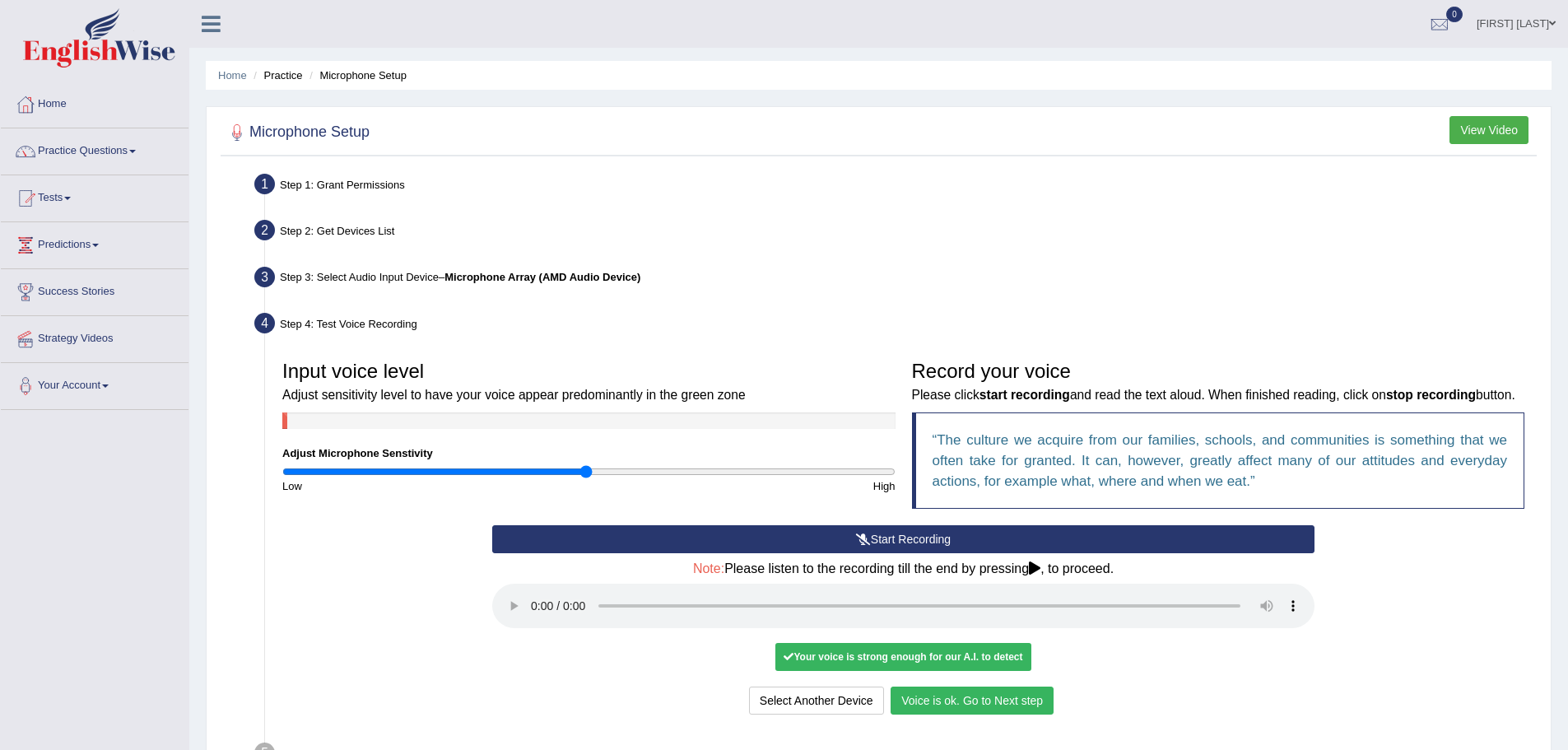 click on "Voice is ok. Go to Next step" at bounding box center [972, 701] 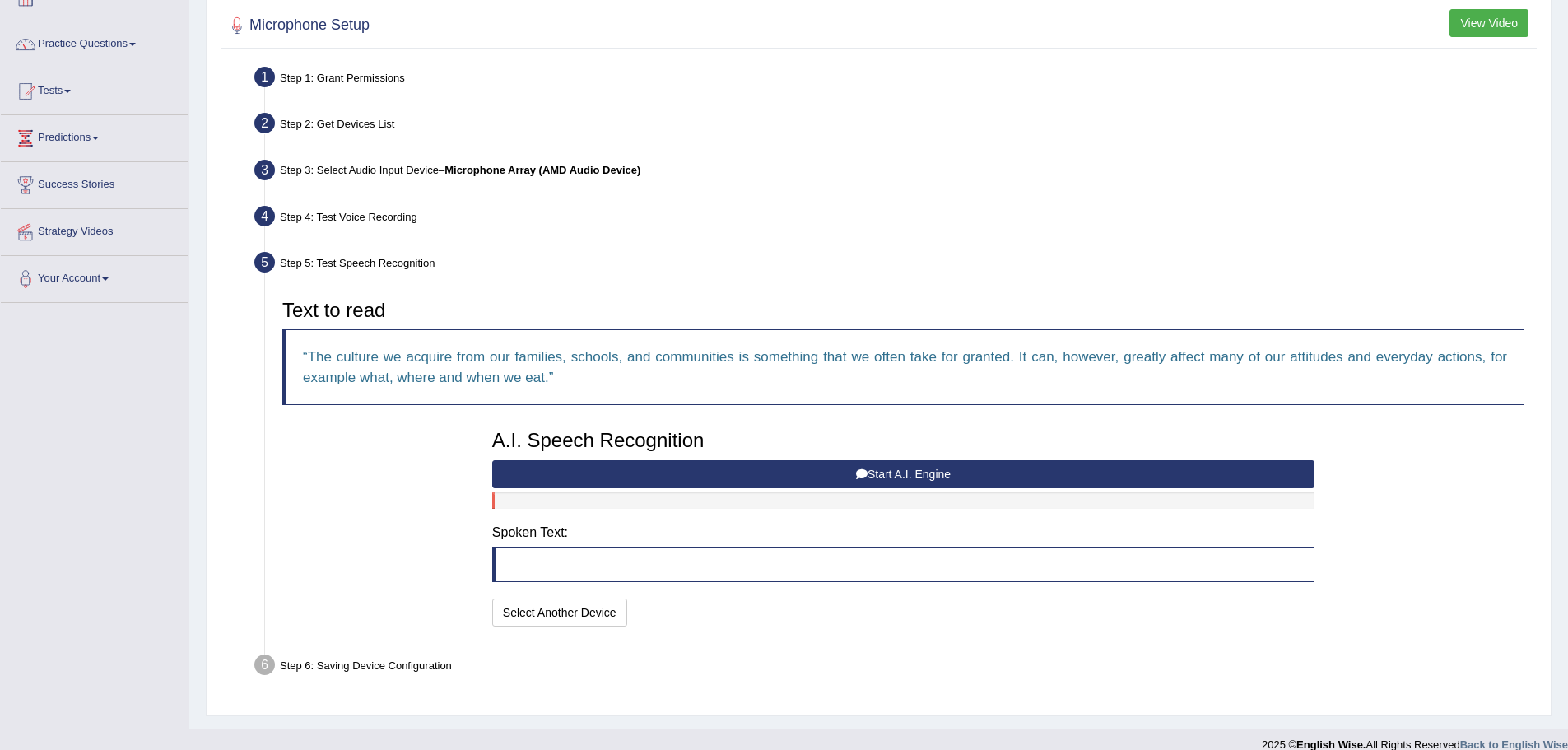 scroll, scrollTop: 127, scrollLeft: 0, axis: vertical 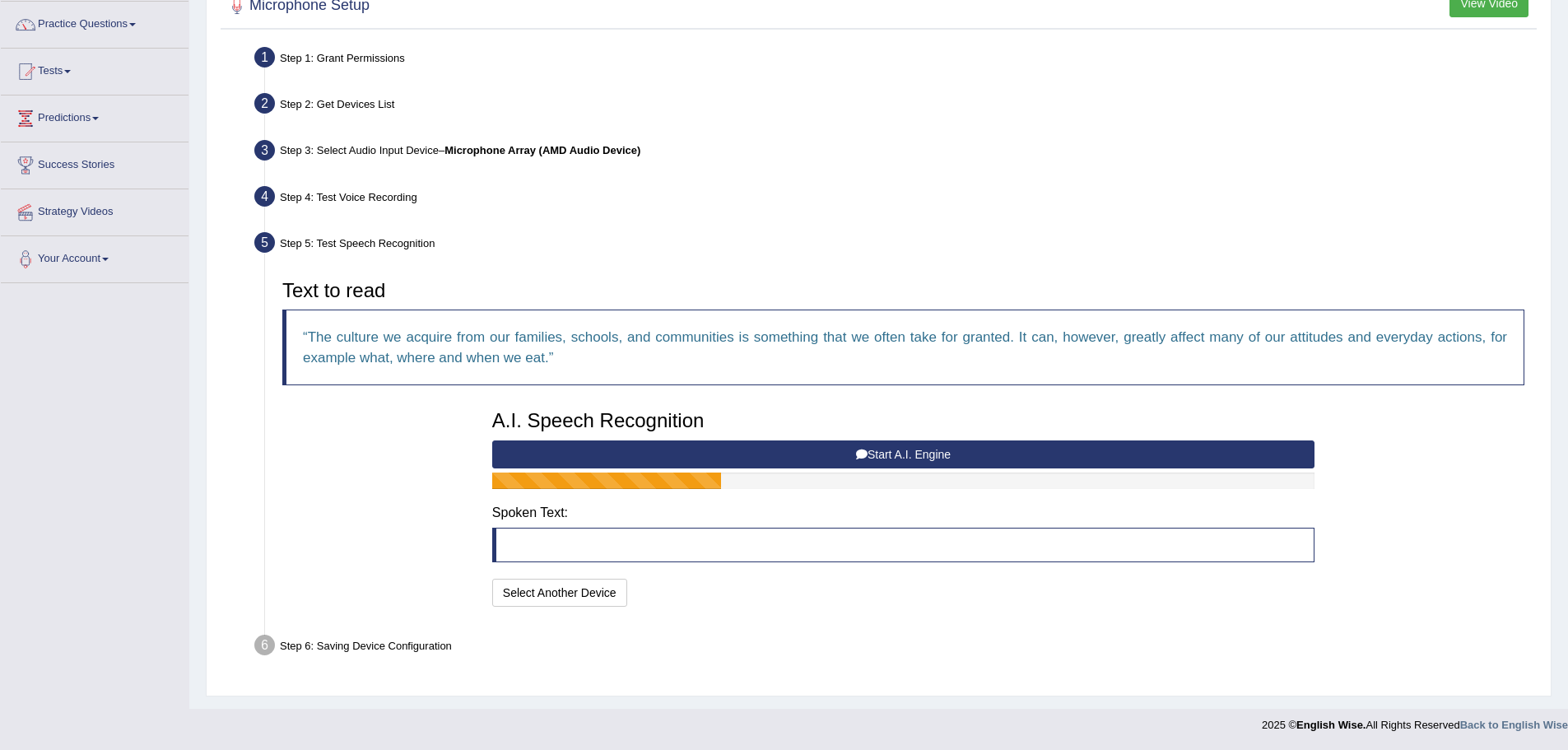 click on "Start A.I. Engine" at bounding box center (903, 454) 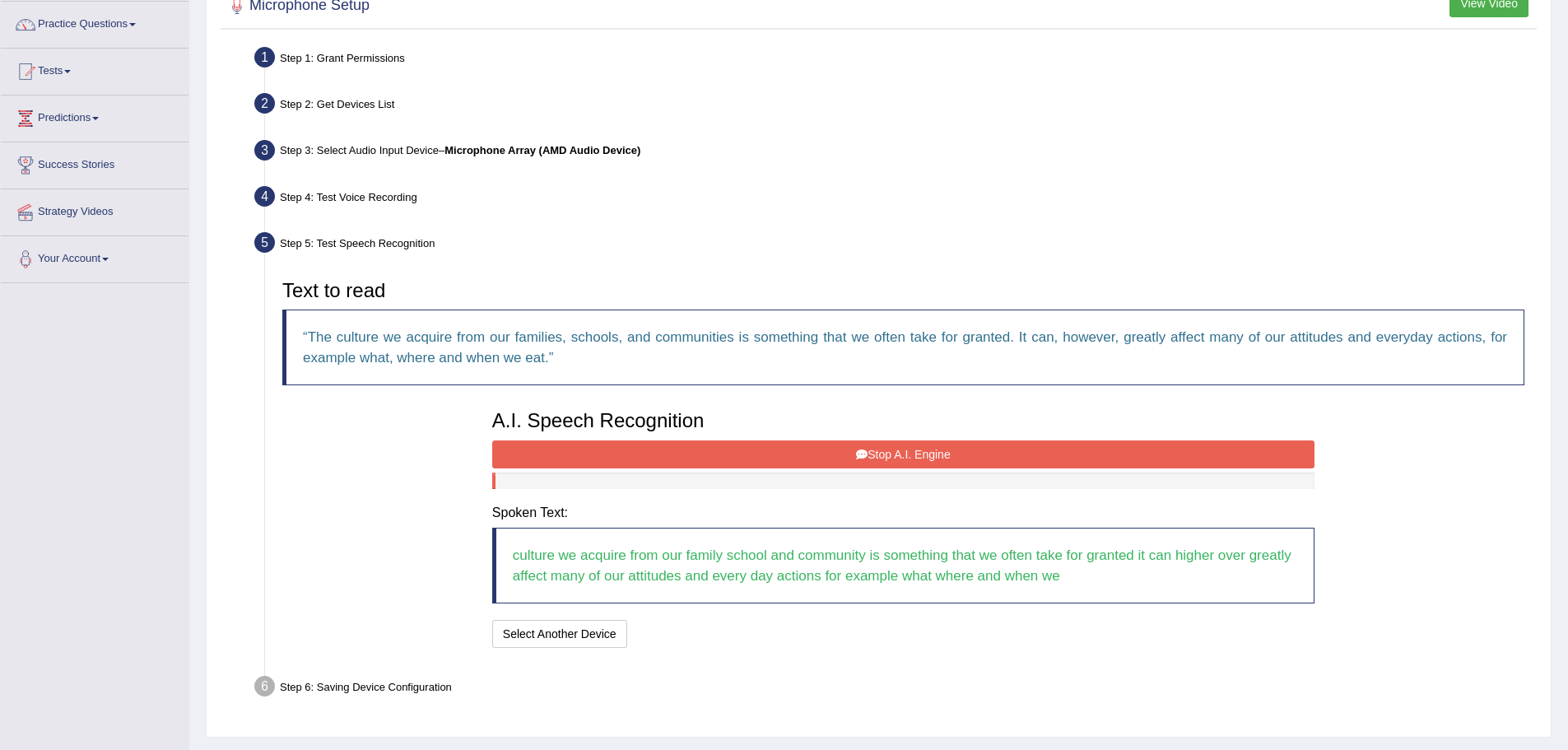 click on "Stop A.I. Engine" at bounding box center [903, 454] 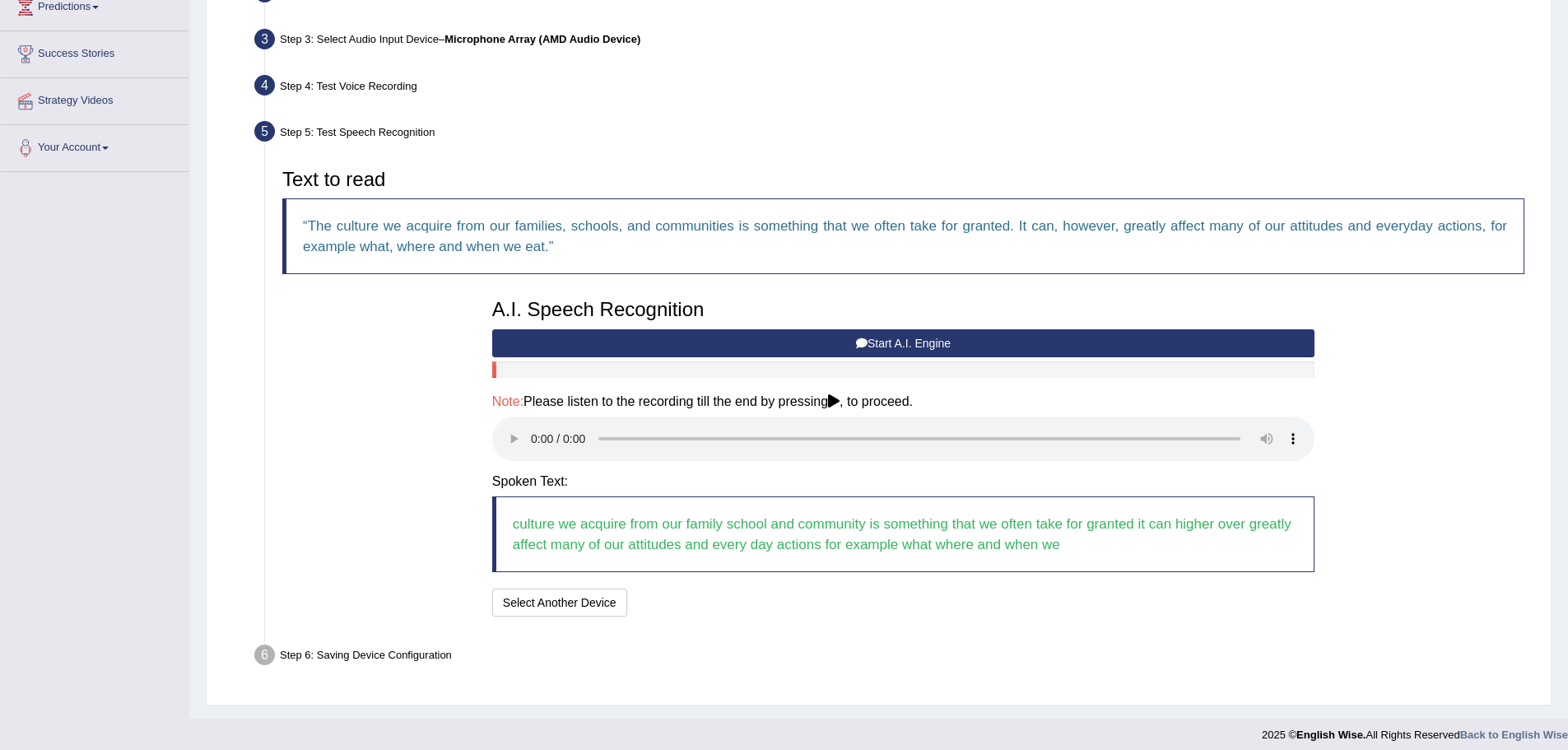 scroll, scrollTop: 248, scrollLeft: 0, axis: vertical 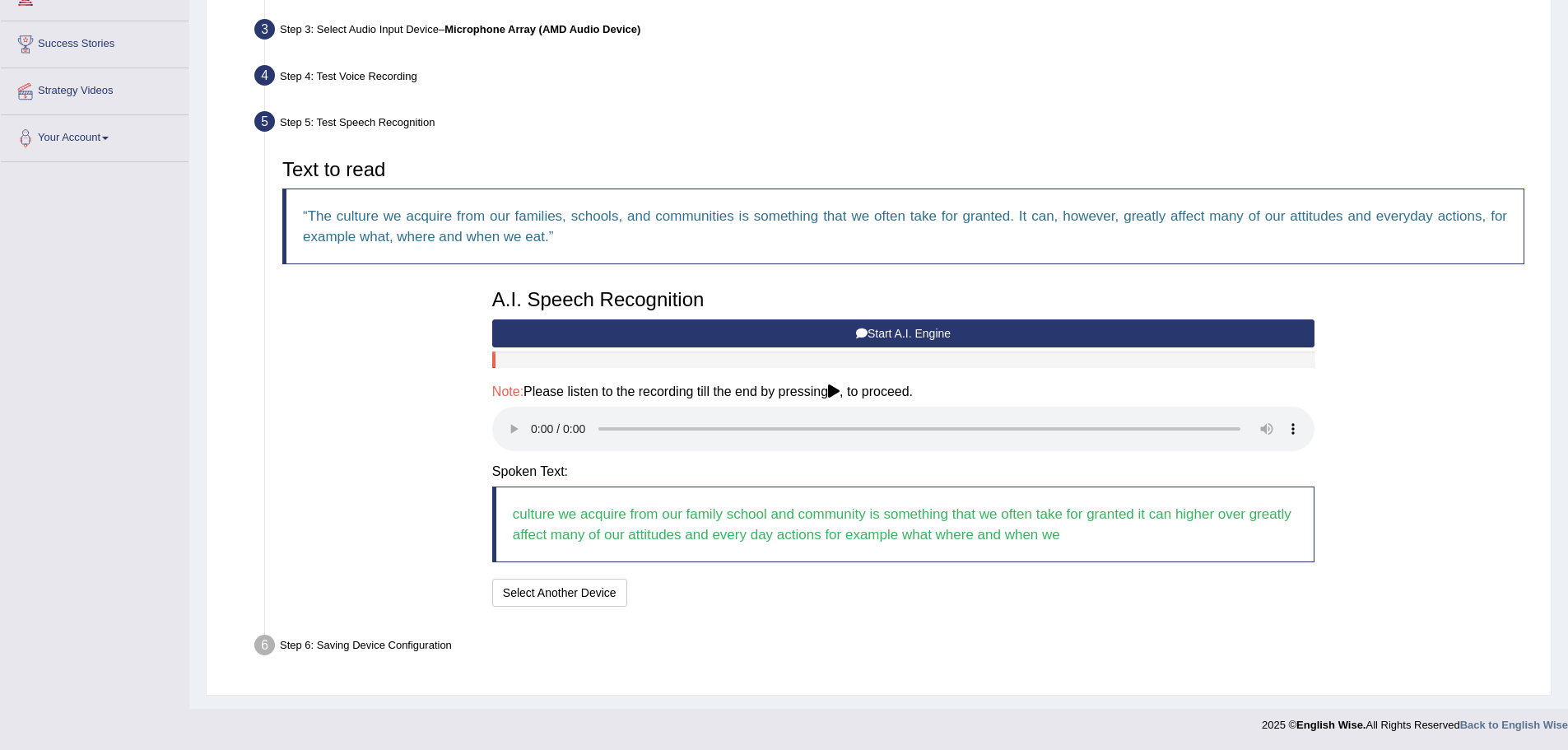click on "Start A.I. Engine" at bounding box center (903, 333) 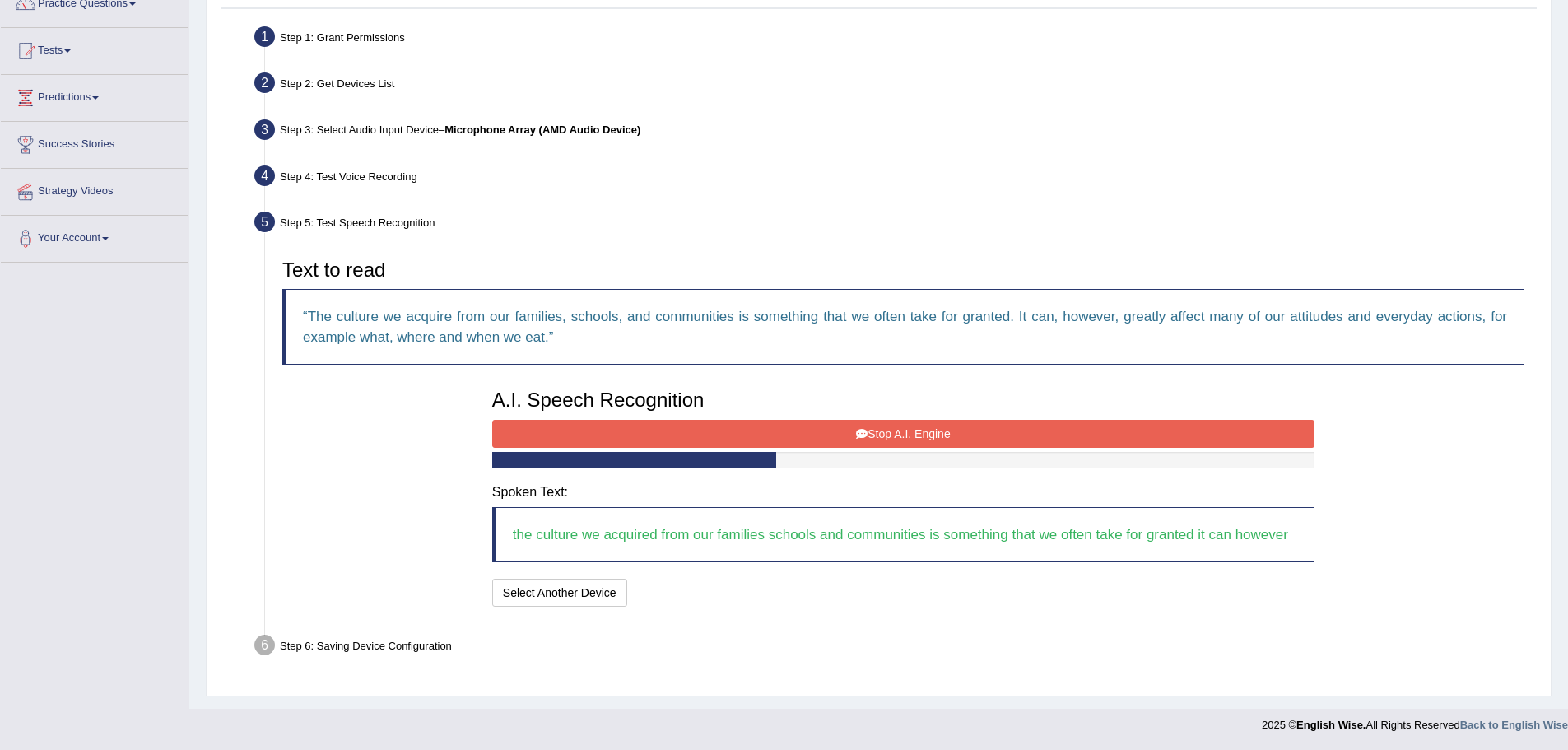 scroll, scrollTop: 168, scrollLeft: 0, axis: vertical 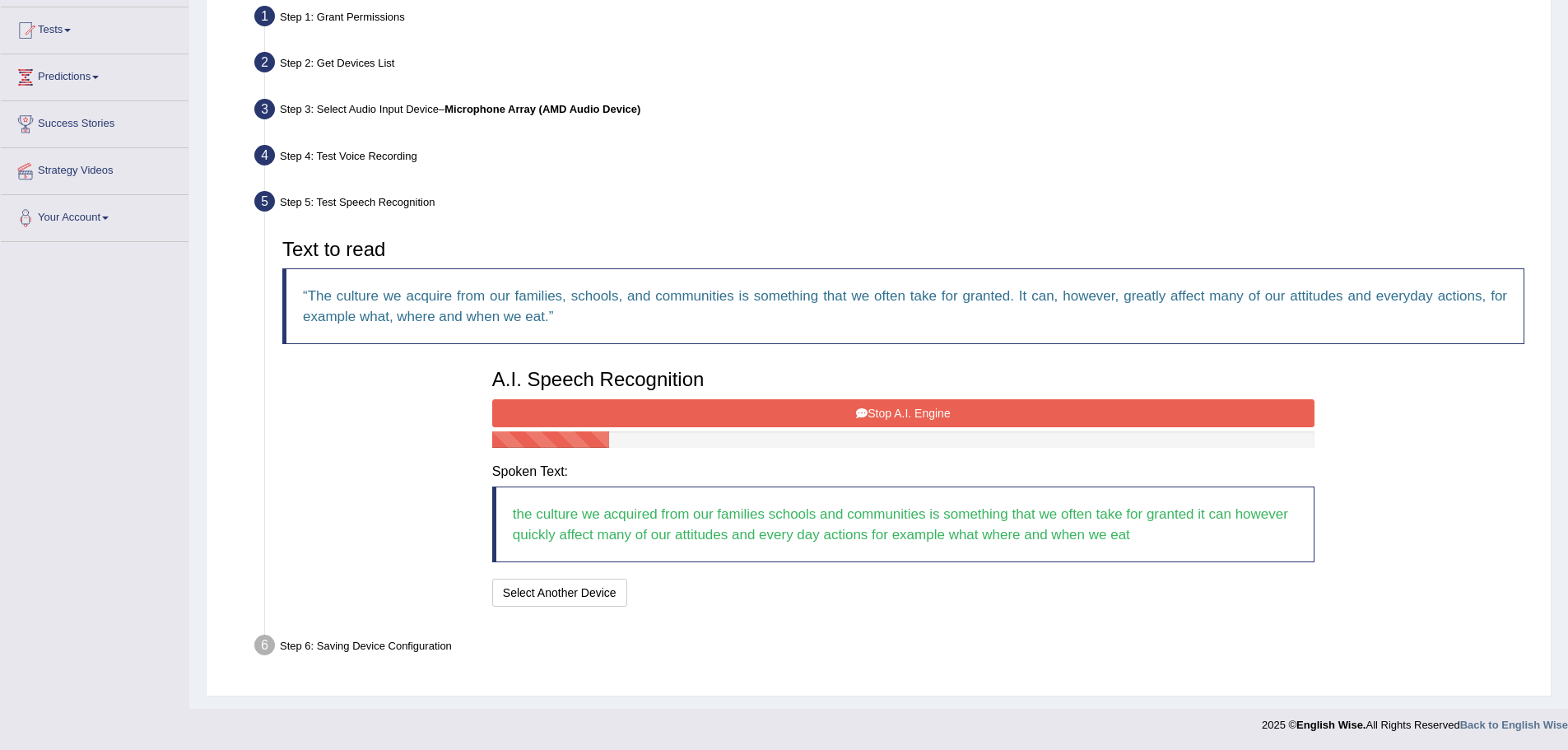 click on "Stop A.I. Engine" at bounding box center (903, 413) 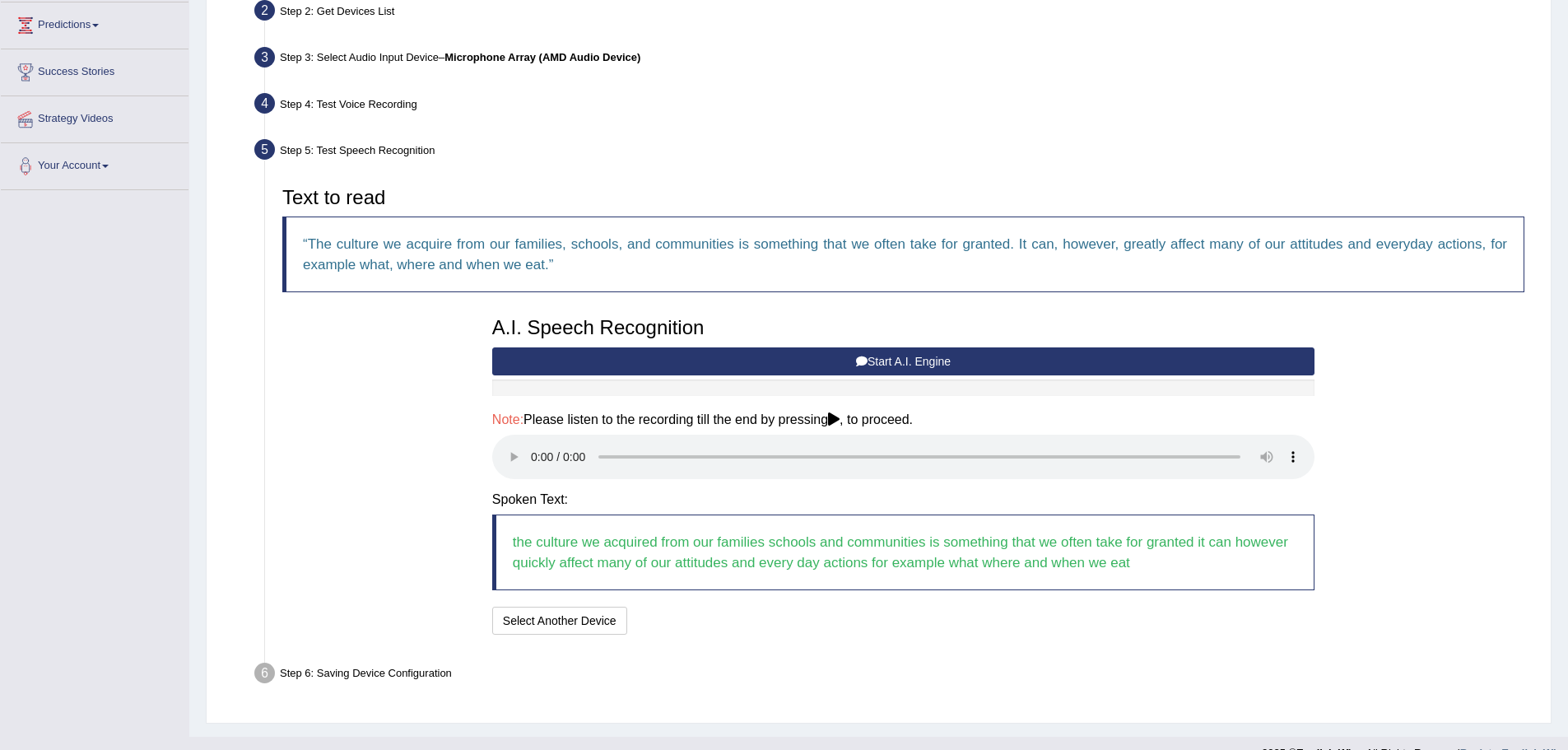 scroll, scrollTop: 248, scrollLeft: 0, axis: vertical 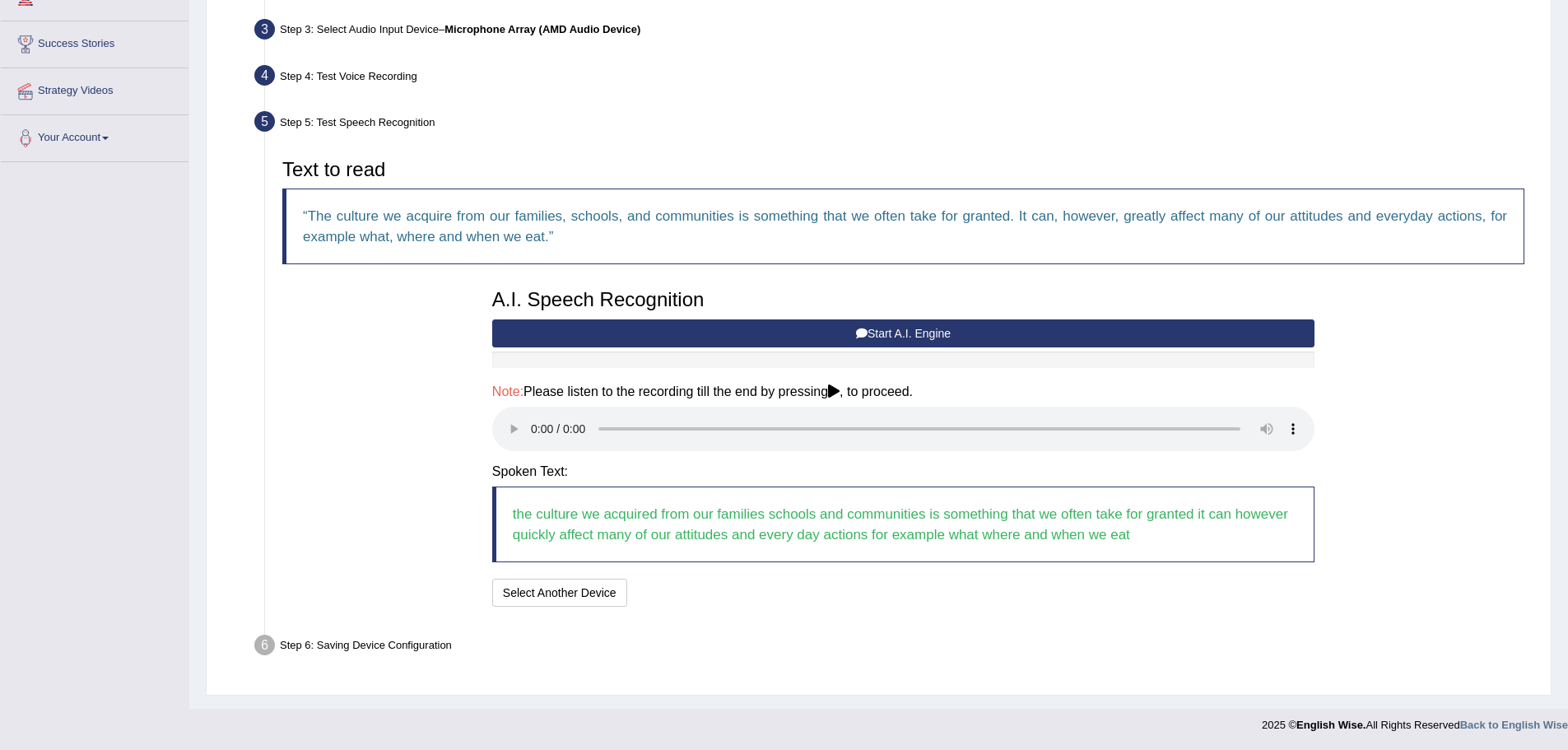 click on "Step 6: Saving Device Configuration" at bounding box center [895, 648] 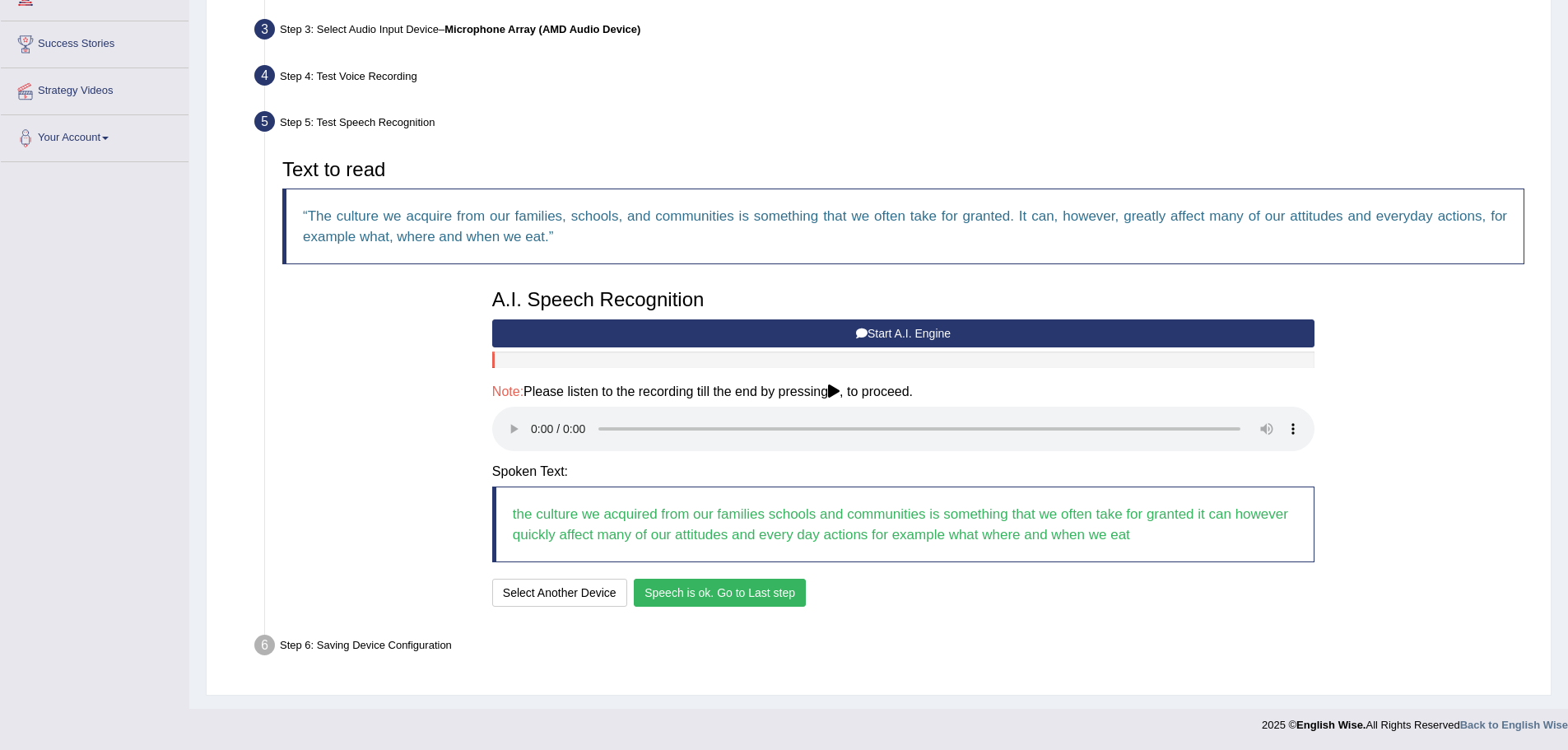click on "Speech is ok. Go to Last step" at bounding box center (719, 593) 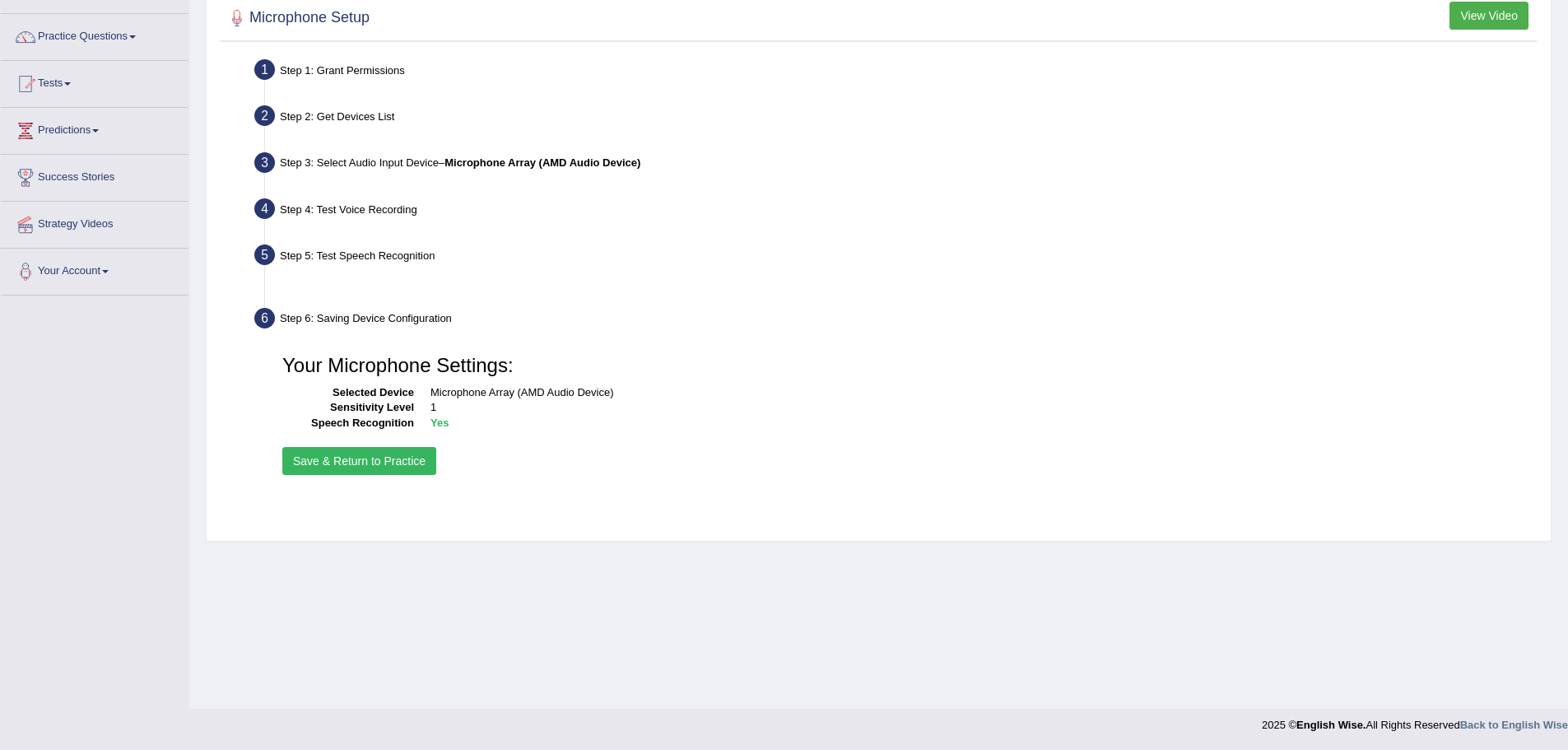 scroll, scrollTop: 114, scrollLeft: 0, axis: vertical 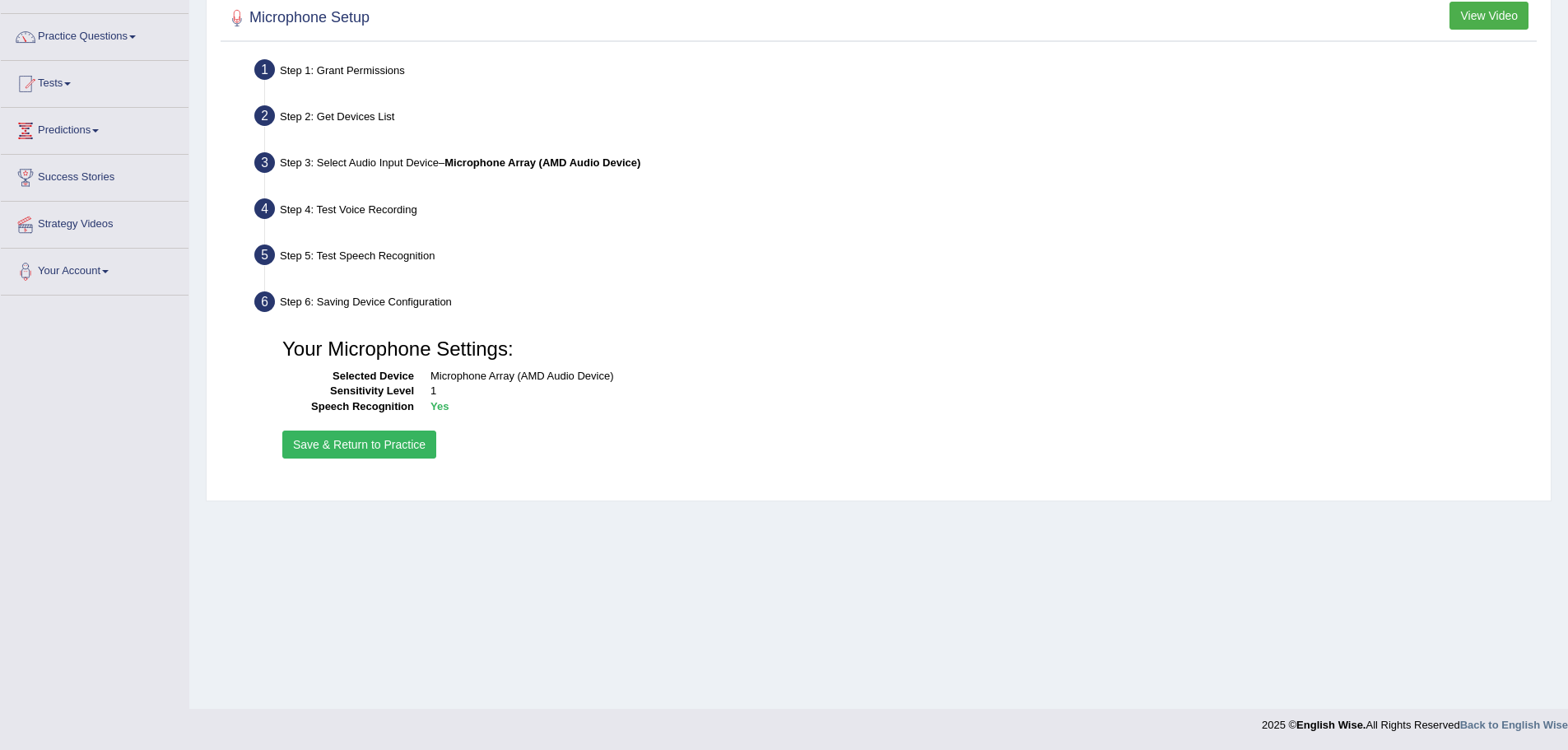 click on "Save & Return to Practice" at bounding box center [359, 445] 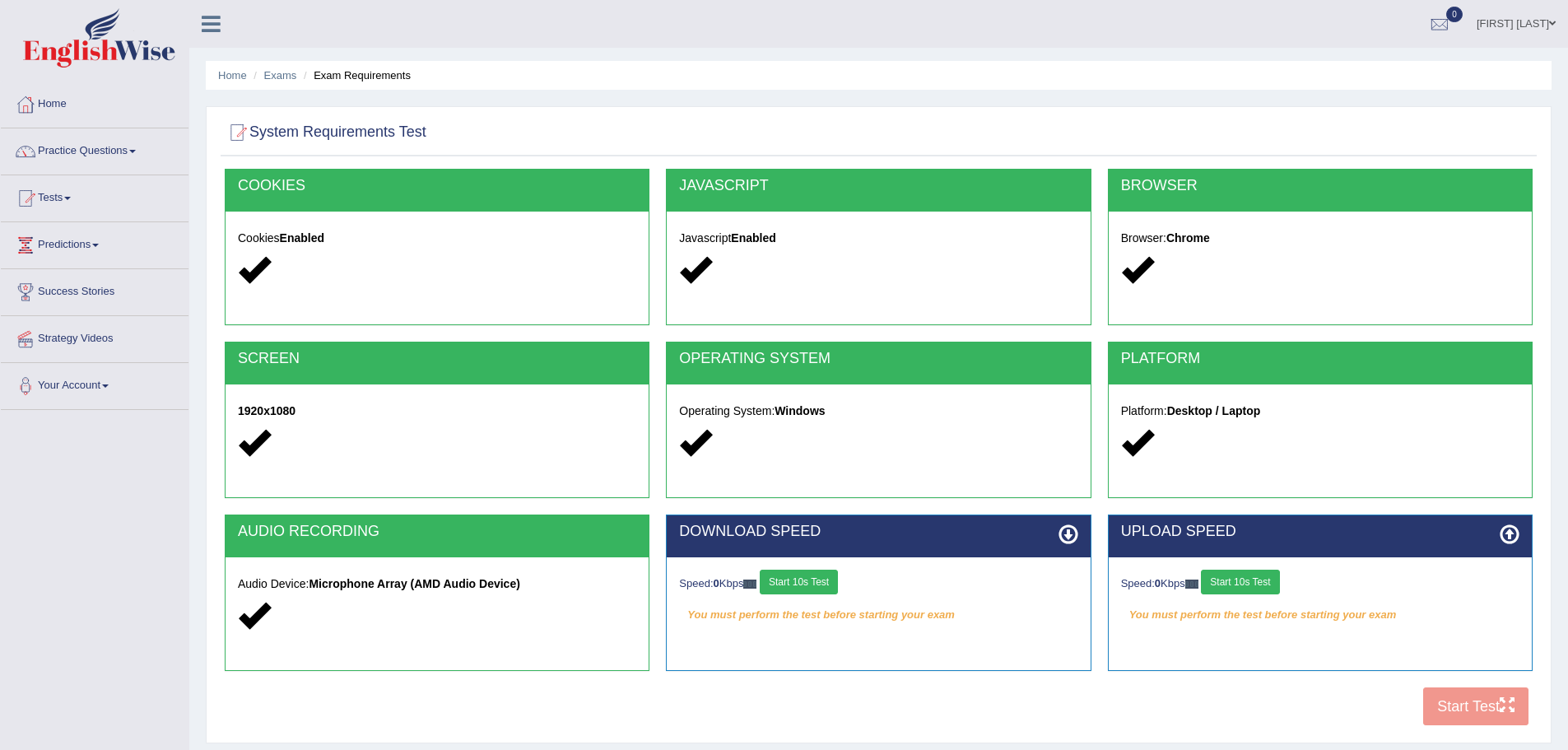 scroll, scrollTop: 0, scrollLeft: 0, axis: both 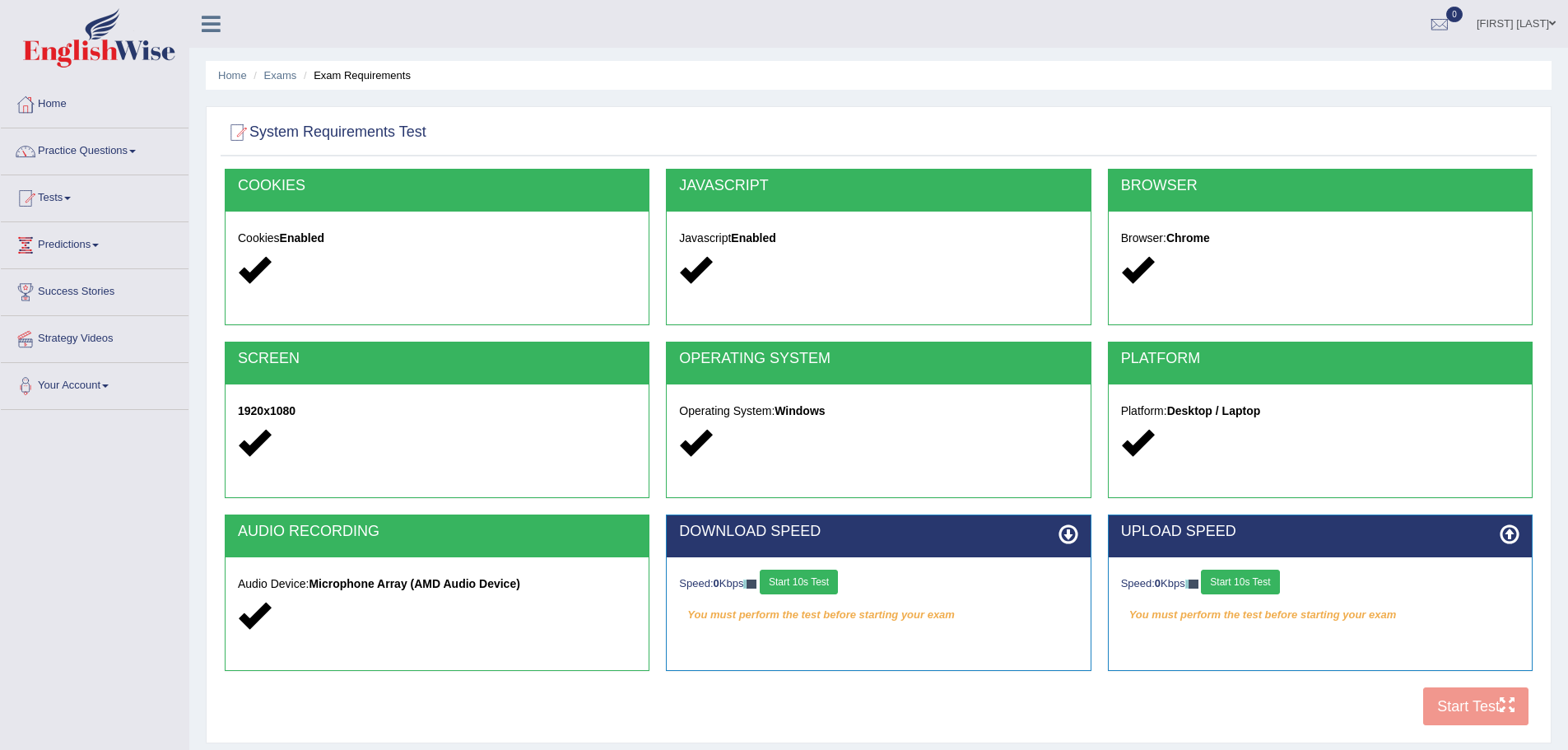 click on "Start 10s Test" at bounding box center [798, 582] 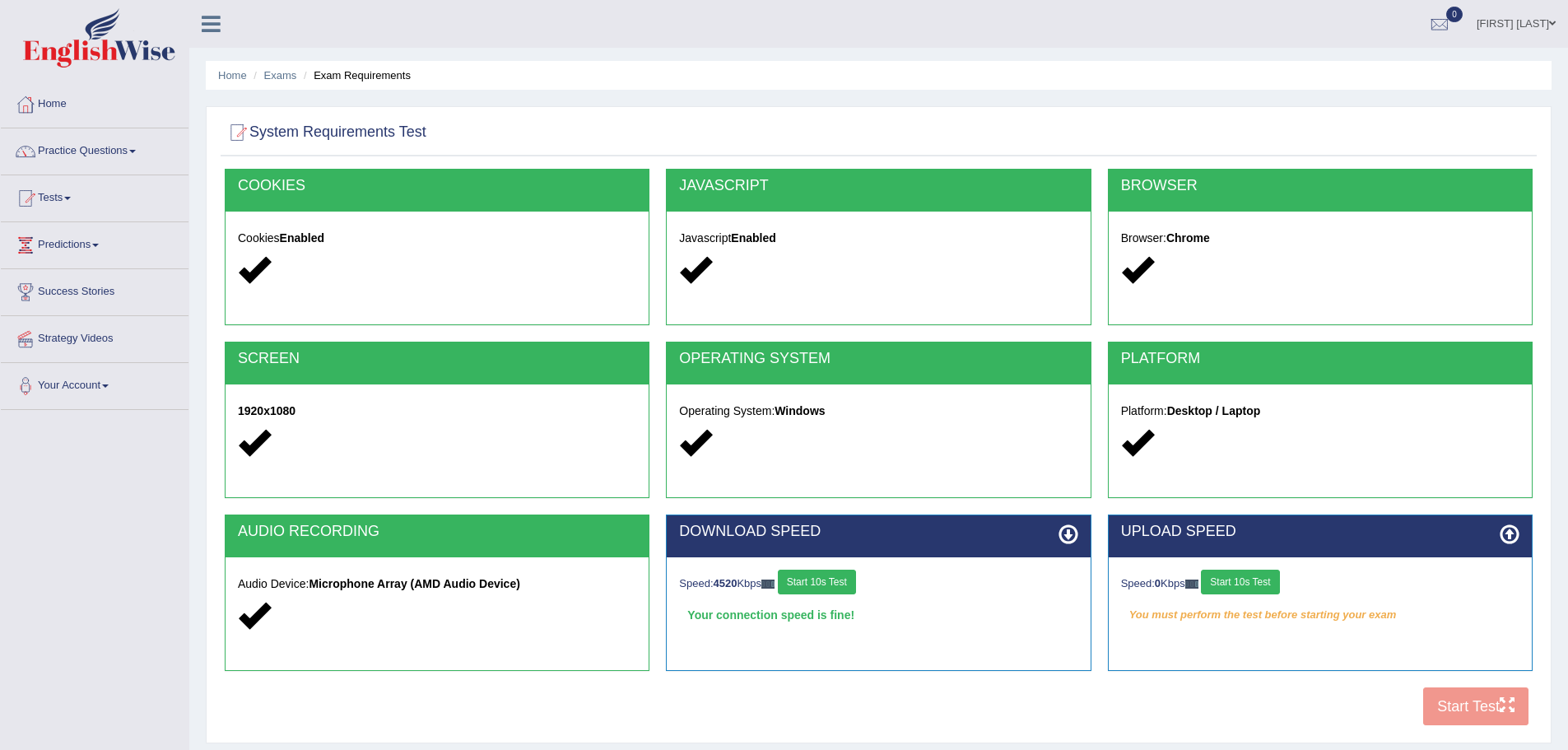 click on "Start 10s Test" at bounding box center [1240, 582] 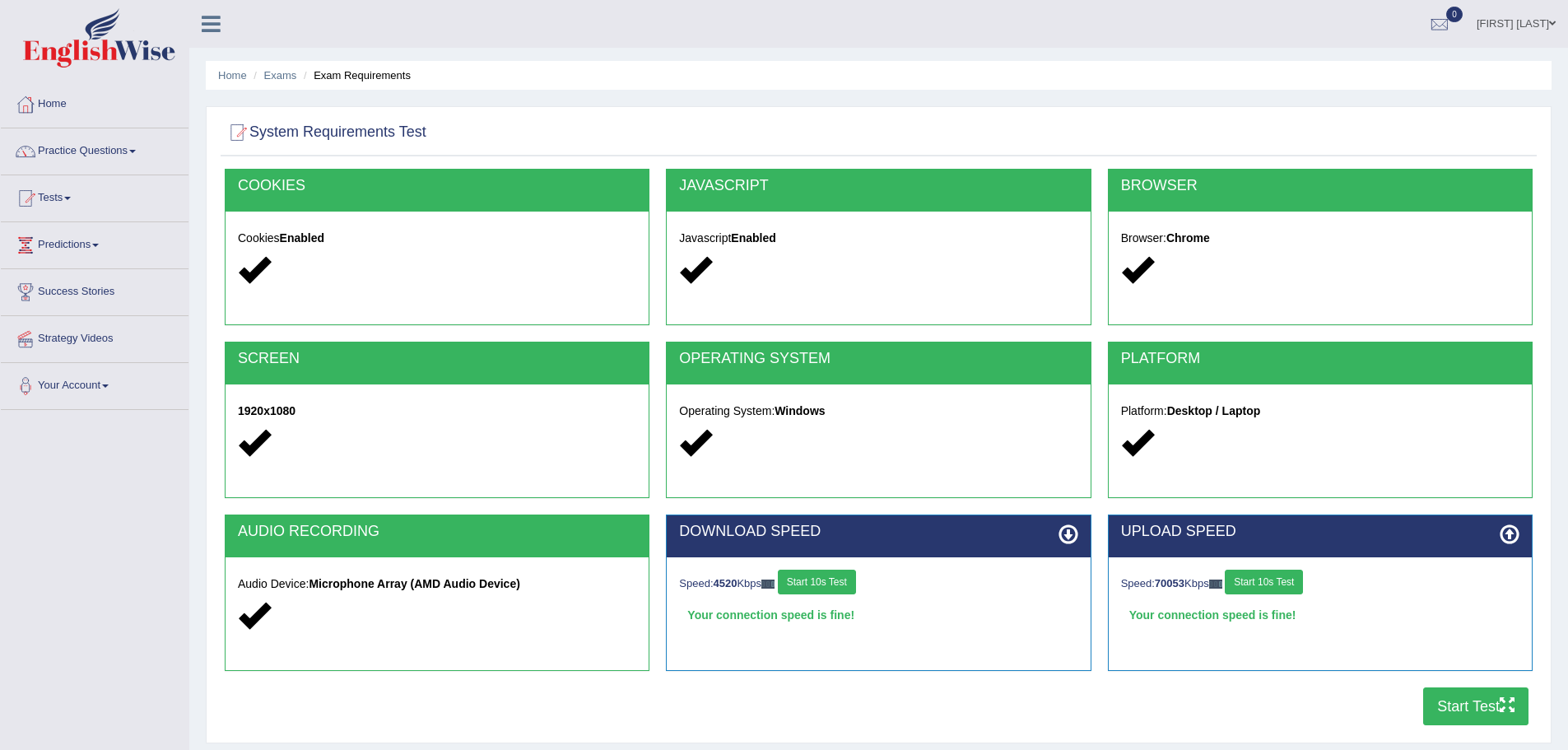 click on "Start Test" at bounding box center [1476, 706] 